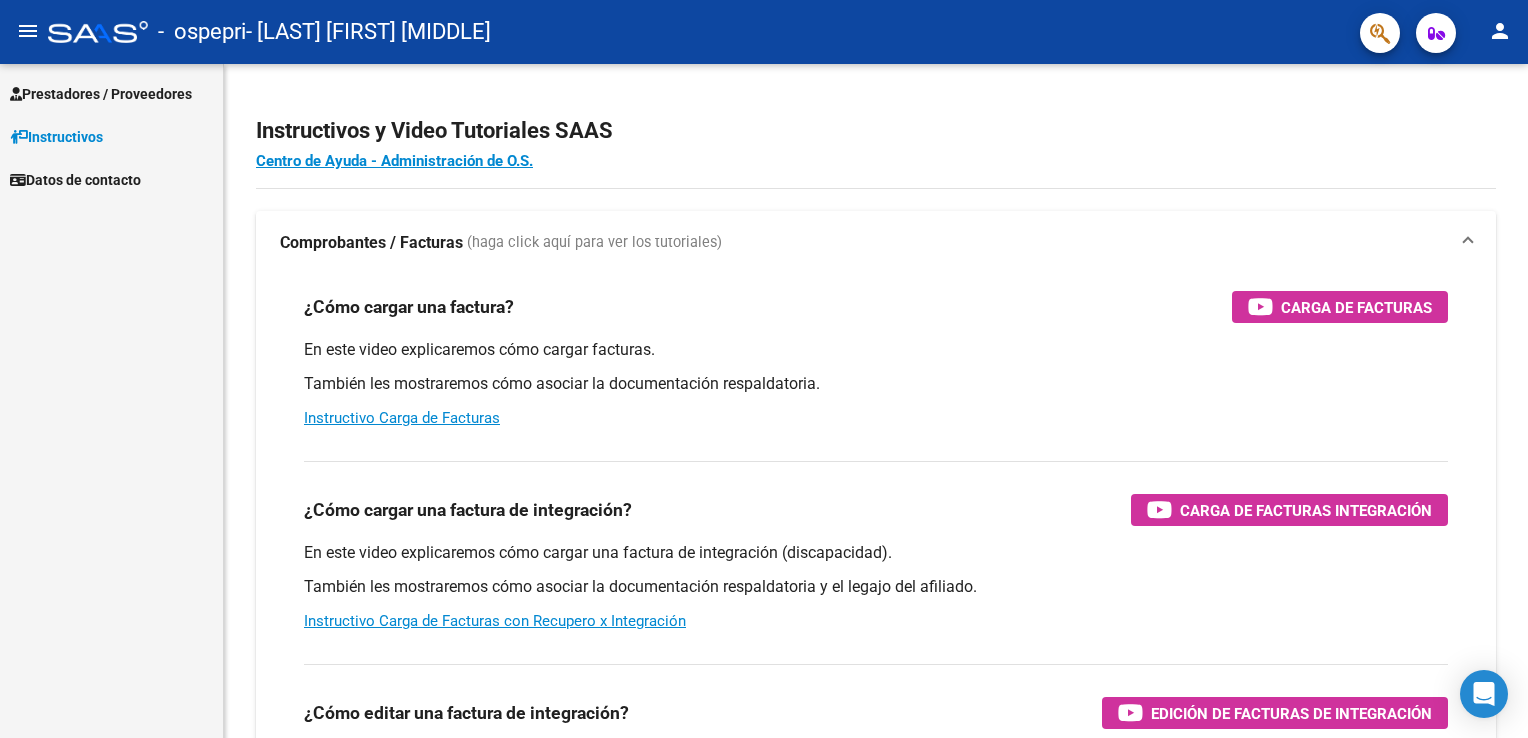 scroll, scrollTop: 0, scrollLeft: 0, axis: both 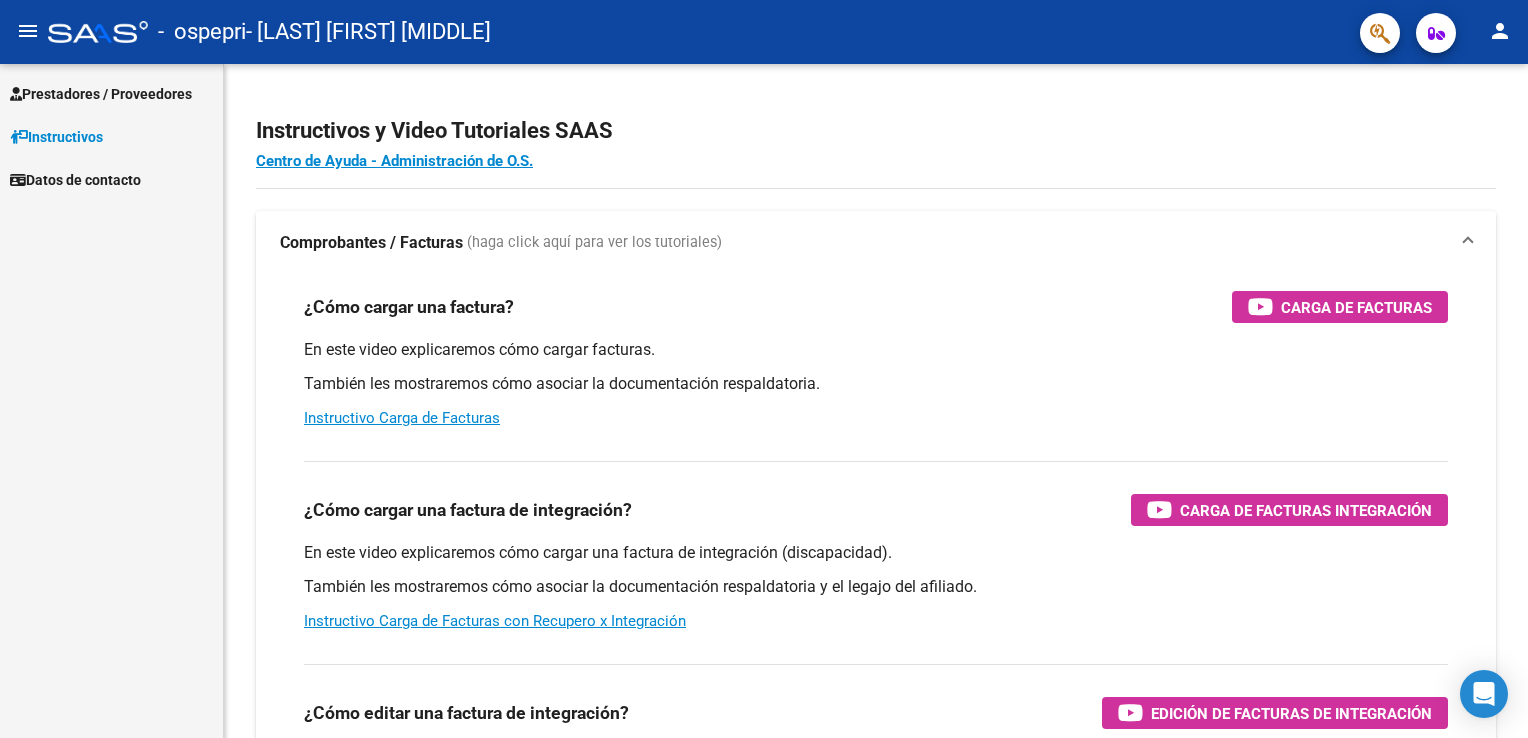 click on "Instructivos" at bounding box center [56, 137] 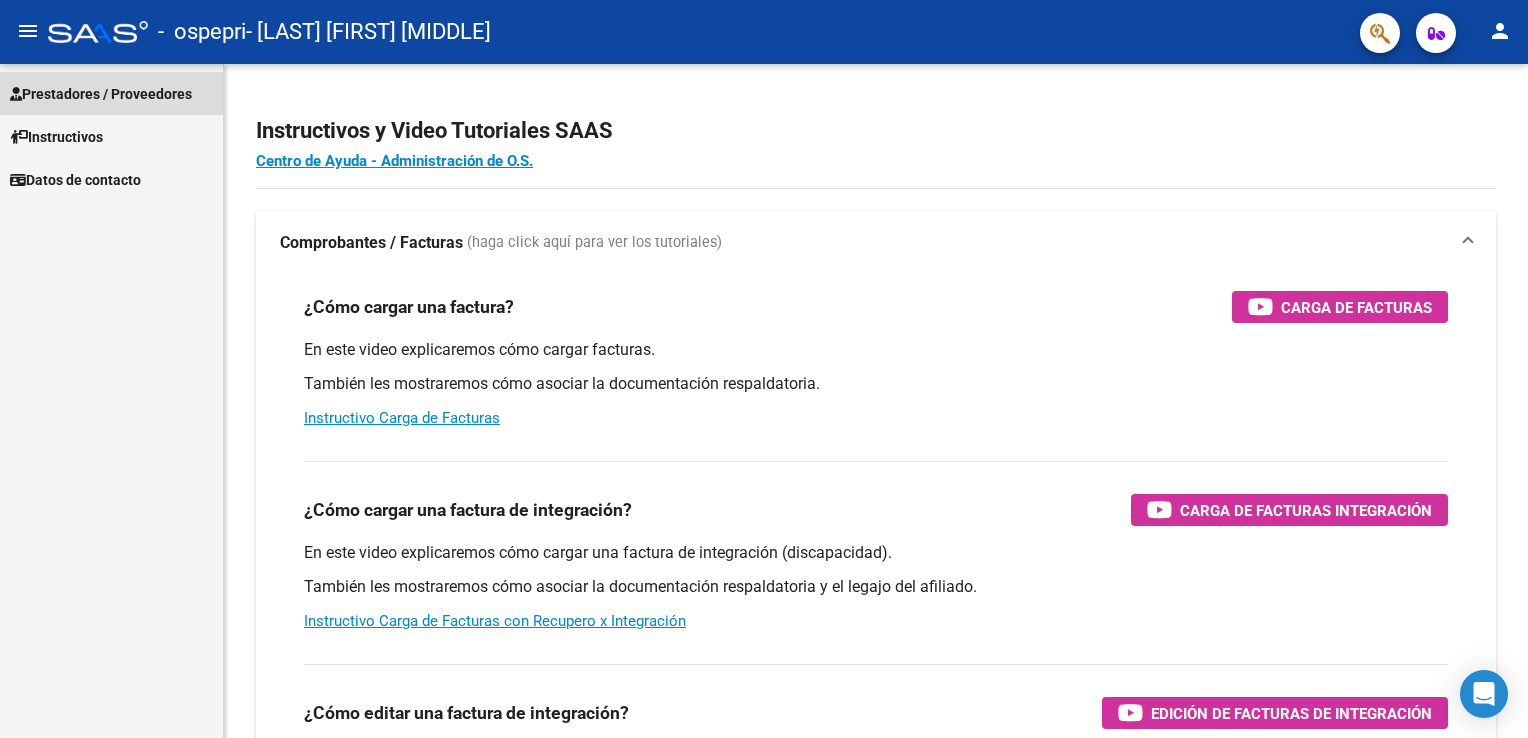 click on "Prestadores / Proveedores" at bounding box center (101, 94) 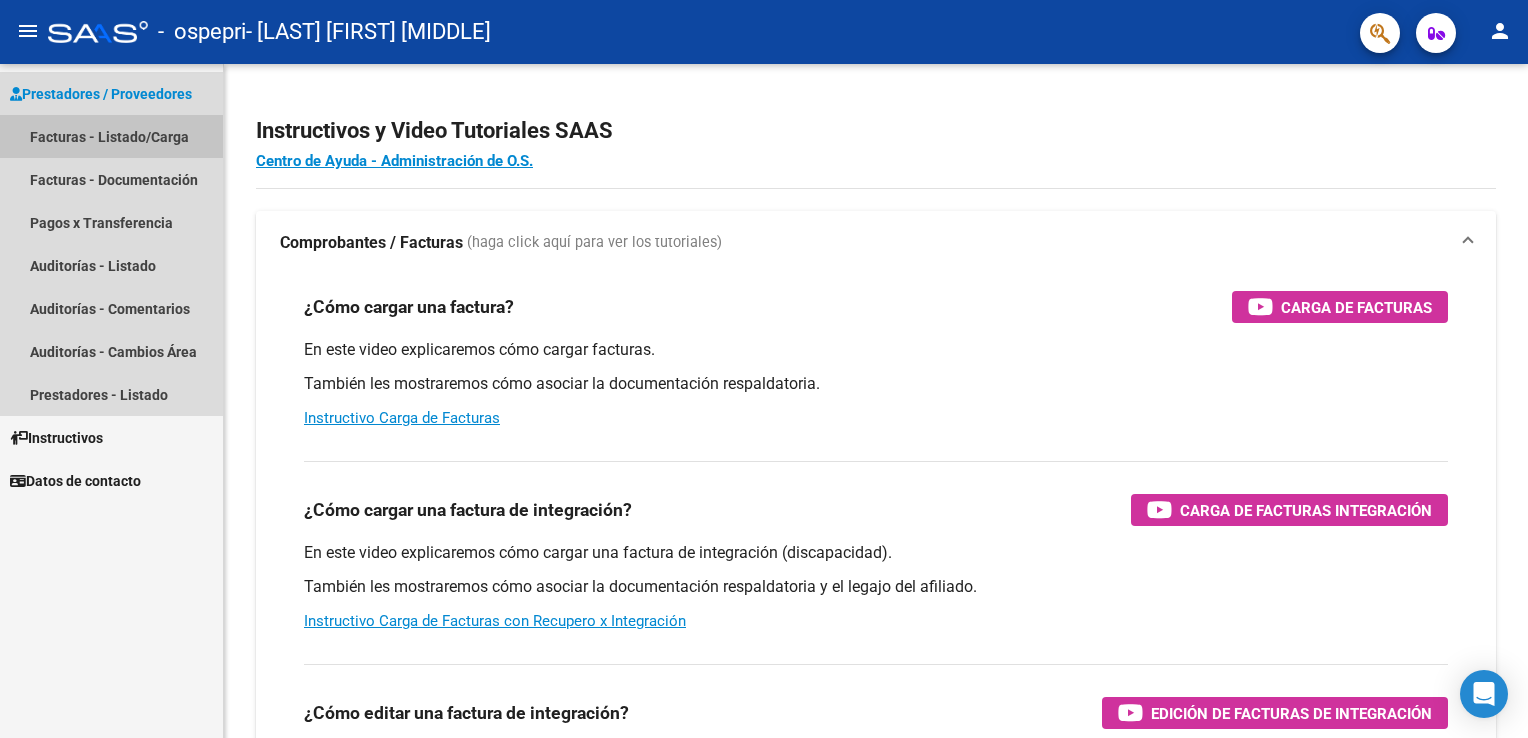click on "Facturas - Listado/Carga" at bounding box center [111, 136] 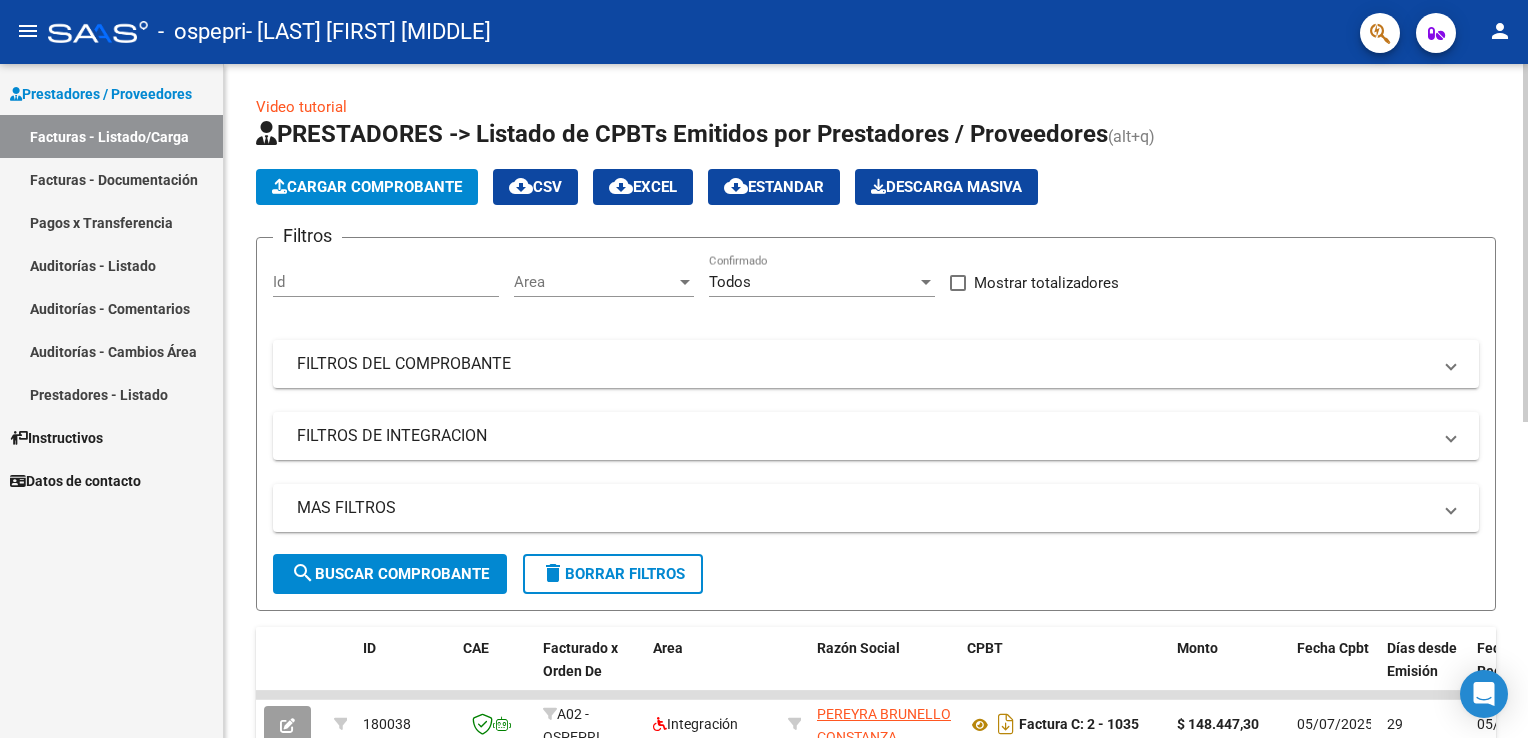 click on "Cargar Comprobante" 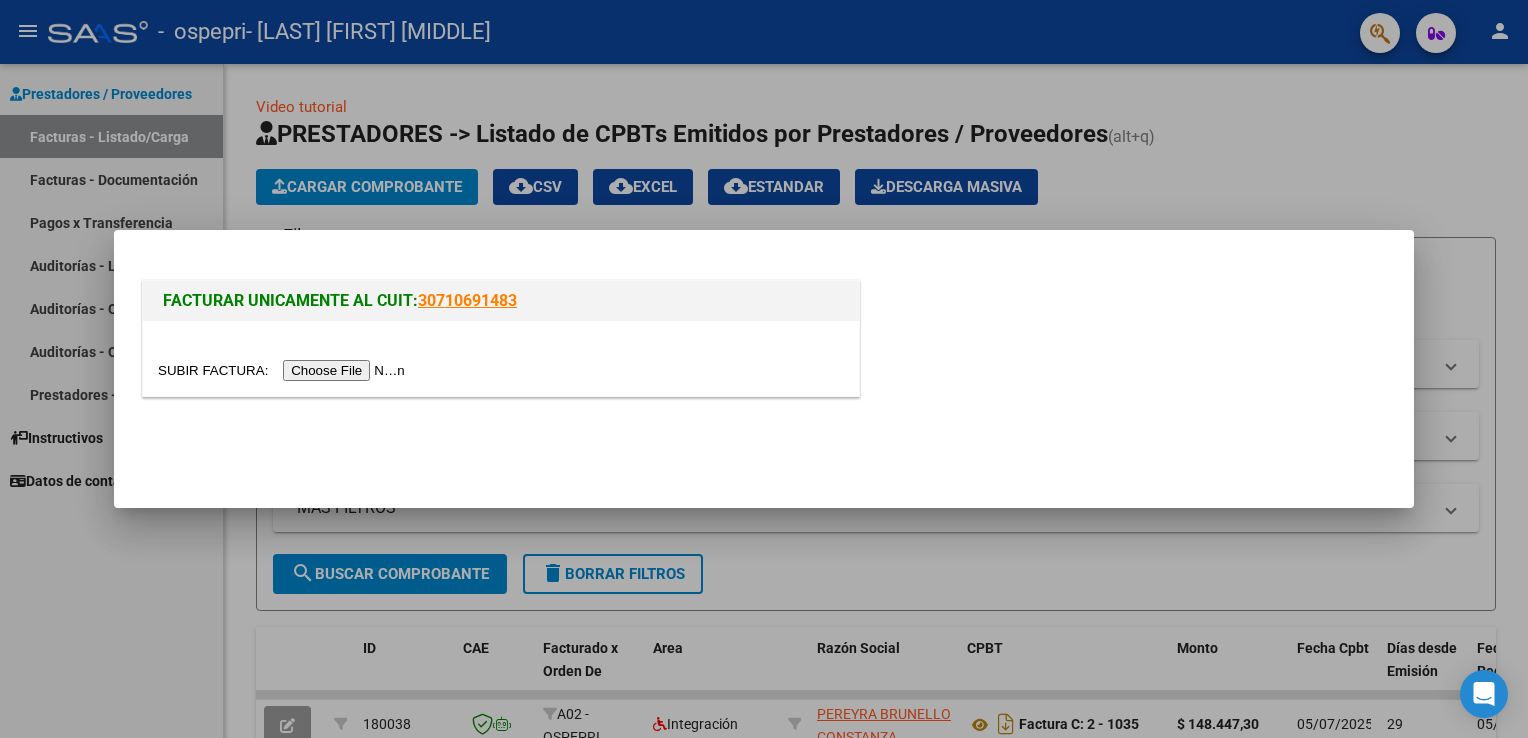 click at bounding box center (764, 369) 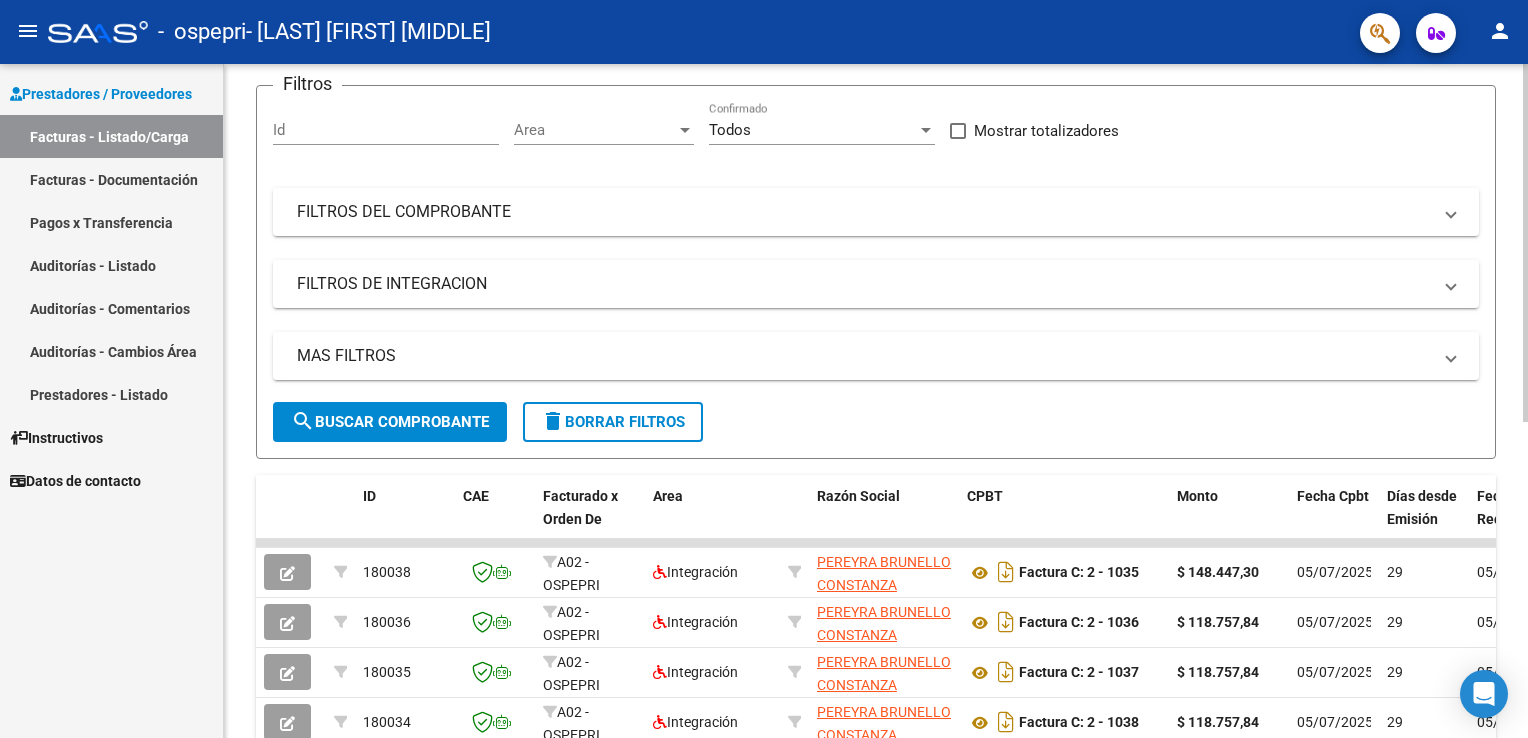 scroll, scrollTop: 300, scrollLeft: 0, axis: vertical 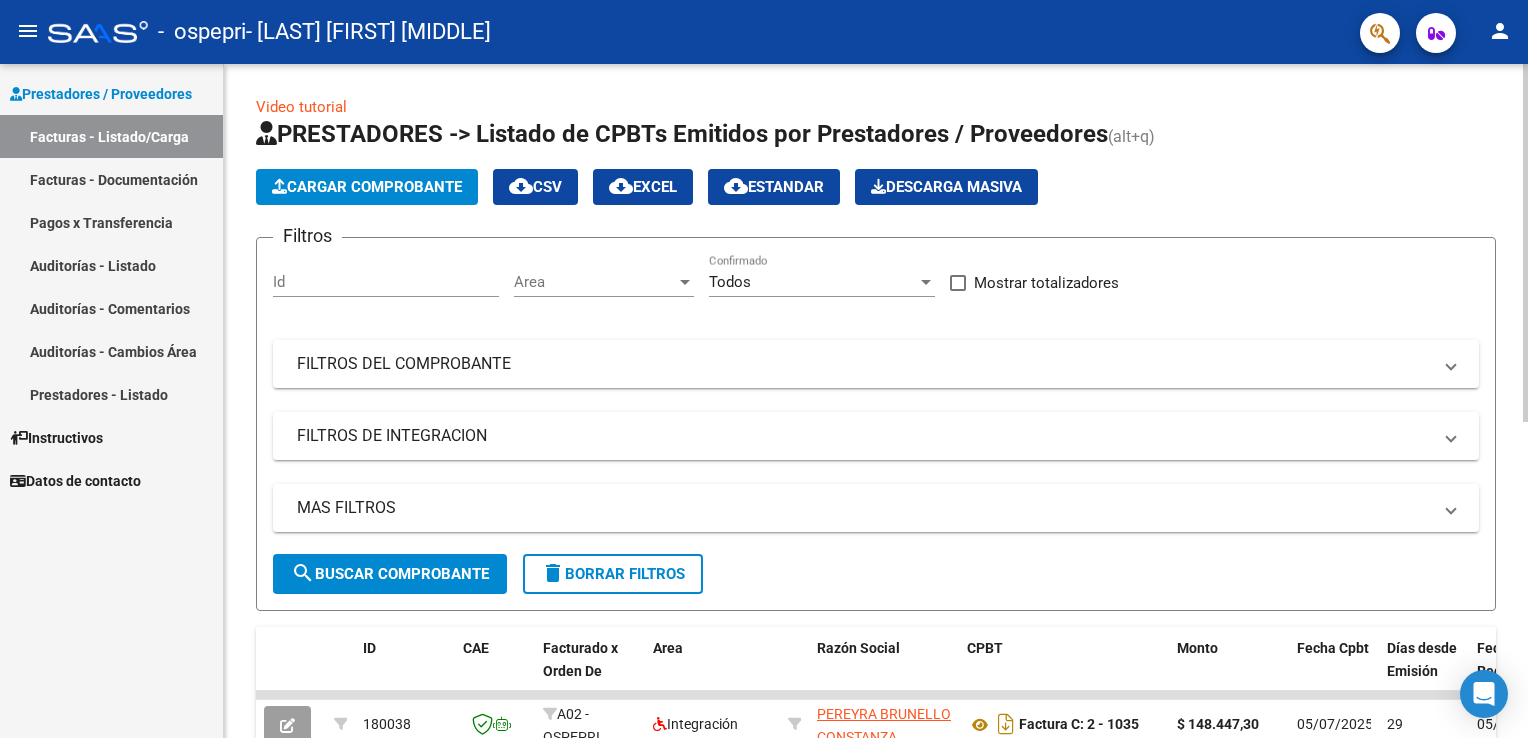 click on "Cargar Comprobante" 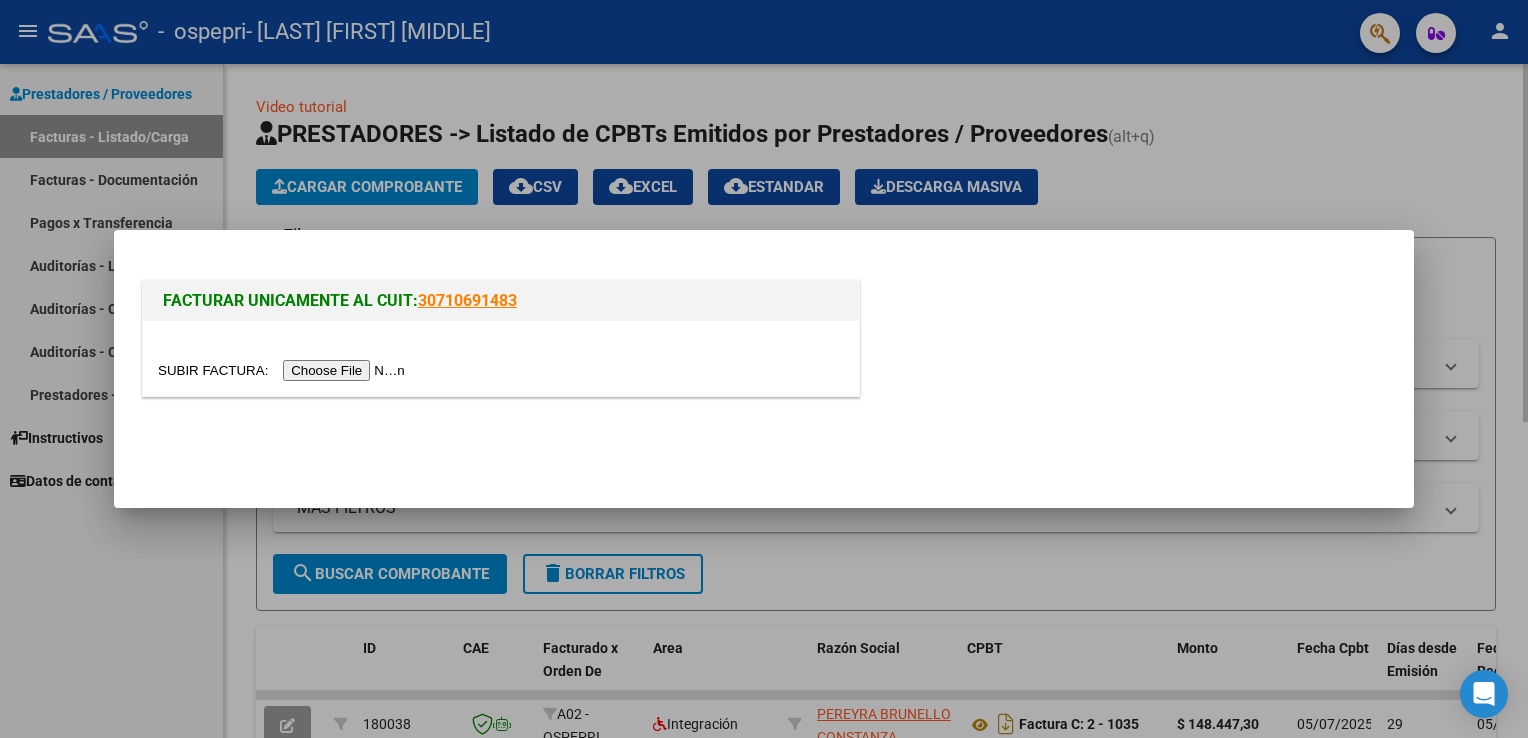 click at bounding box center (764, 369) 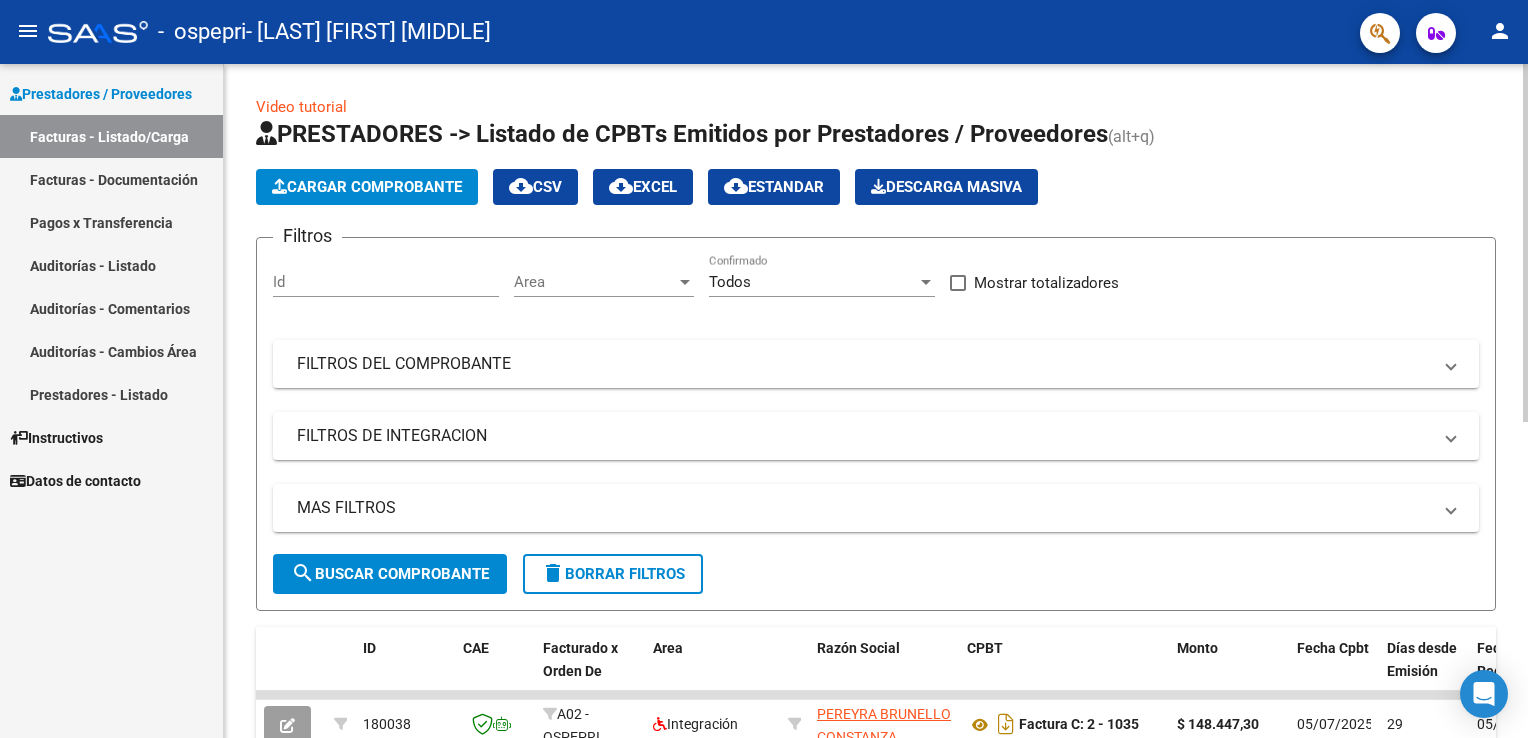 click on "Cargar Comprobante" 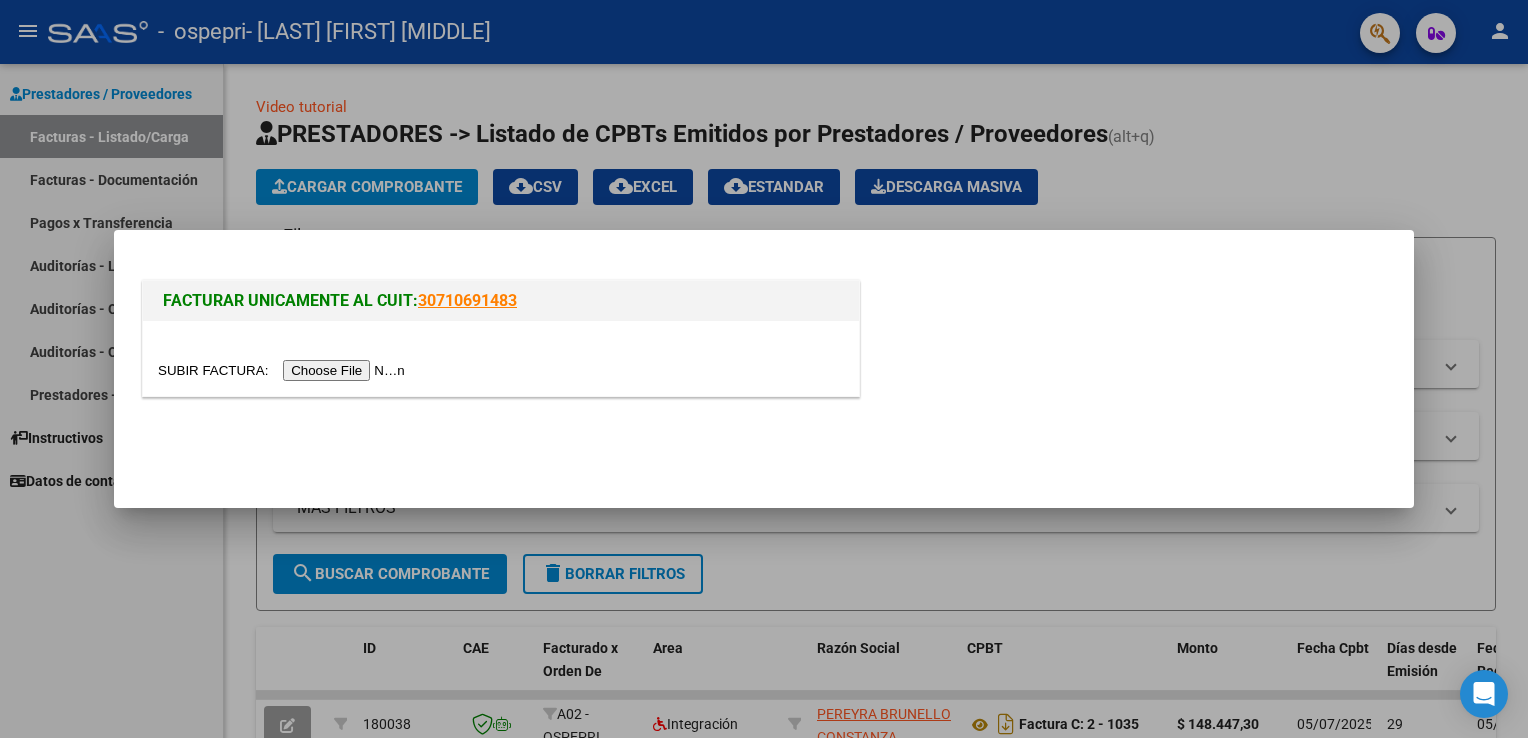 click at bounding box center [284, 370] 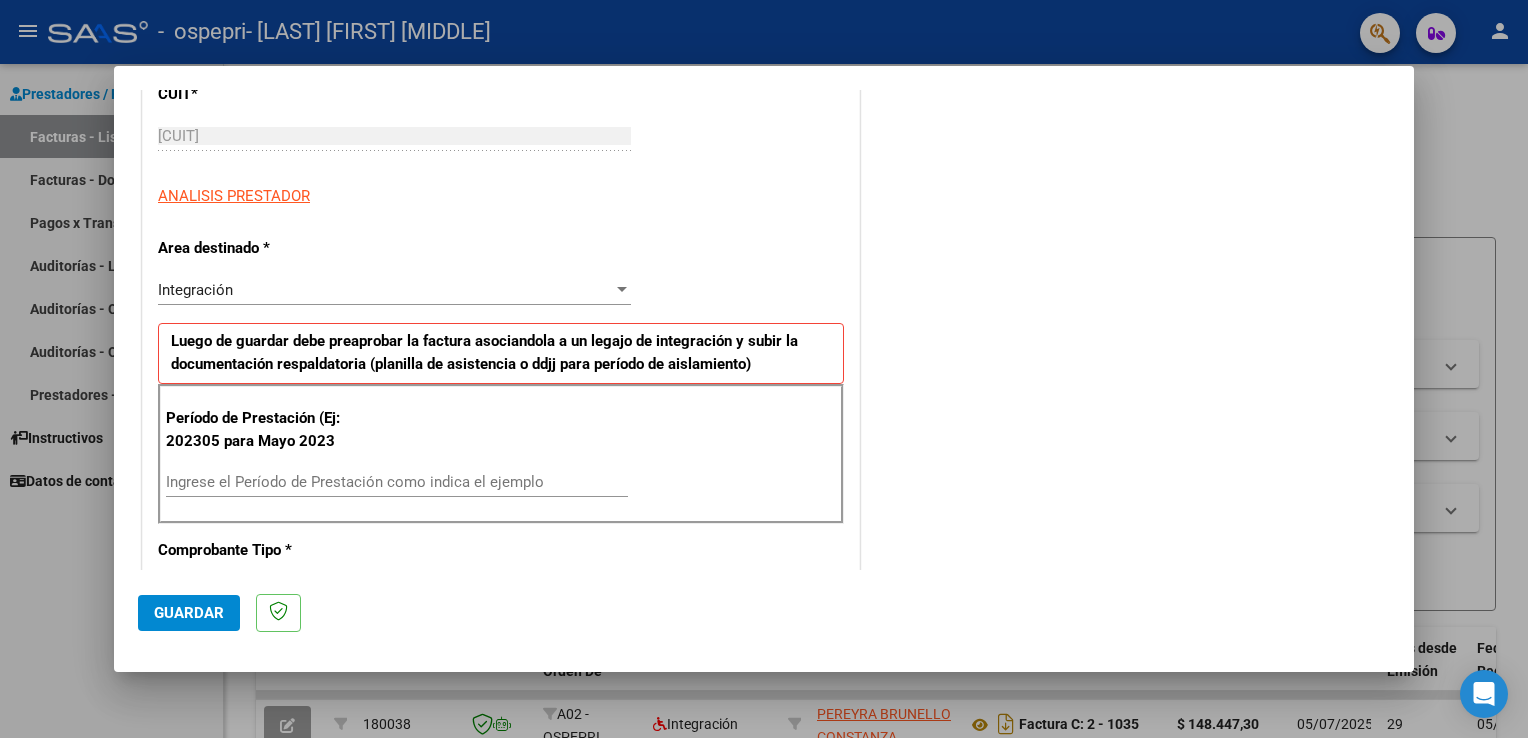 scroll, scrollTop: 300, scrollLeft: 0, axis: vertical 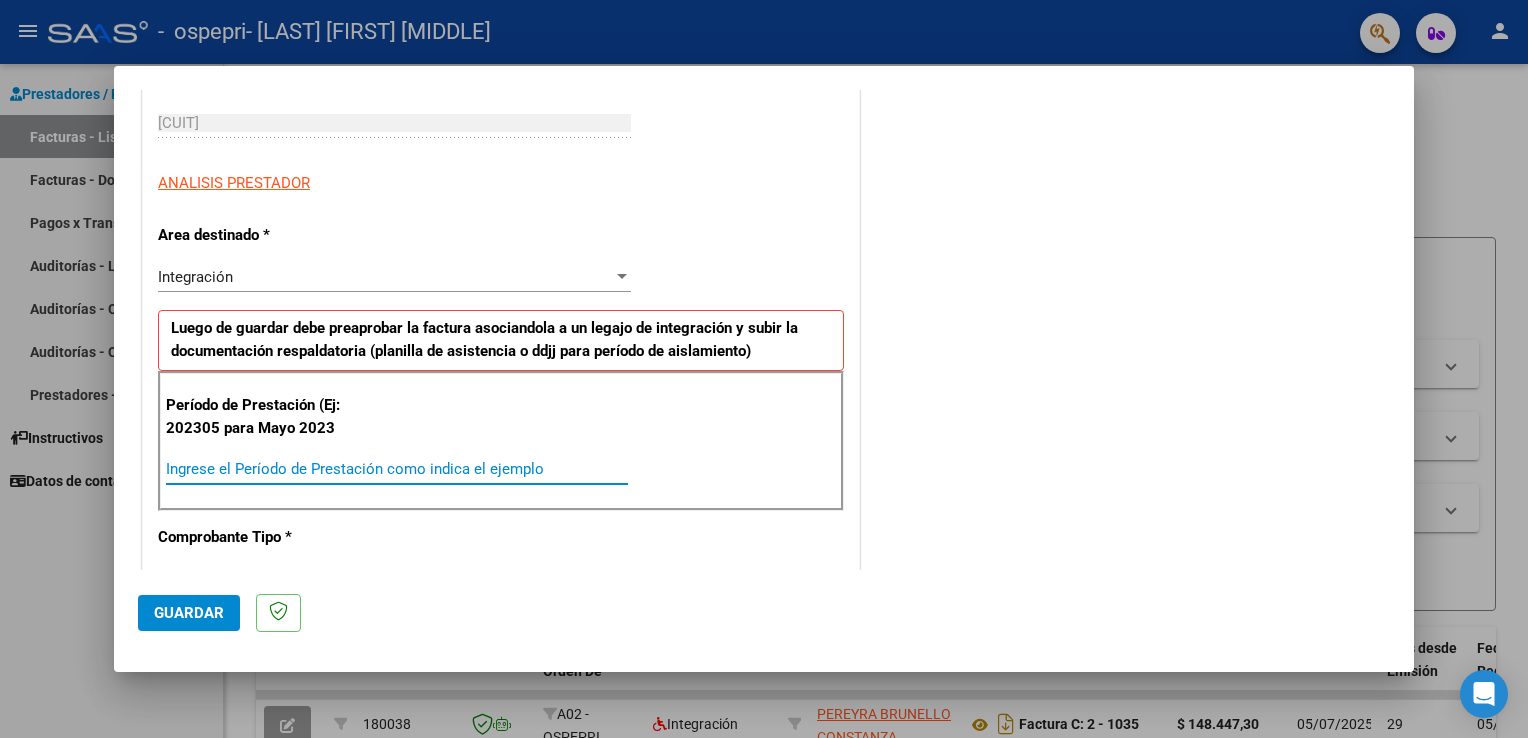 click on "Ingrese el Período de Prestación como indica el ejemplo" at bounding box center [397, 469] 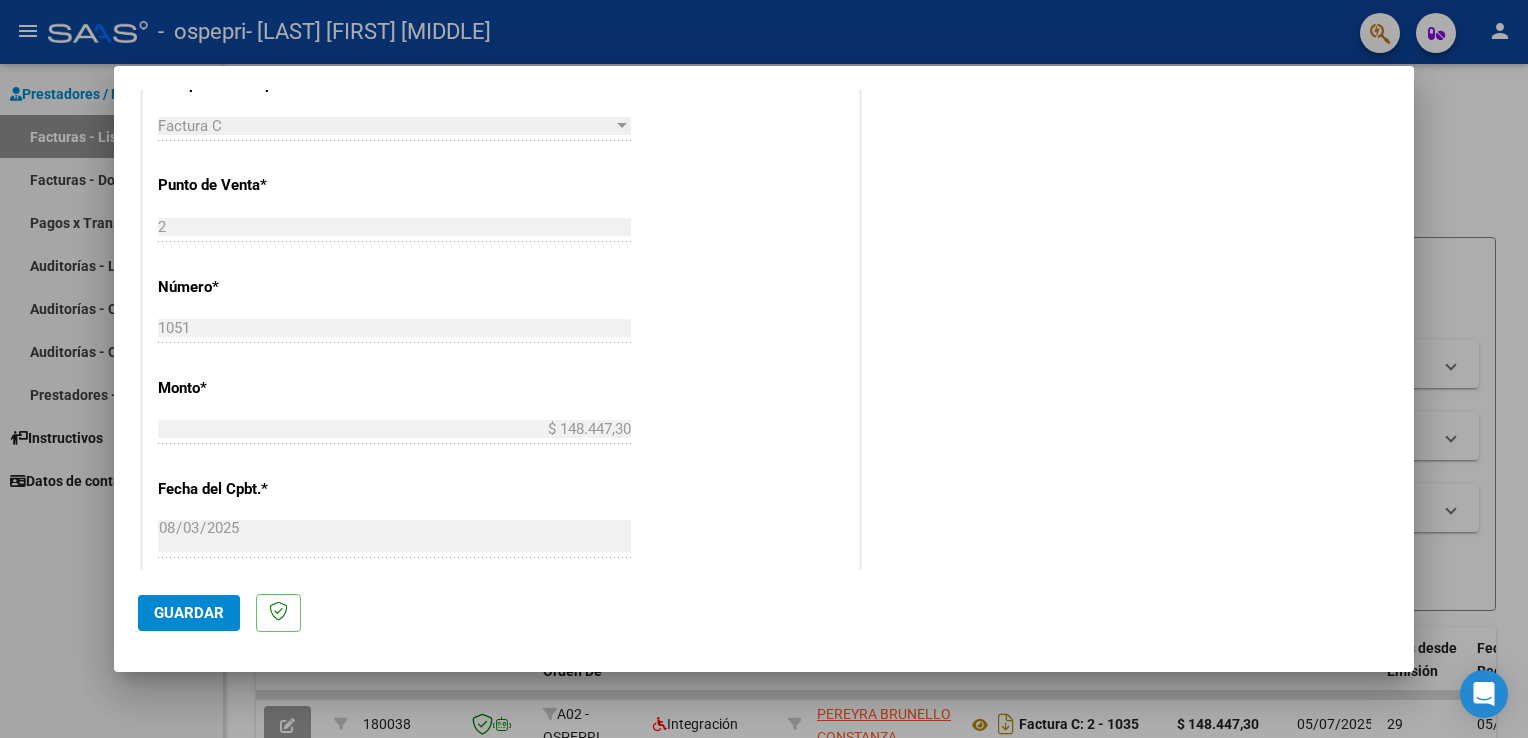 scroll, scrollTop: 740, scrollLeft: 0, axis: vertical 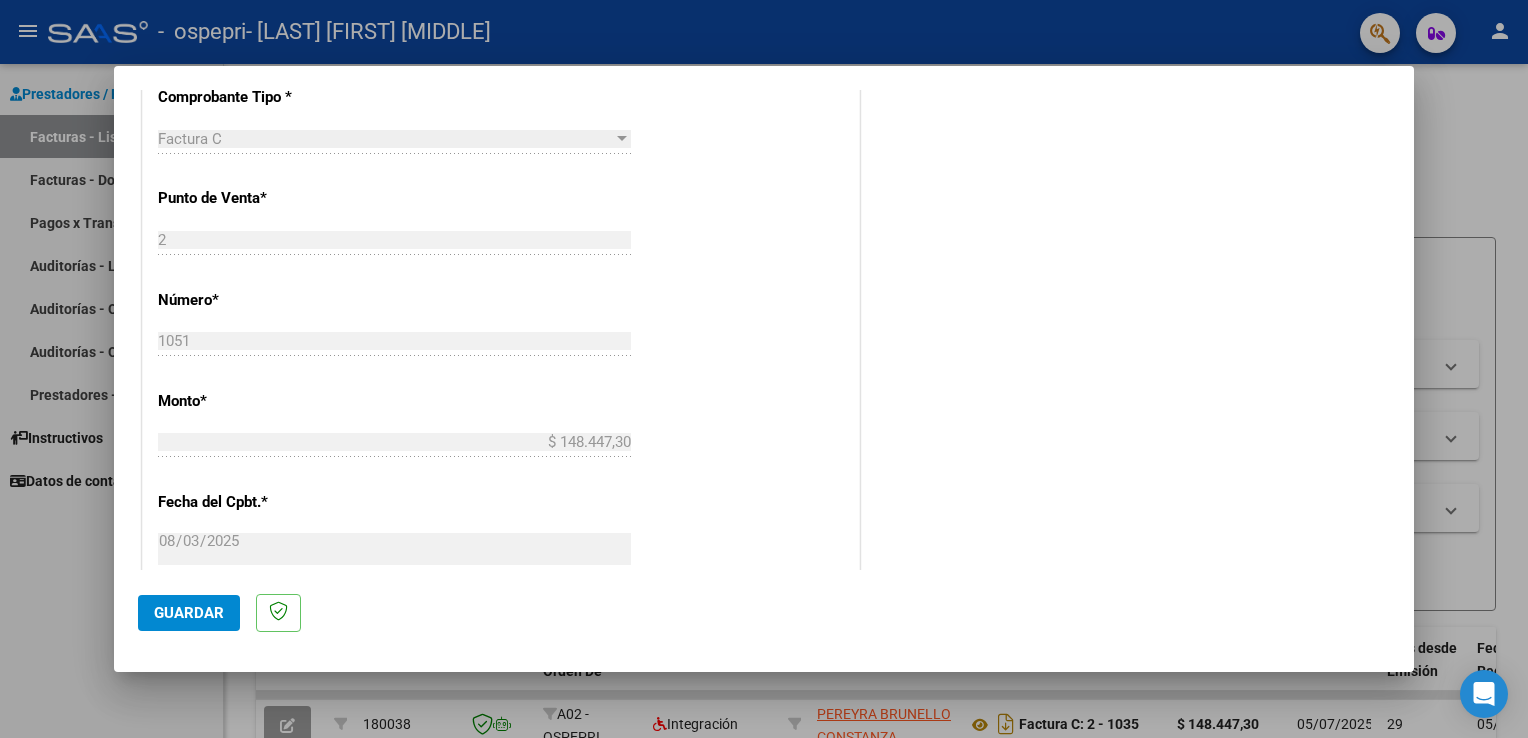 type on "202507" 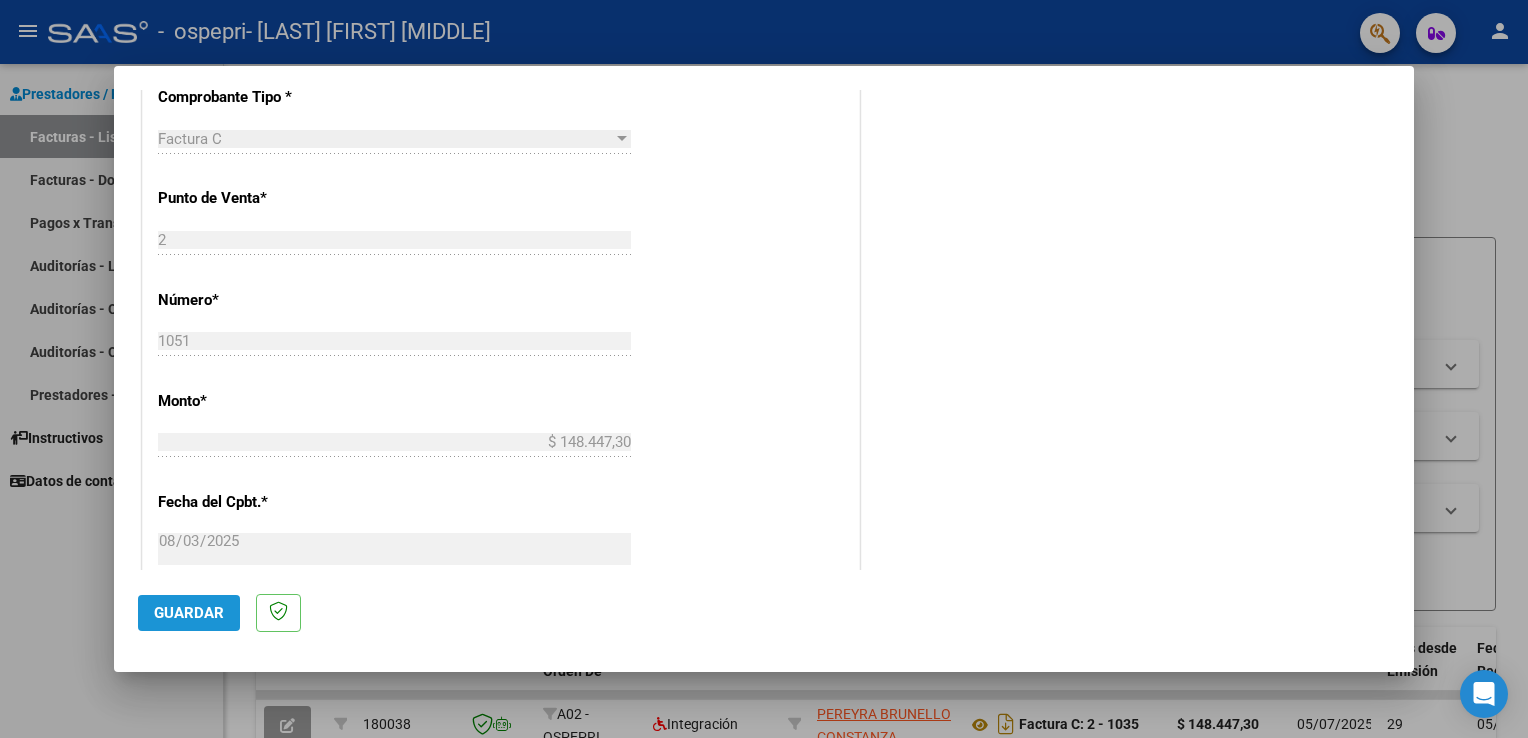 click on "Guardar" 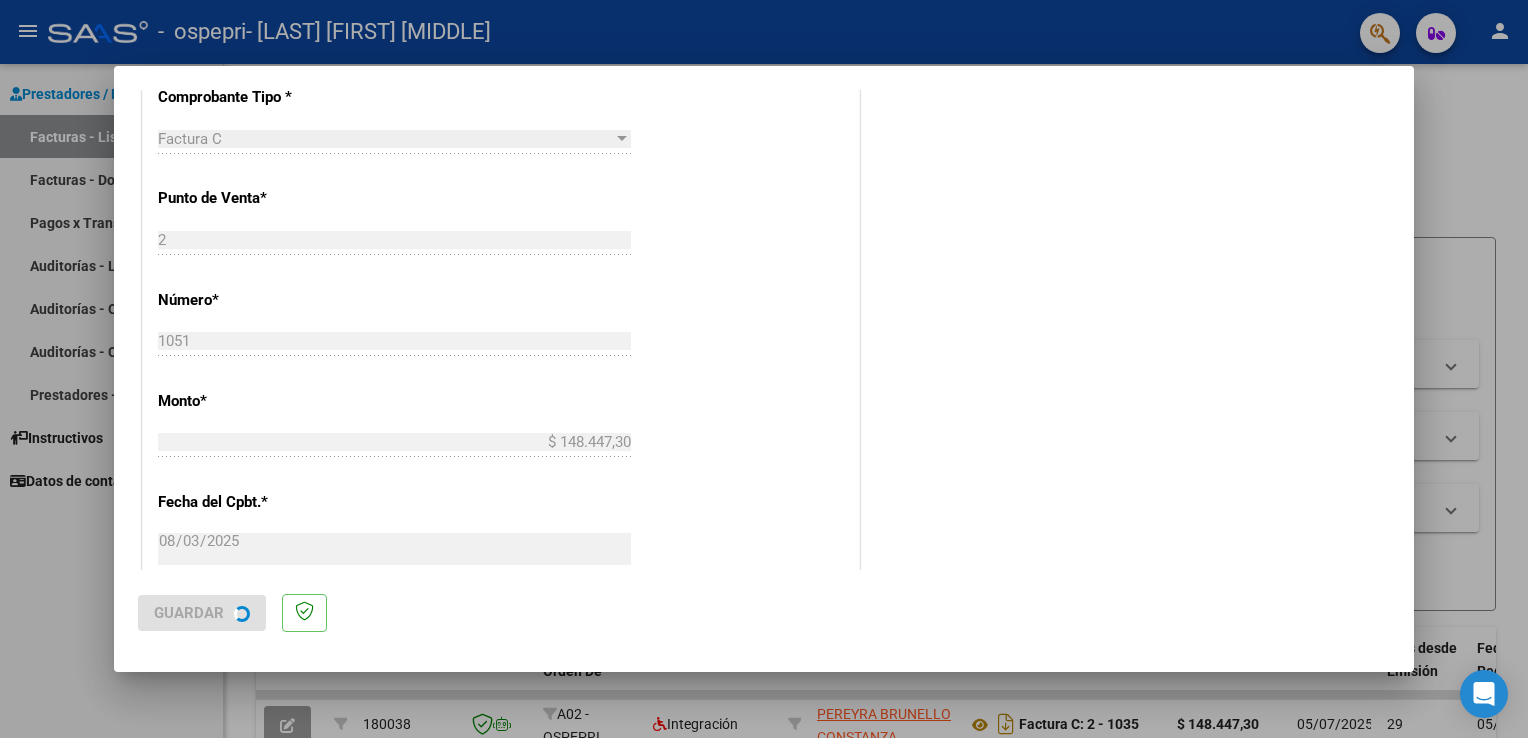 scroll, scrollTop: 0, scrollLeft: 0, axis: both 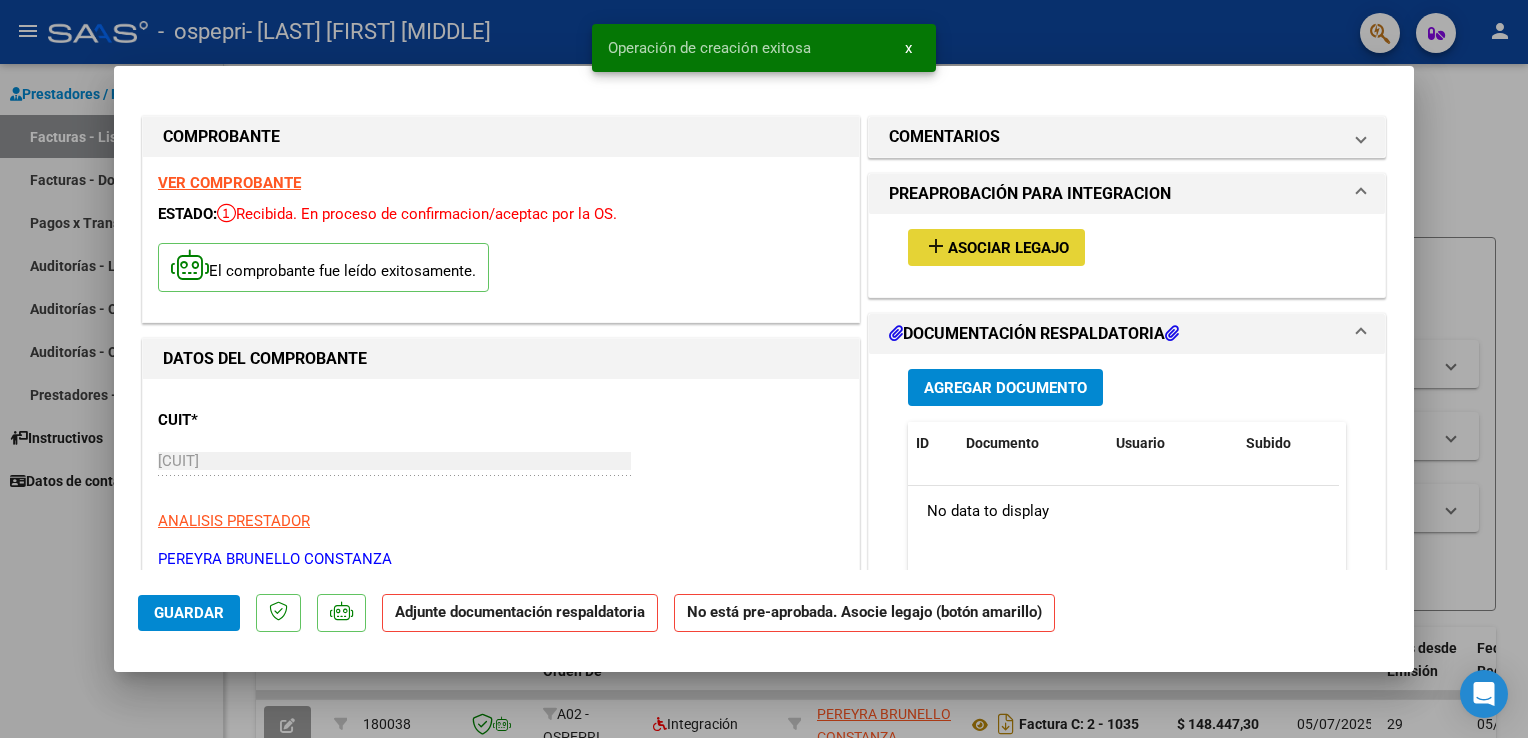 click on "add Asociar Legajo" at bounding box center (996, 247) 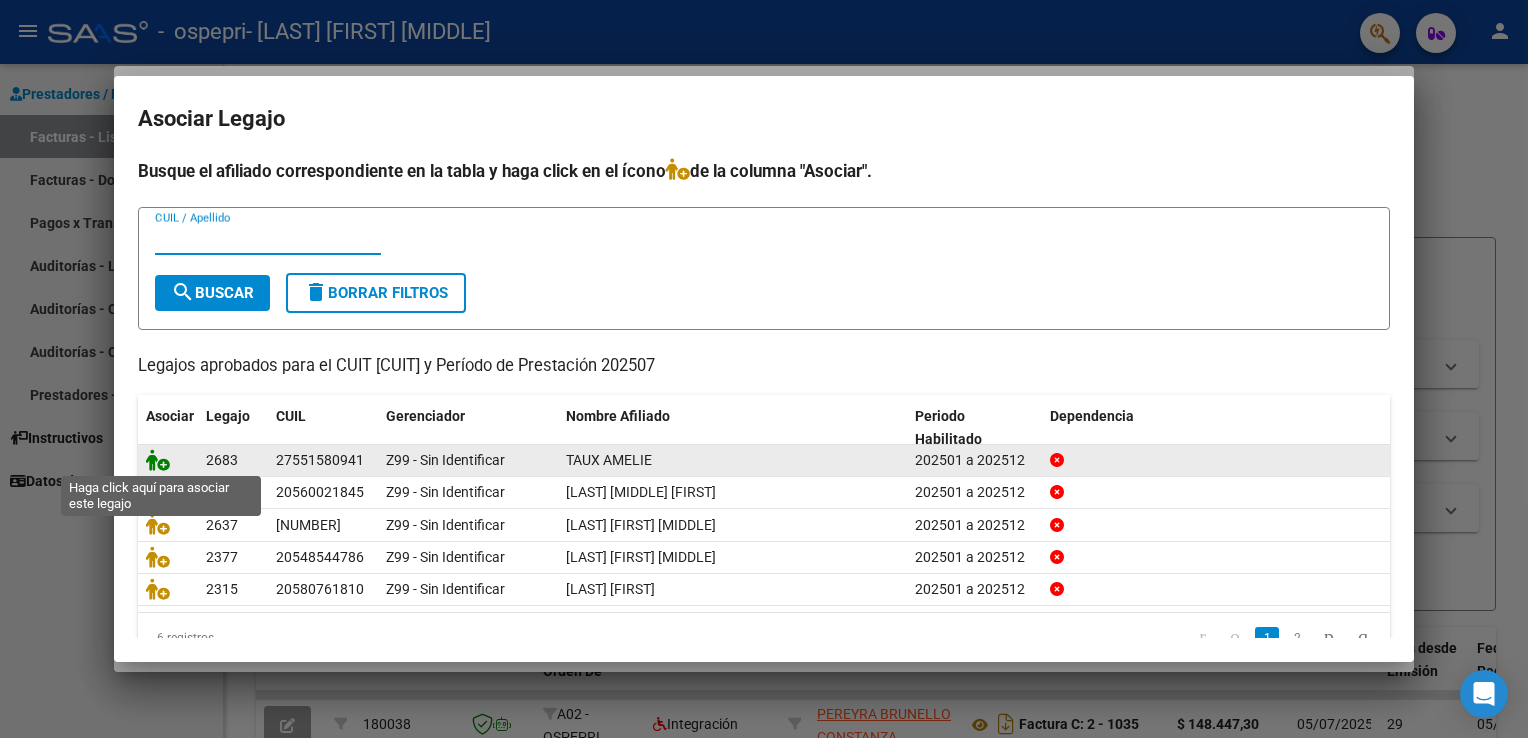 click 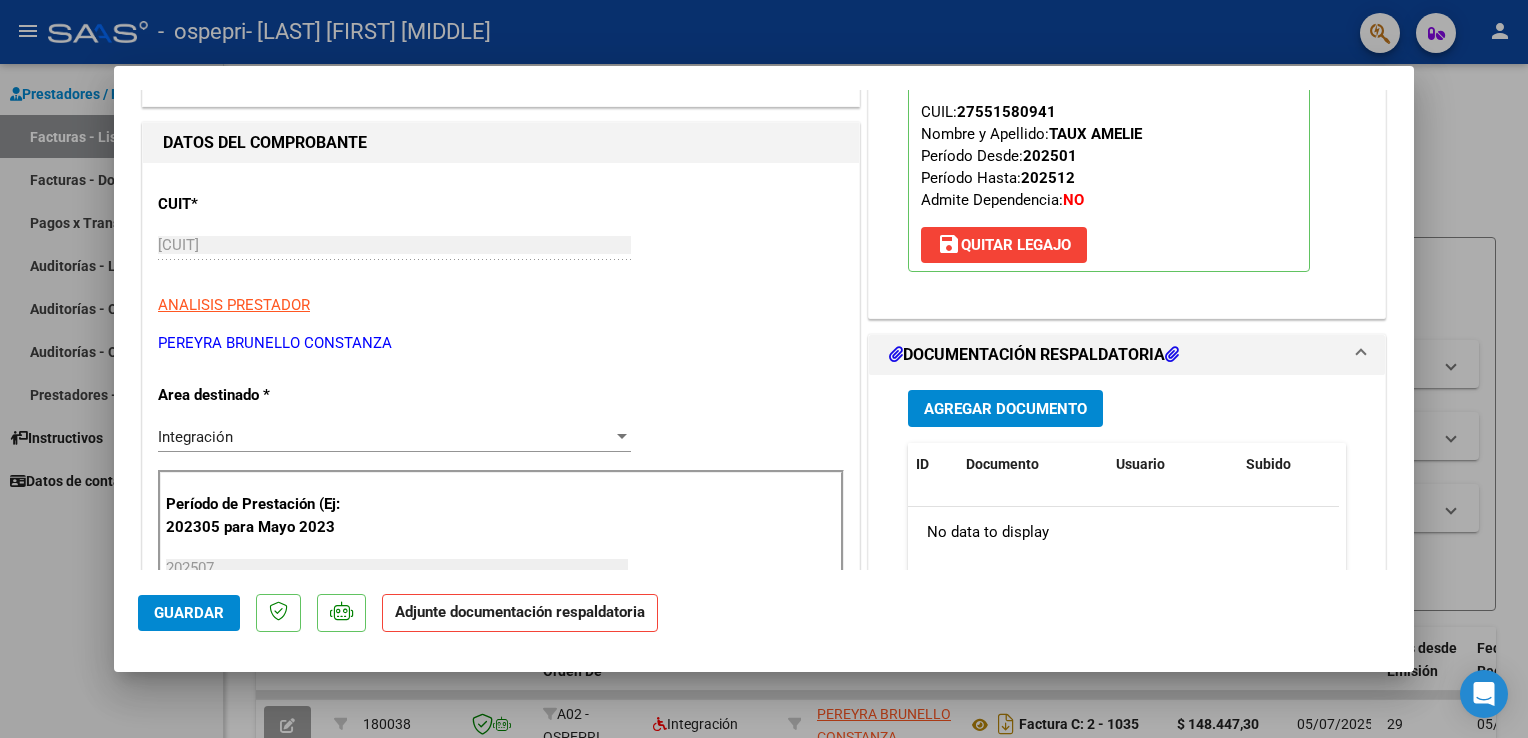 scroll, scrollTop: 300, scrollLeft: 0, axis: vertical 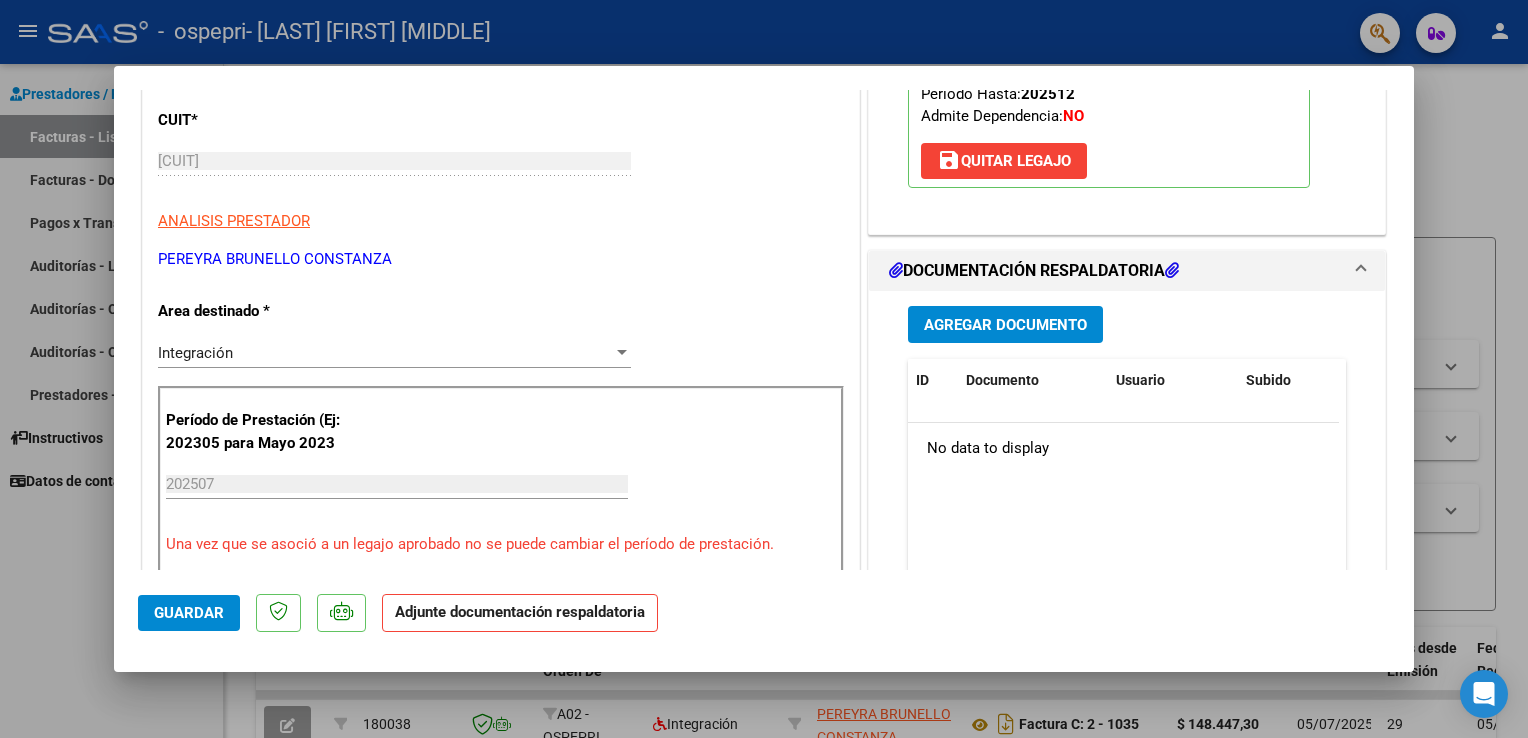 click on "Agregar Documento" at bounding box center [1005, 325] 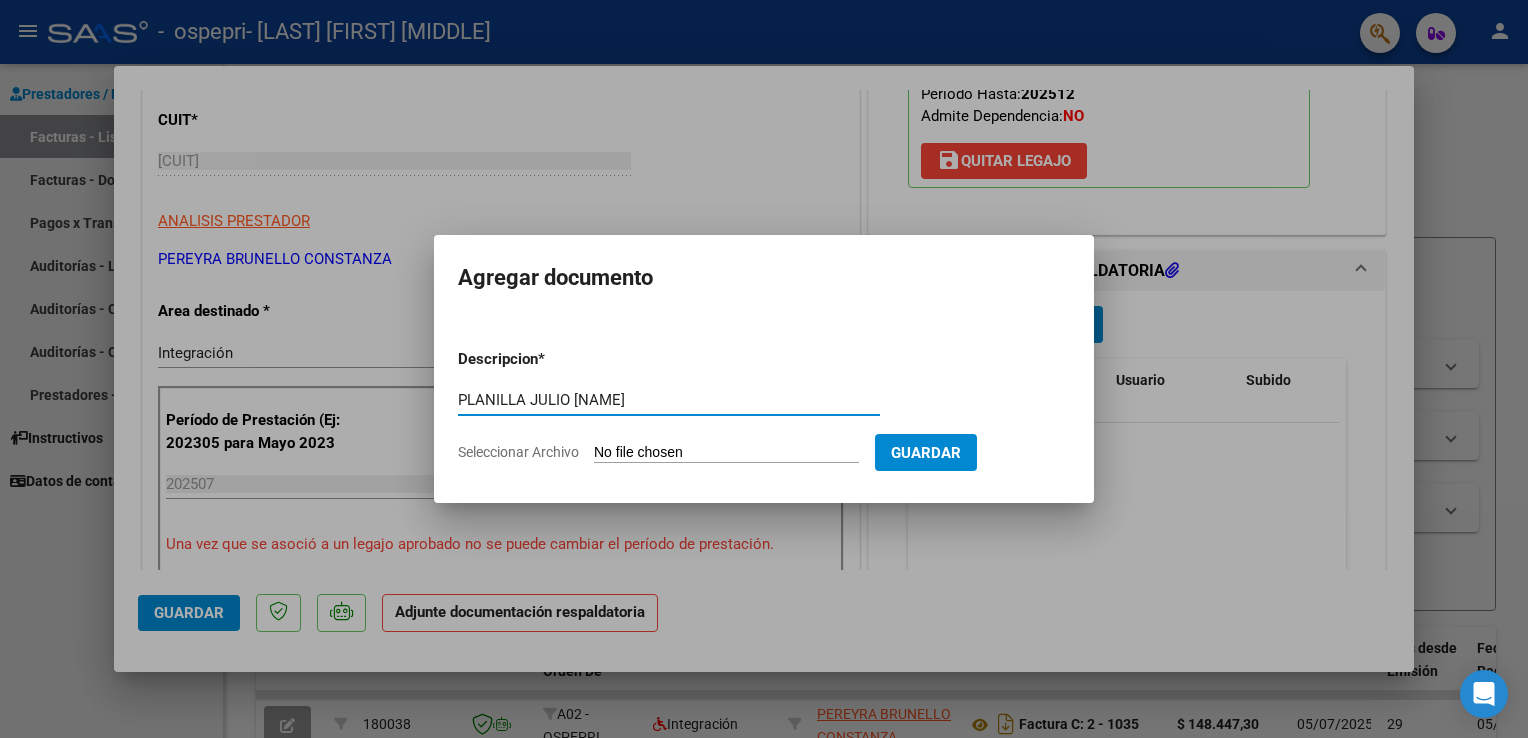 type on "PLANILLA JULIO [NAME]" 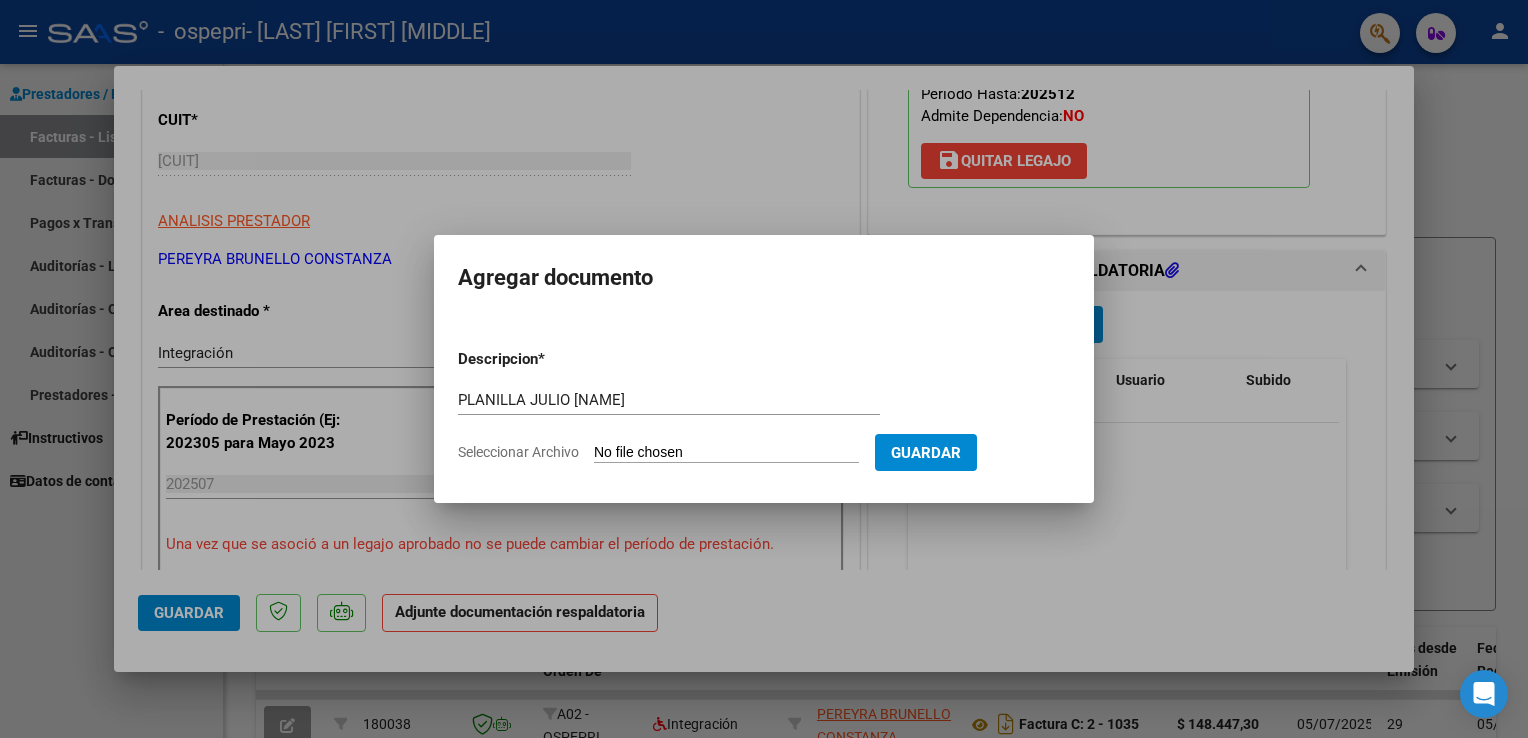 click on "Seleccionar Archivo" at bounding box center [726, 453] 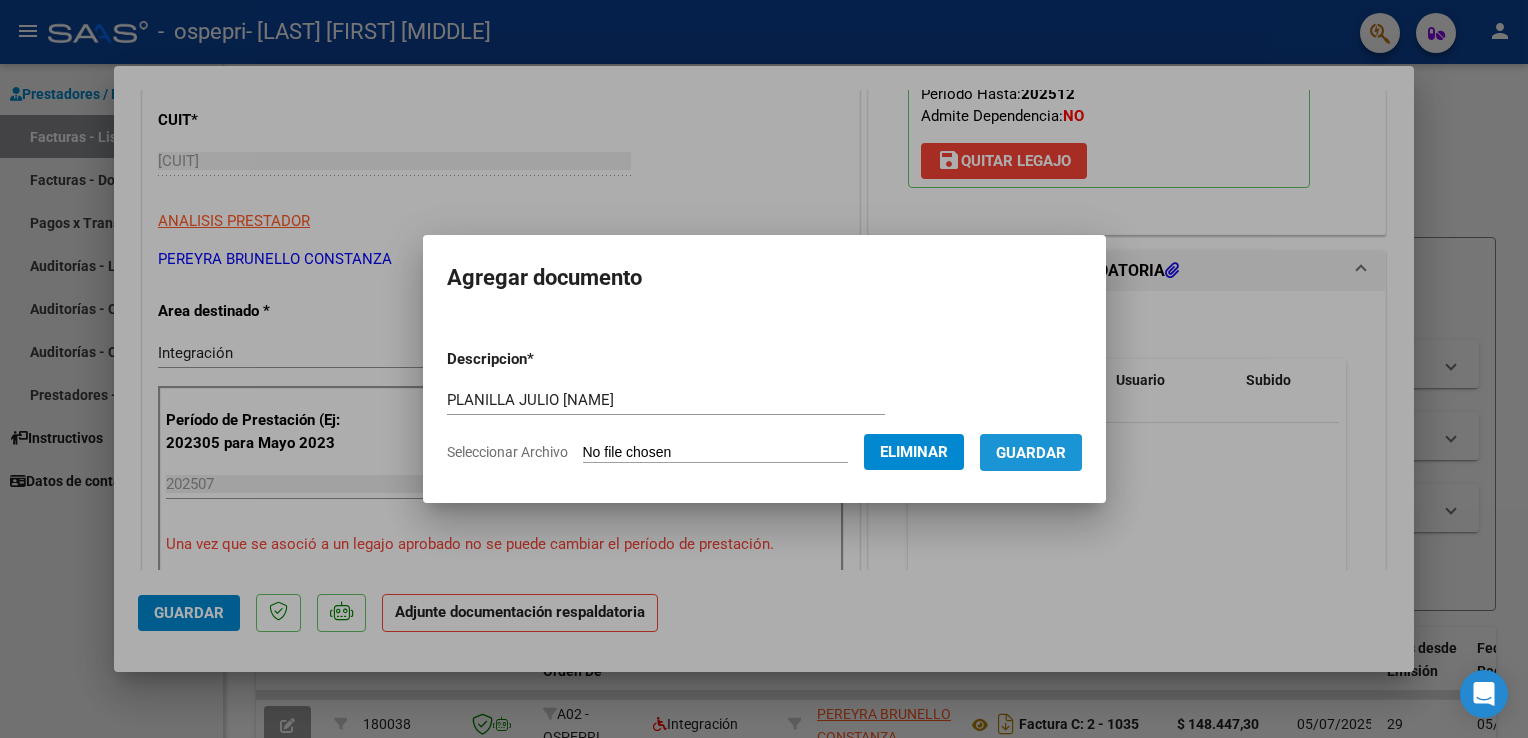 click on "Guardar" at bounding box center (1031, 453) 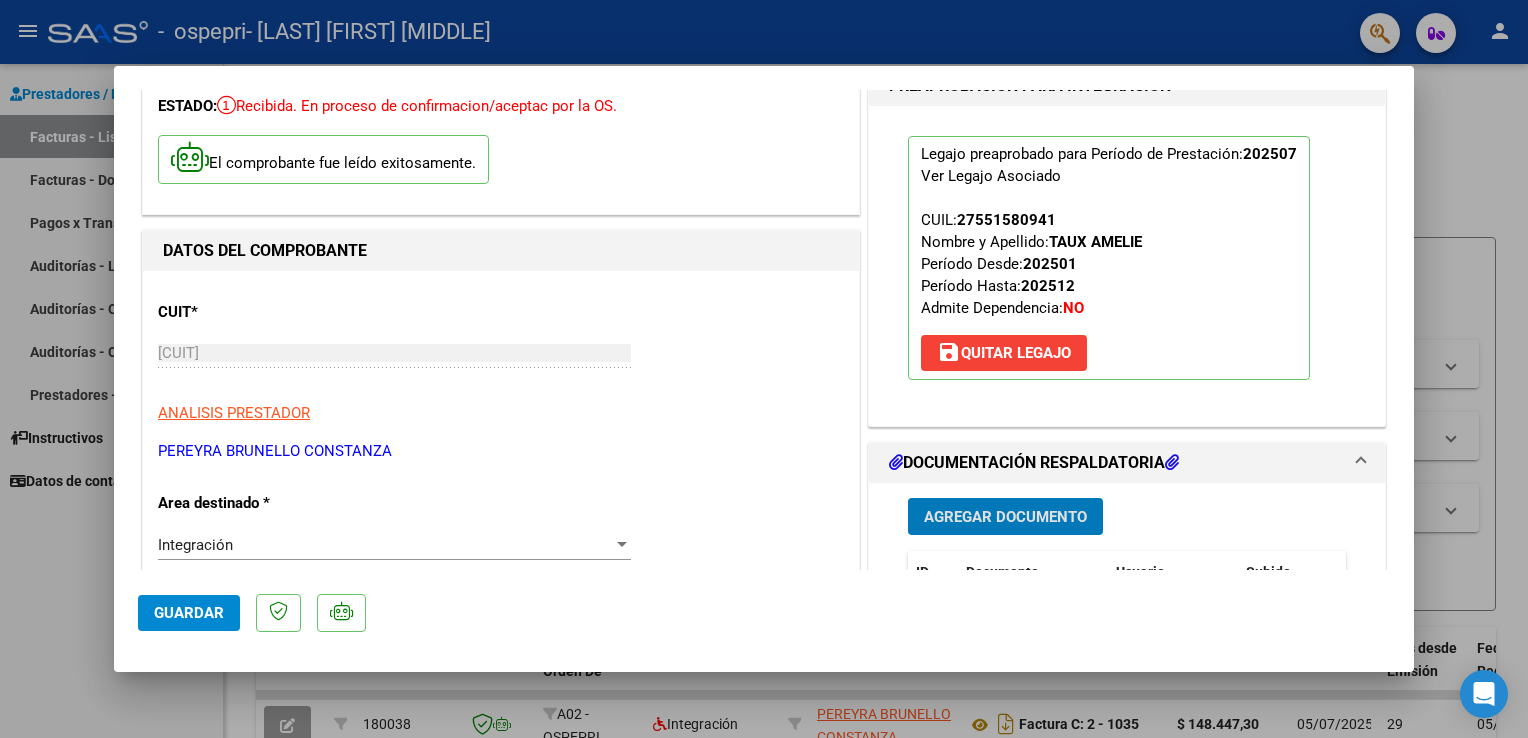 scroll, scrollTop: 0, scrollLeft: 0, axis: both 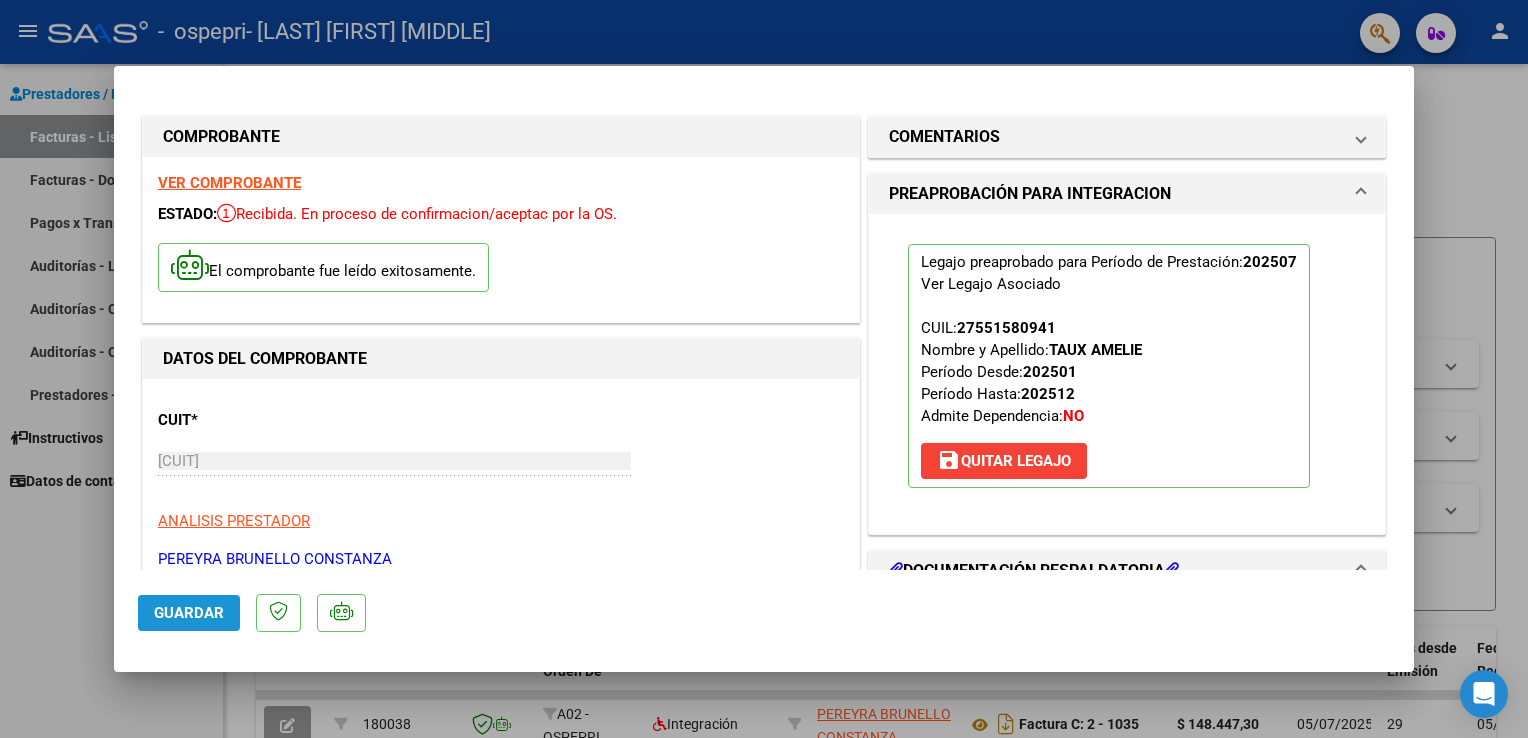 click on "Guardar" 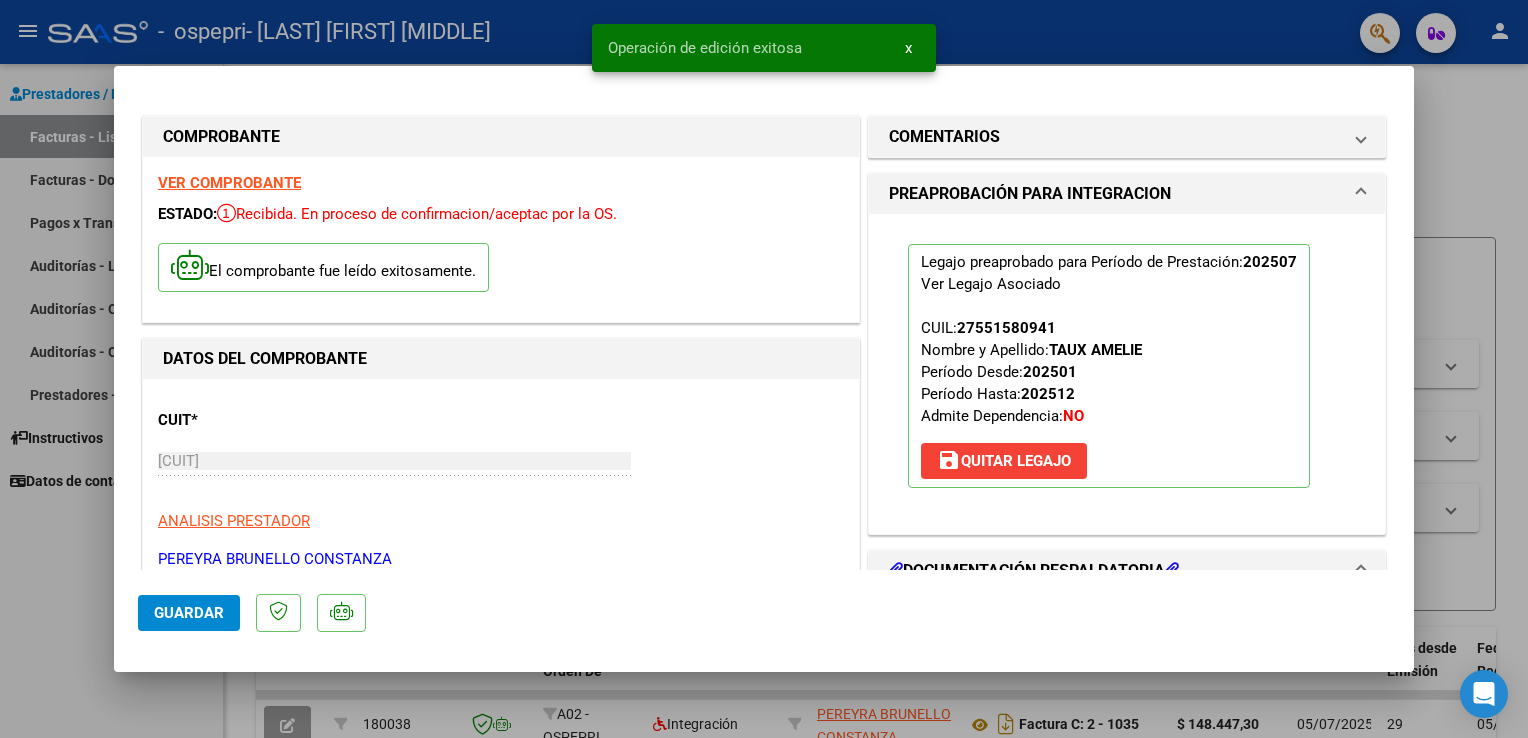 click at bounding box center (764, 369) 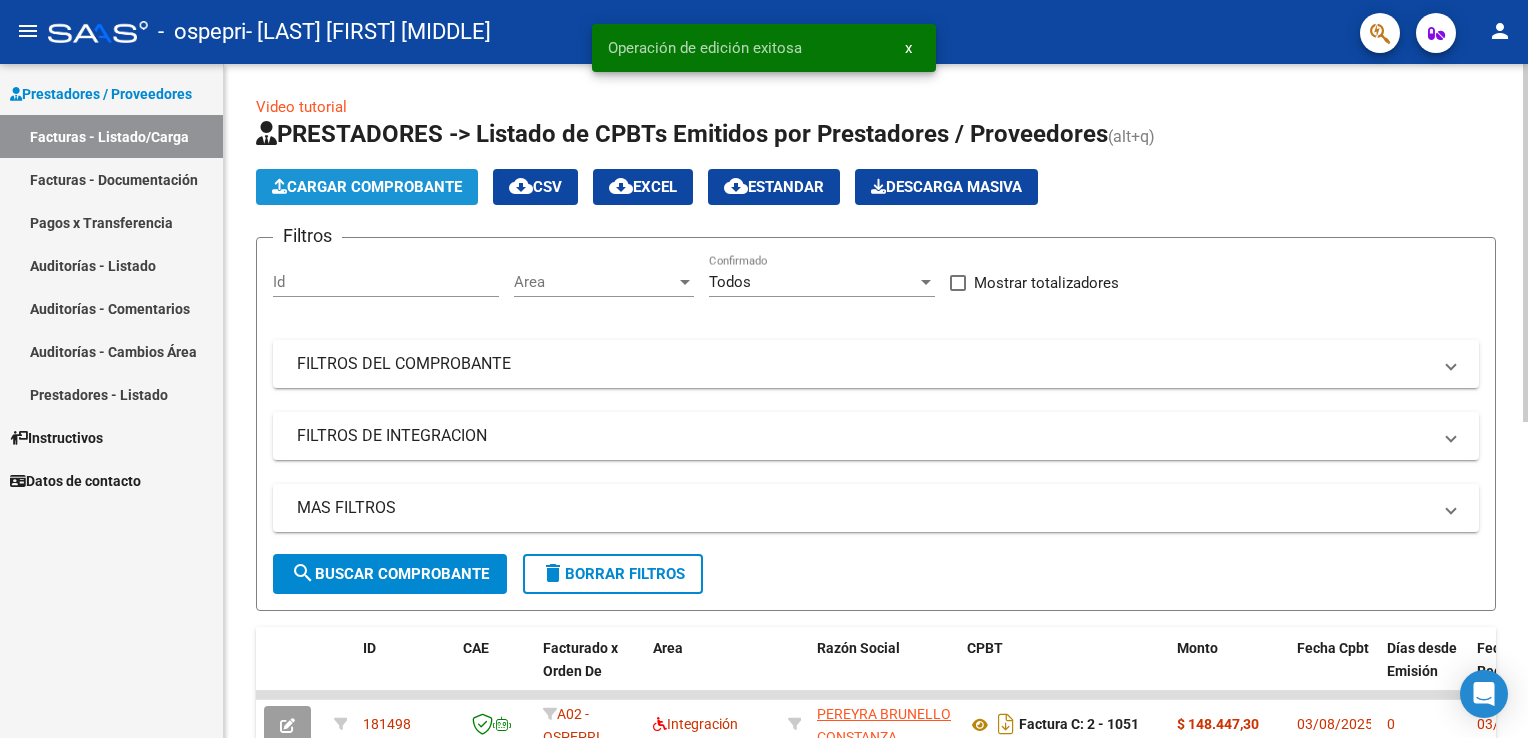 click on "Cargar Comprobante" 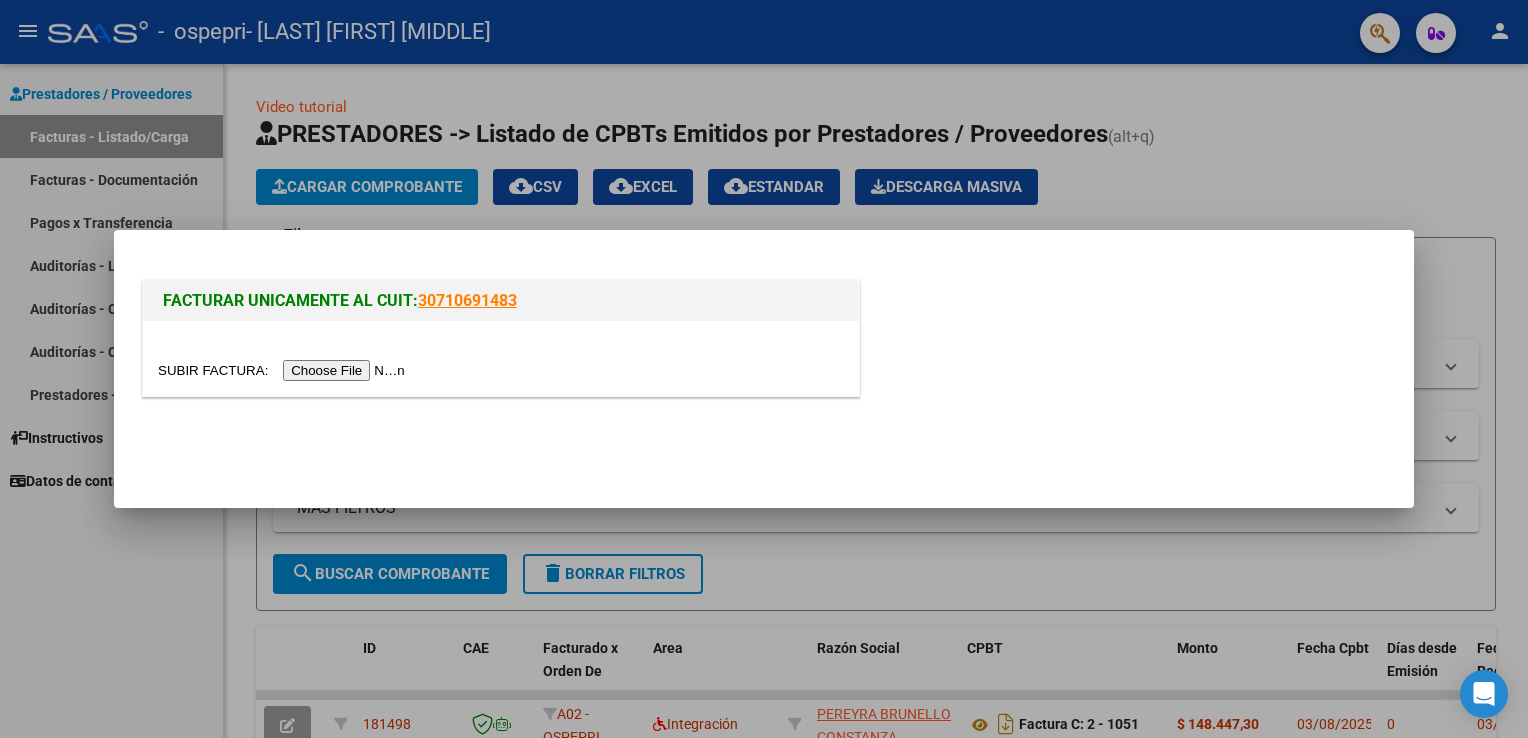 click at bounding box center (284, 370) 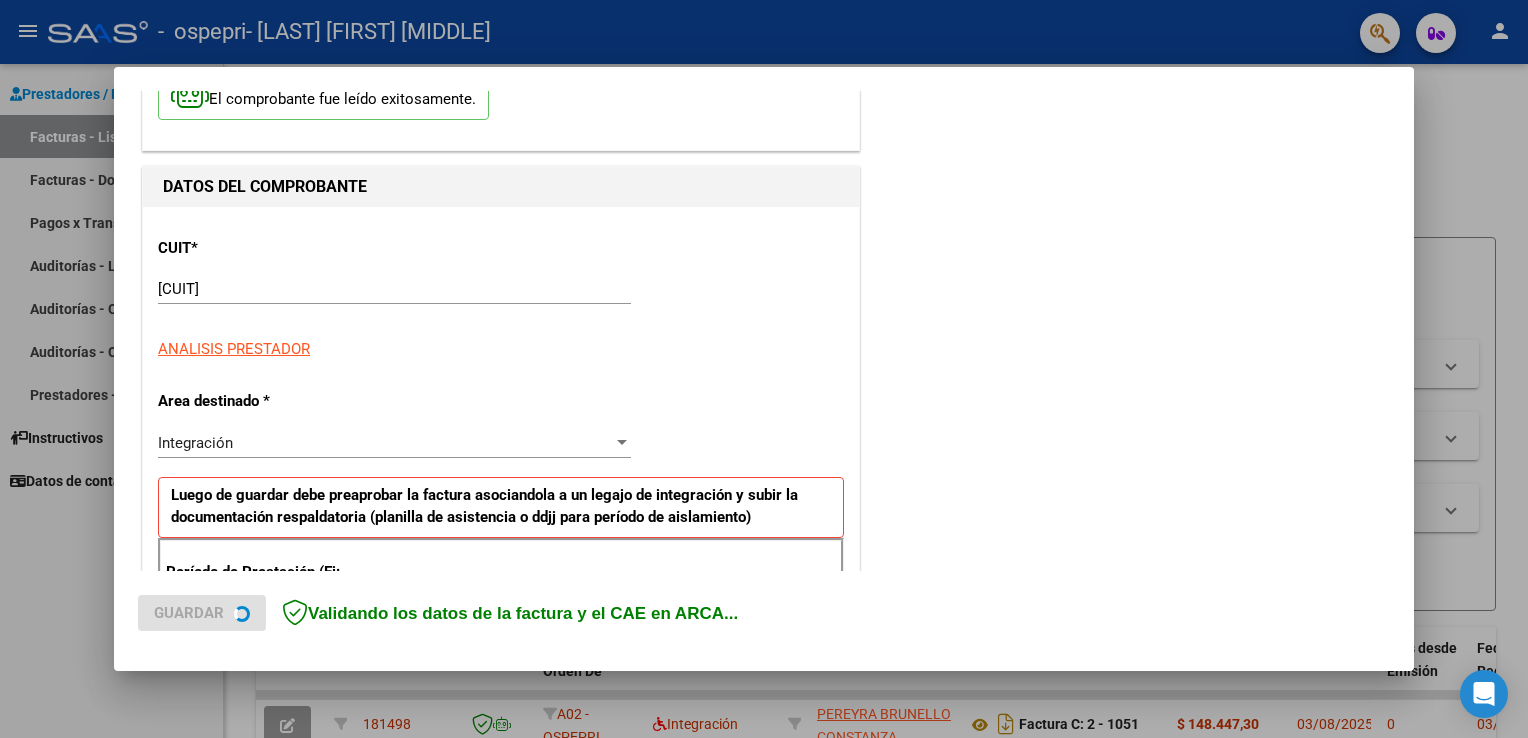scroll, scrollTop: 400, scrollLeft: 0, axis: vertical 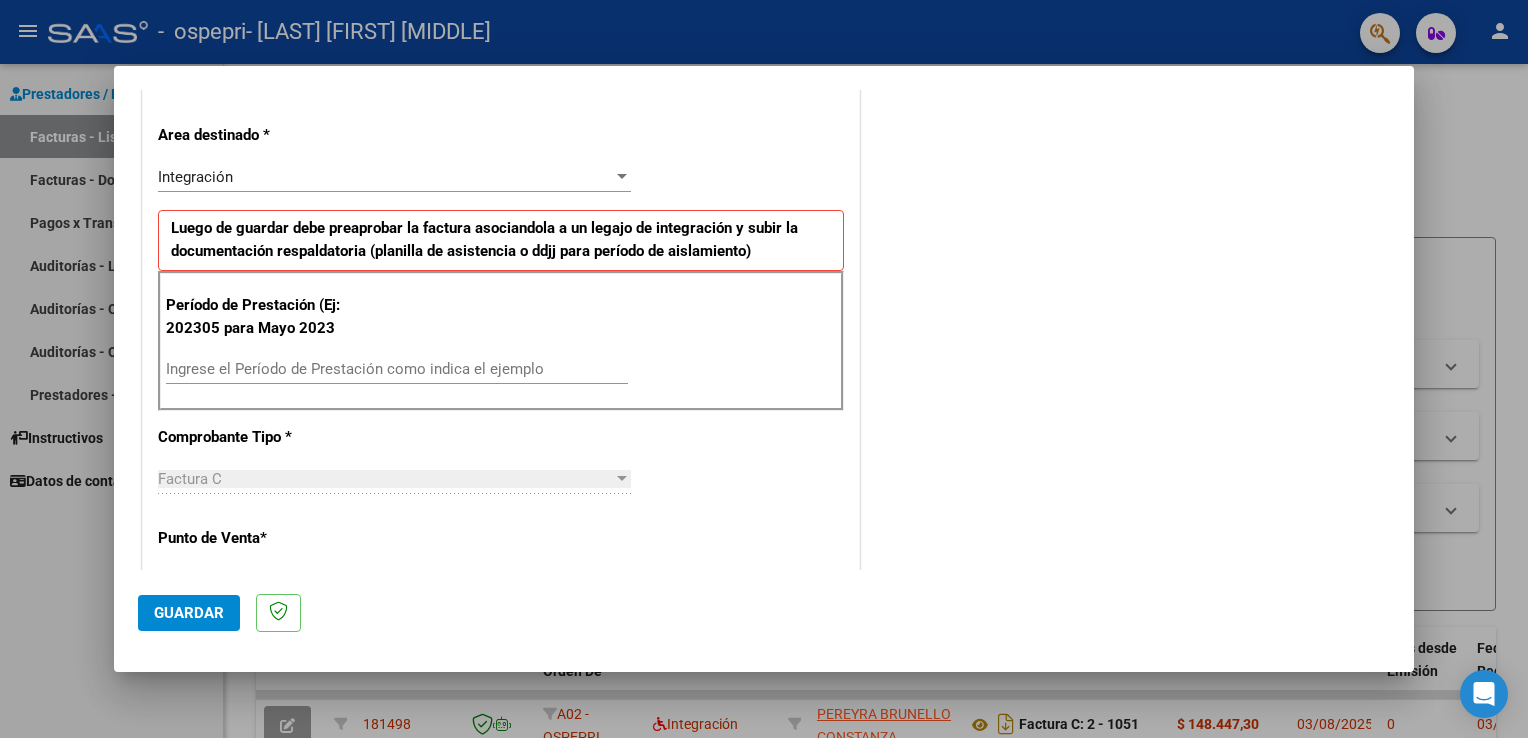 click on "Ingrese el Período de Prestación como indica el ejemplo" at bounding box center (397, 369) 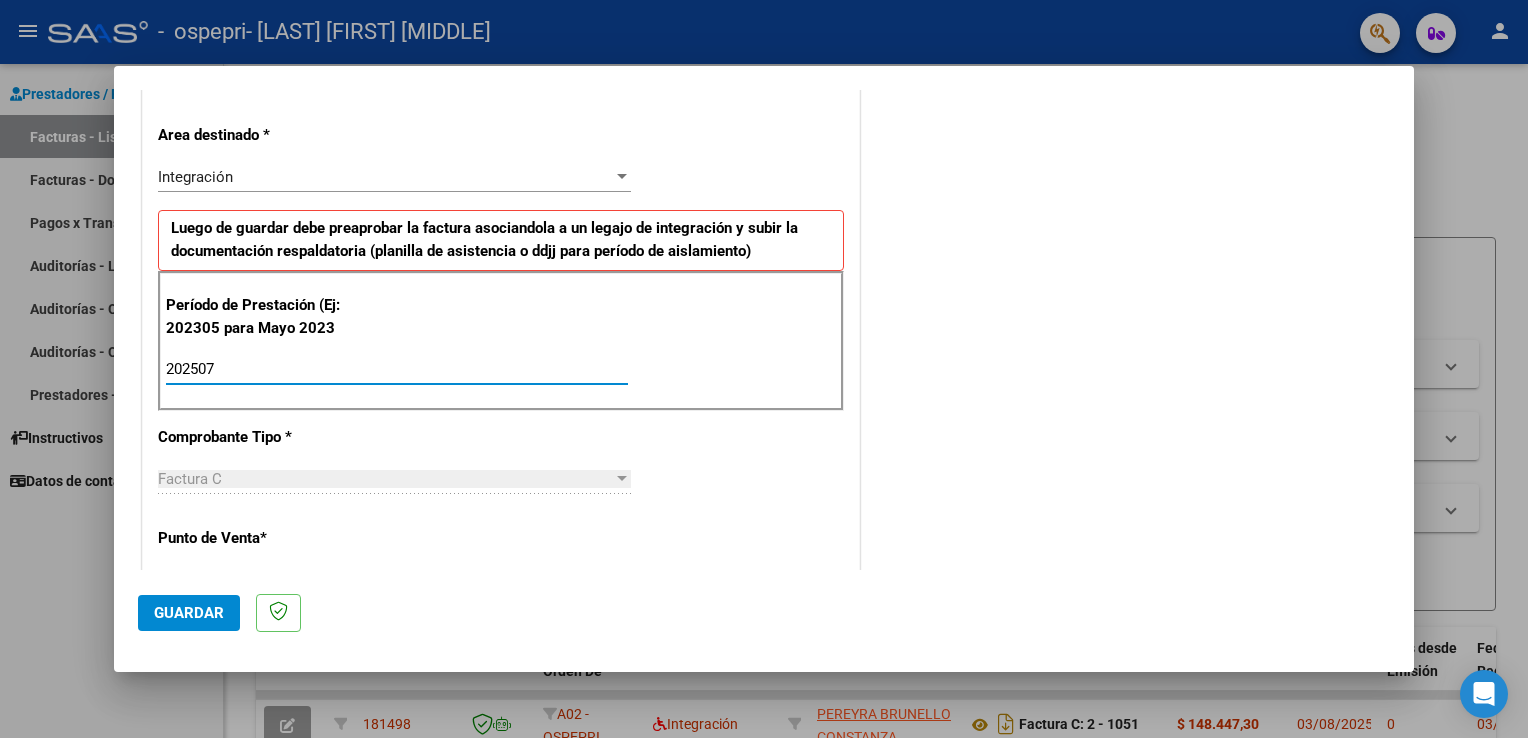 type on "202507" 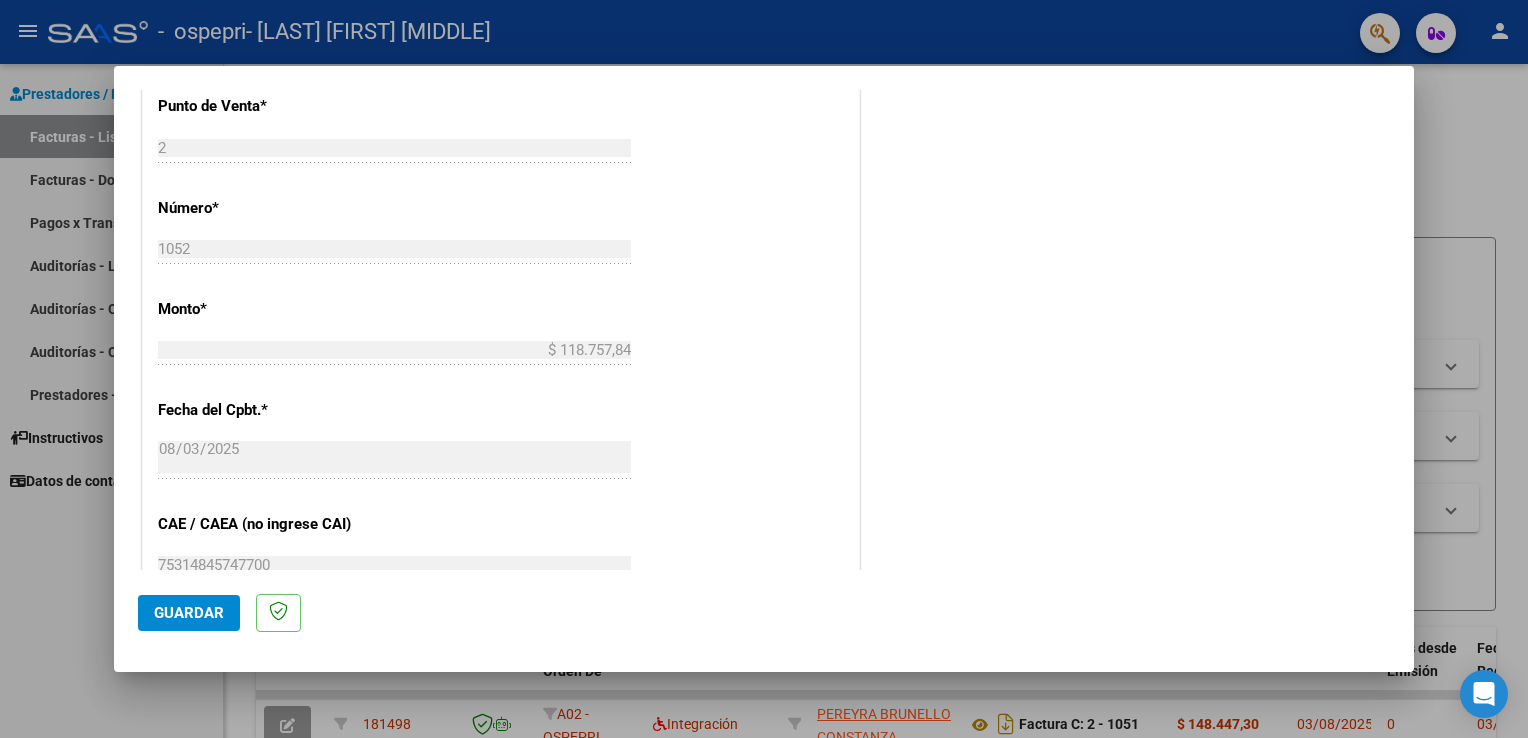 scroll, scrollTop: 1240, scrollLeft: 0, axis: vertical 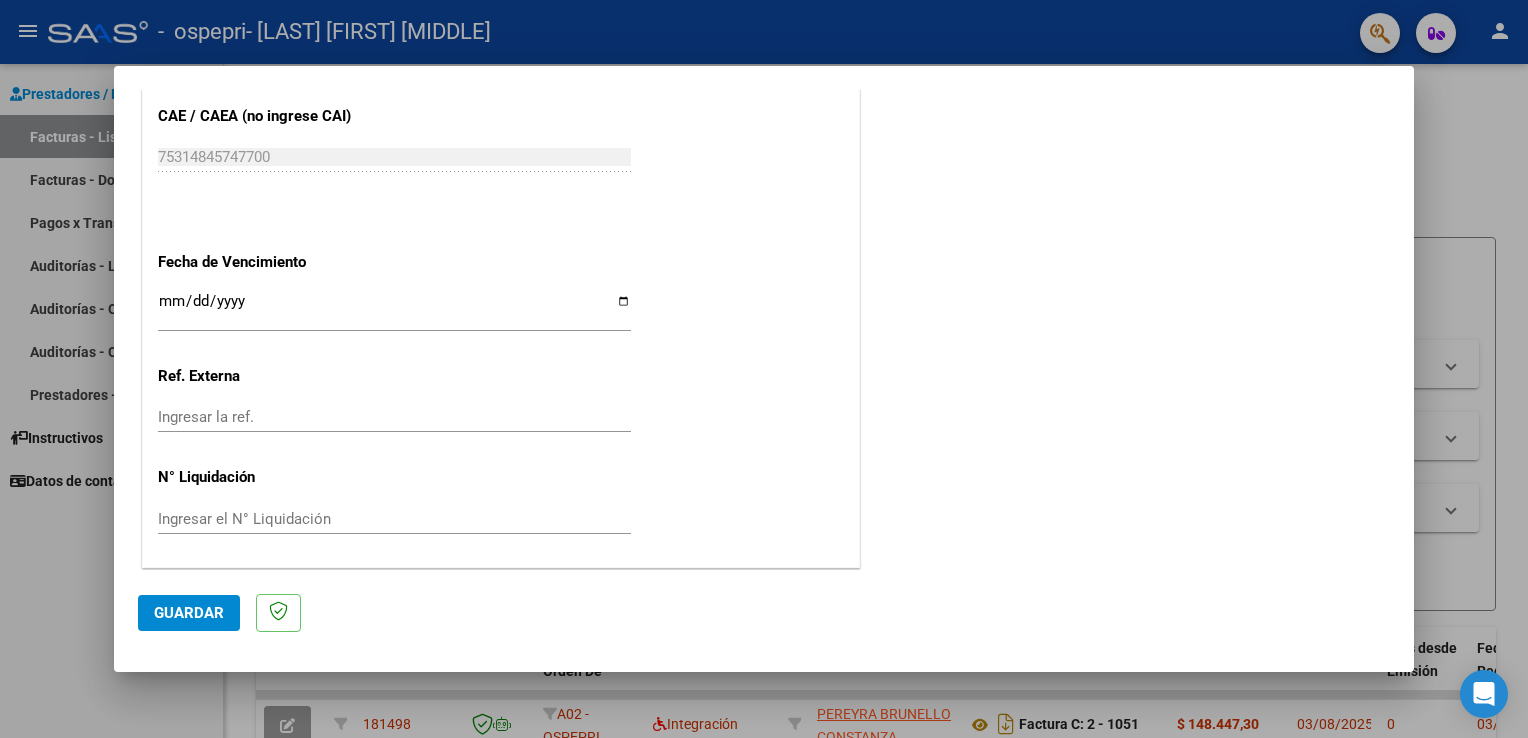 click on "Guardar" 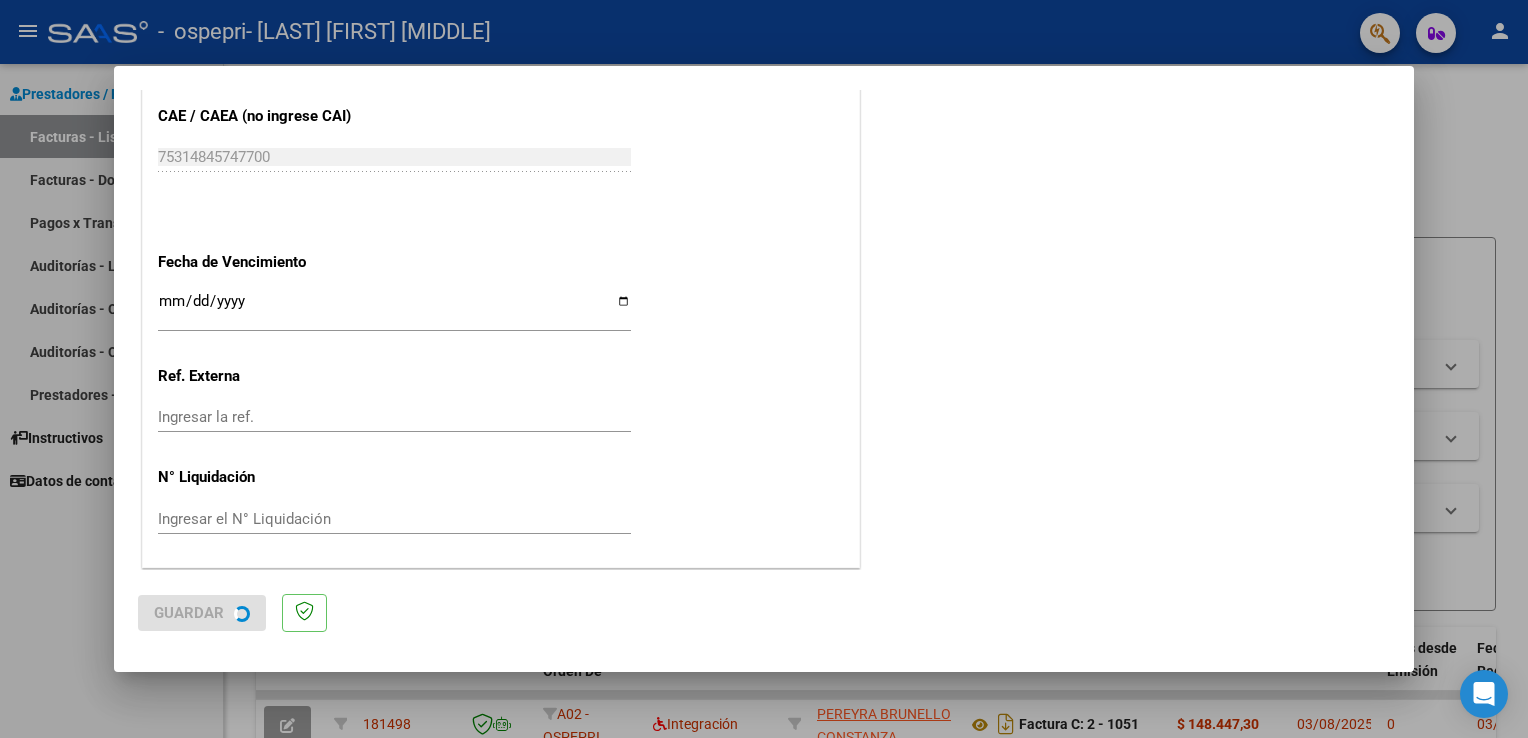scroll, scrollTop: 0, scrollLeft: 0, axis: both 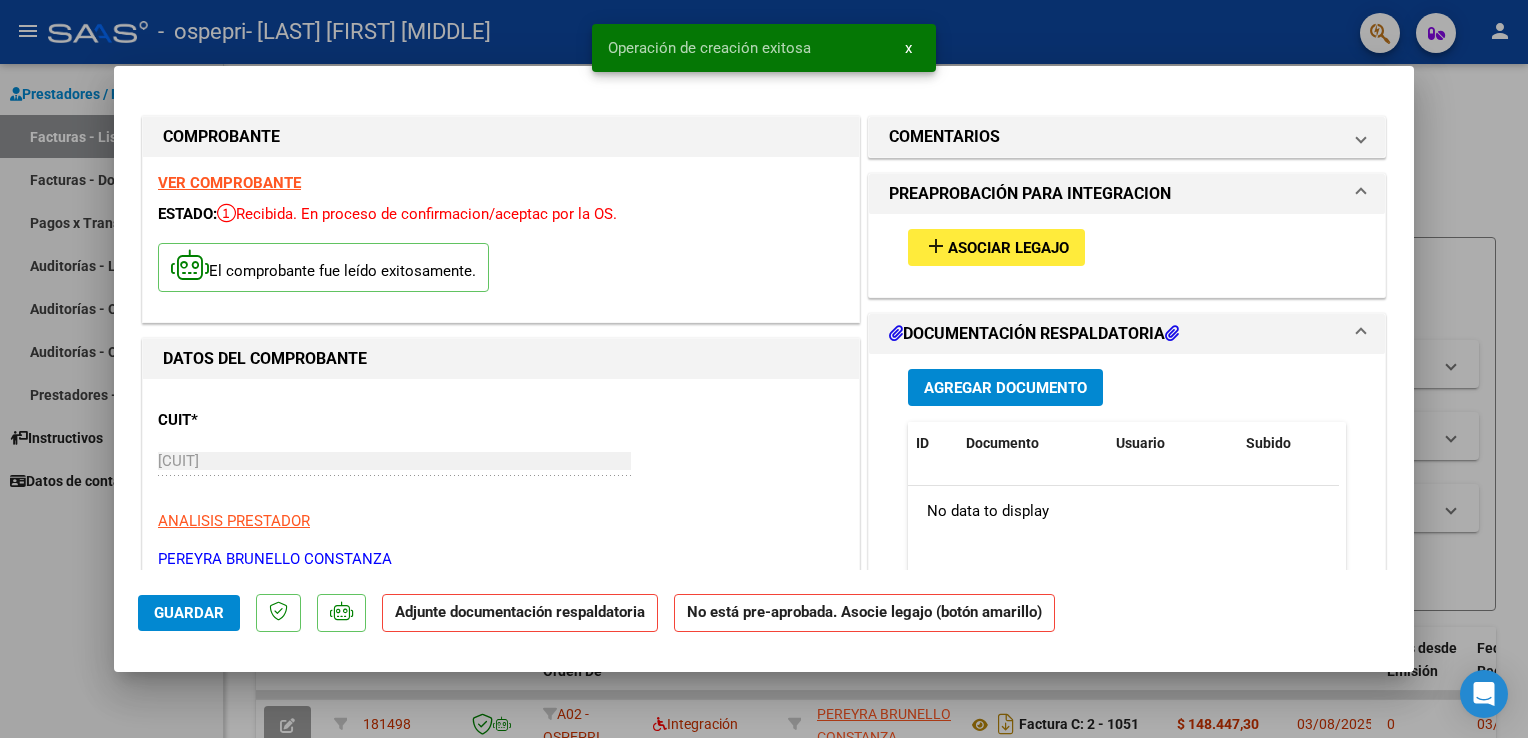 click on "Asociar Legajo" at bounding box center (1008, 248) 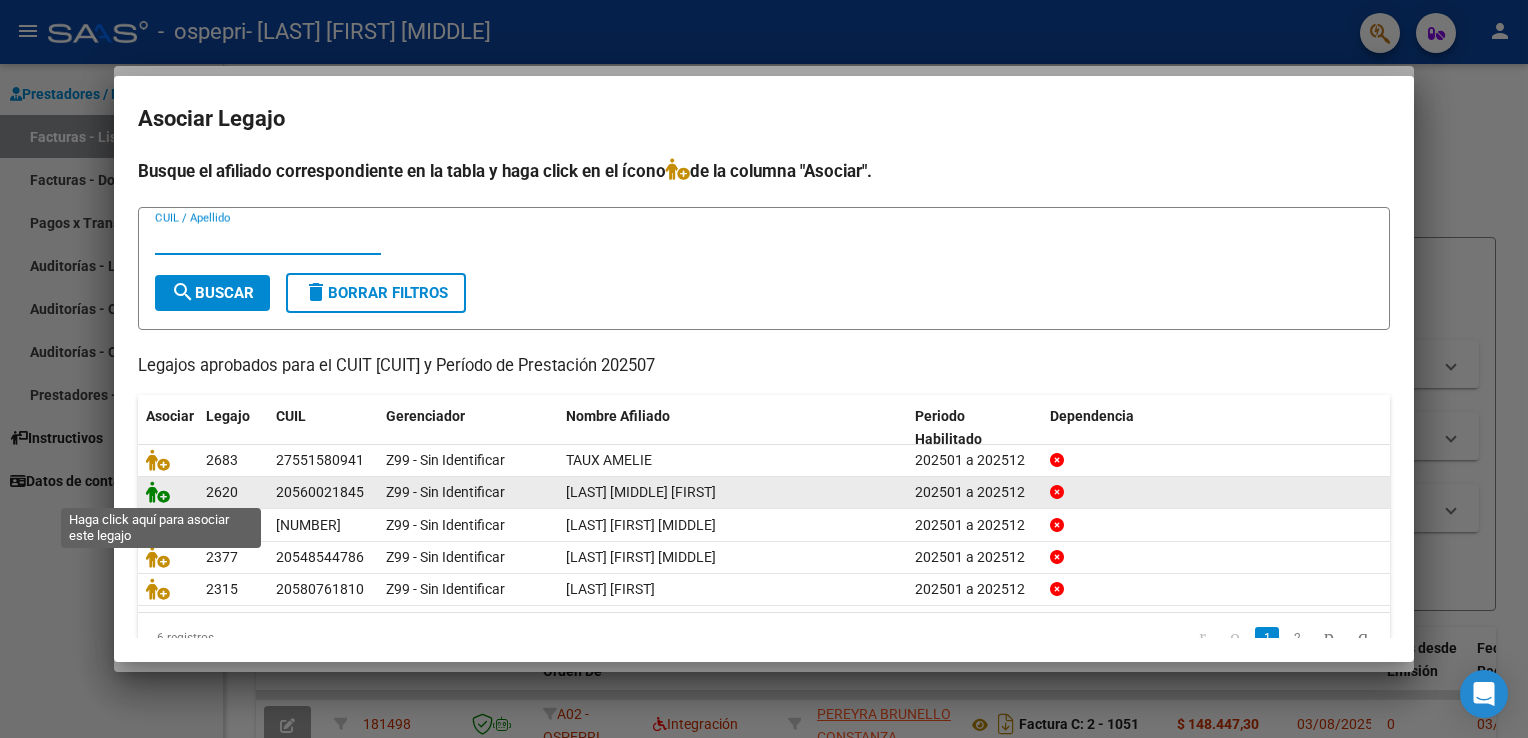 click 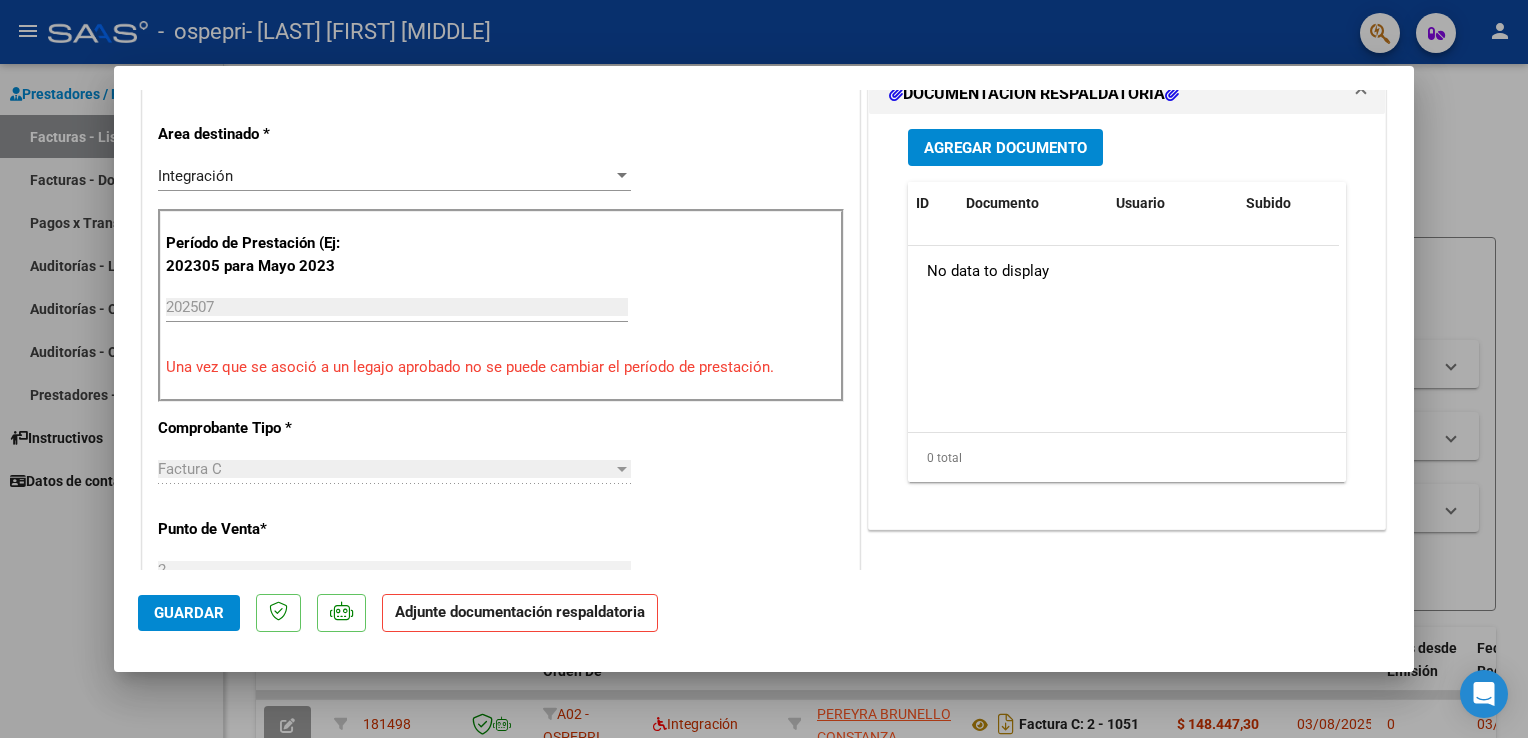 scroll, scrollTop: 500, scrollLeft: 0, axis: vertical 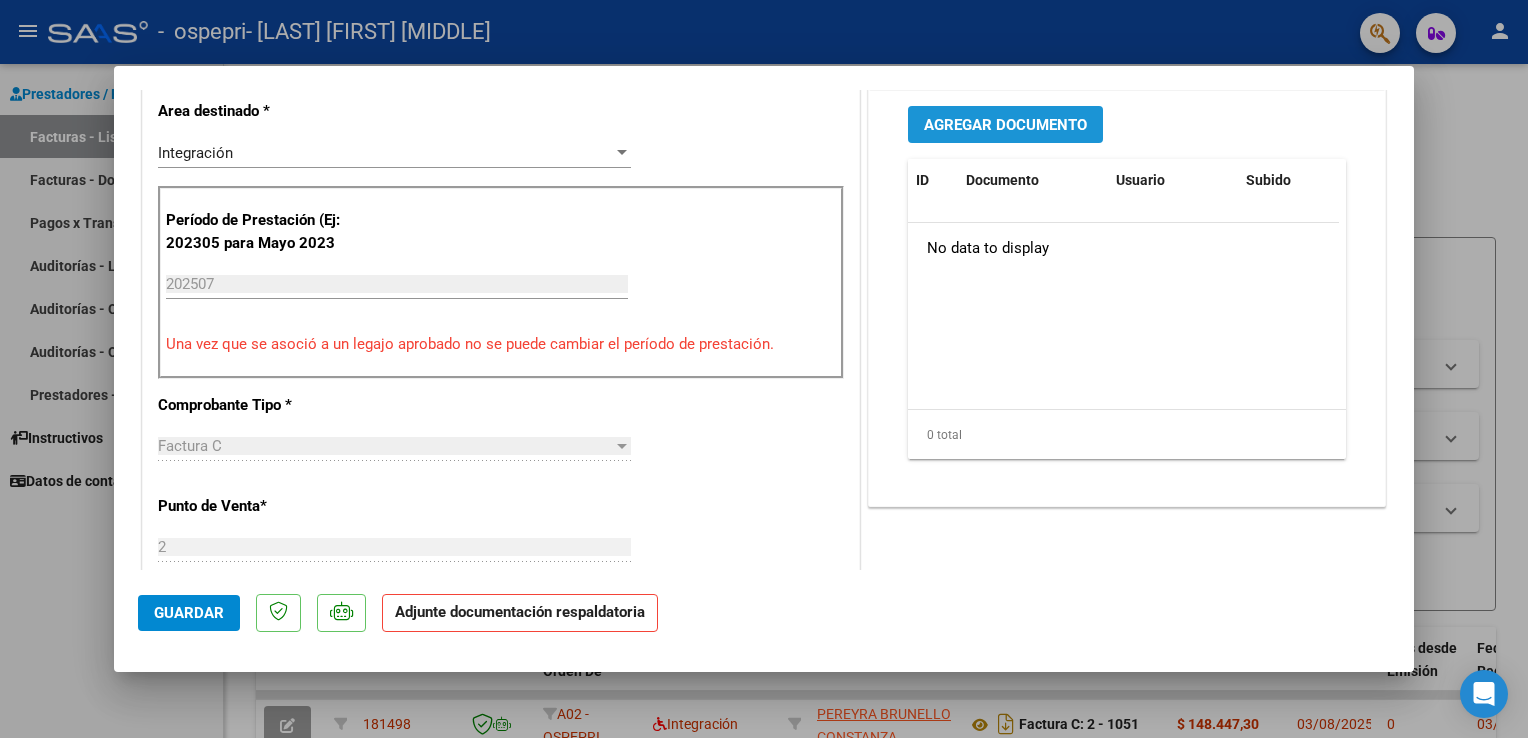 click on "Agregar Documento" at bounding box center (1005, 125) 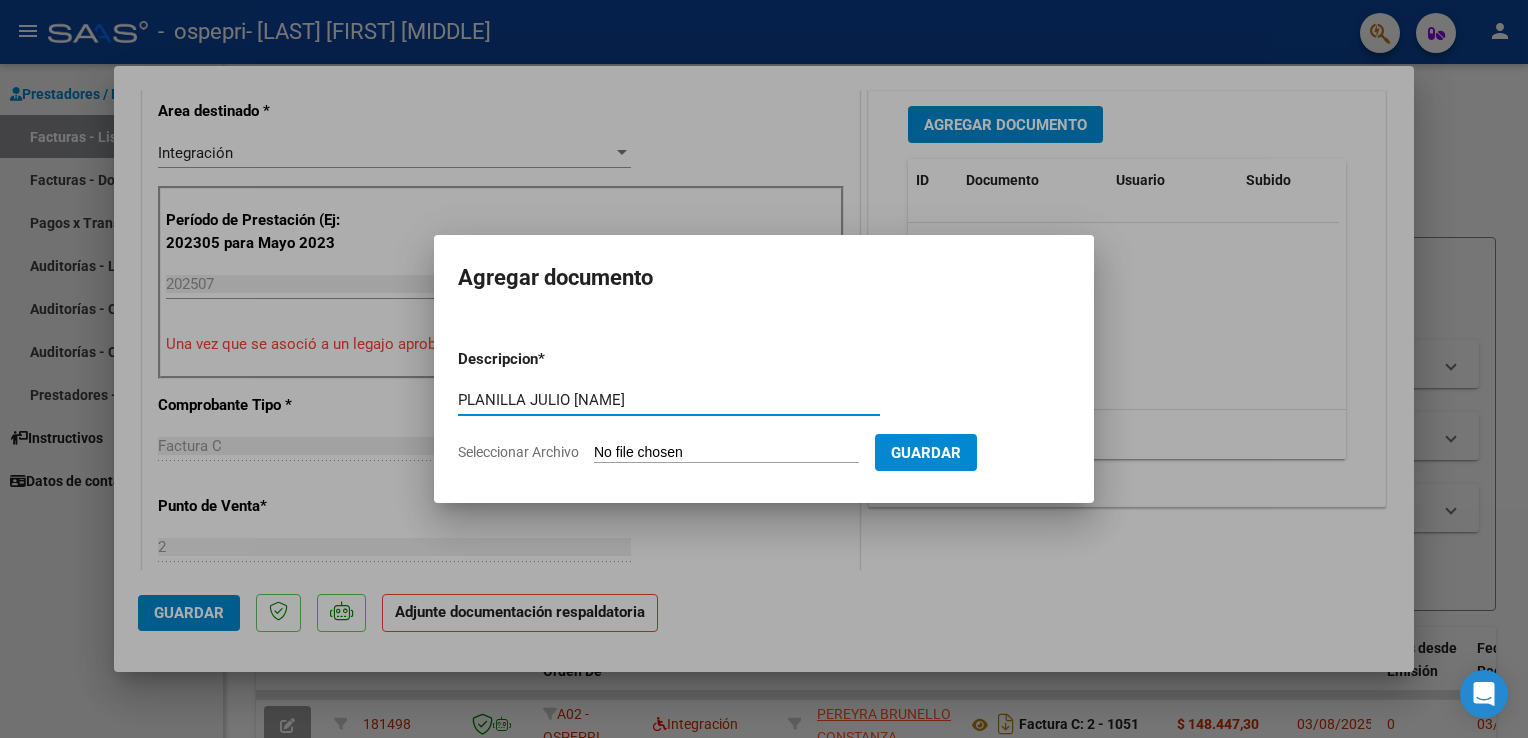 type on "PLANILLA JULIO [NAME]" 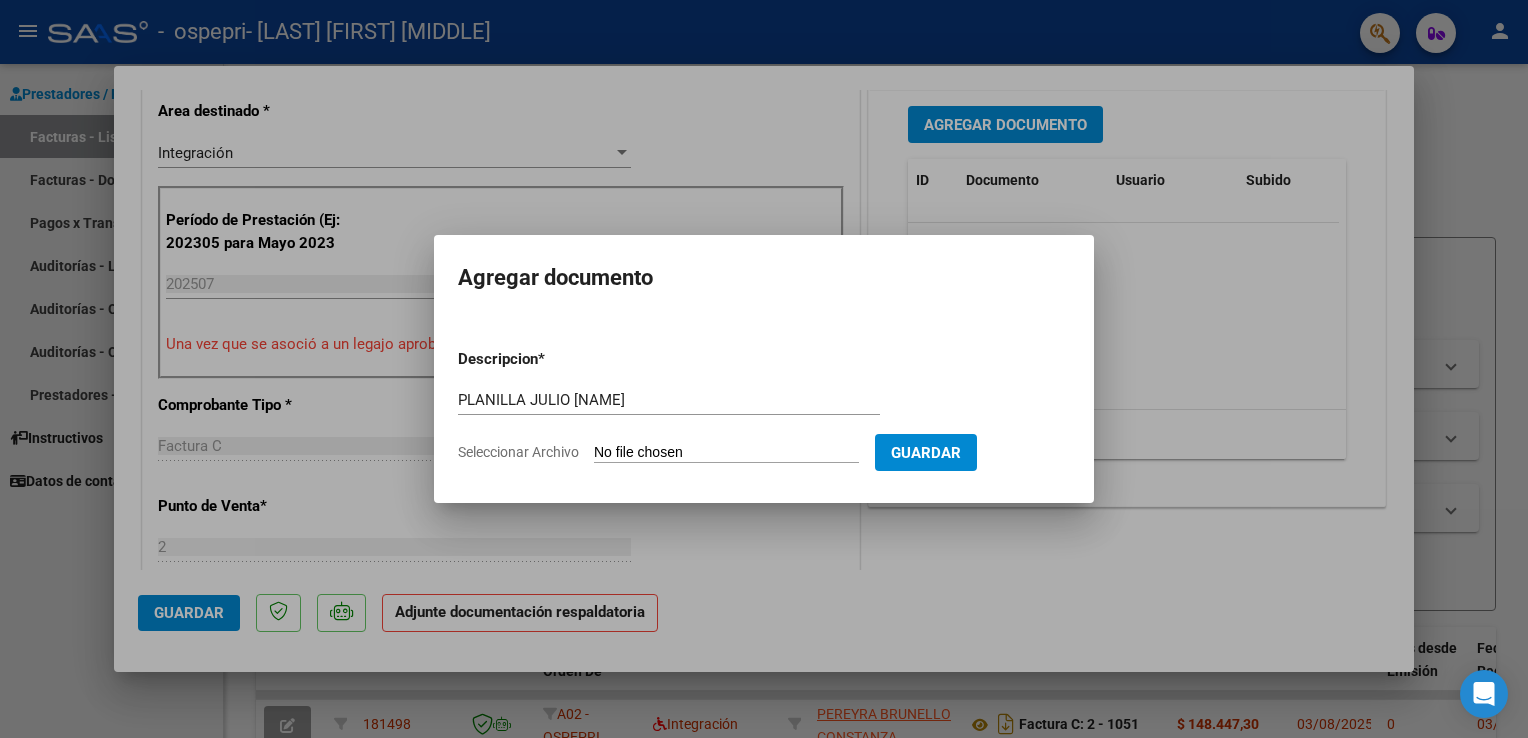 type on "C:\fakepath\PLANILLA DE [NAME].pdf" 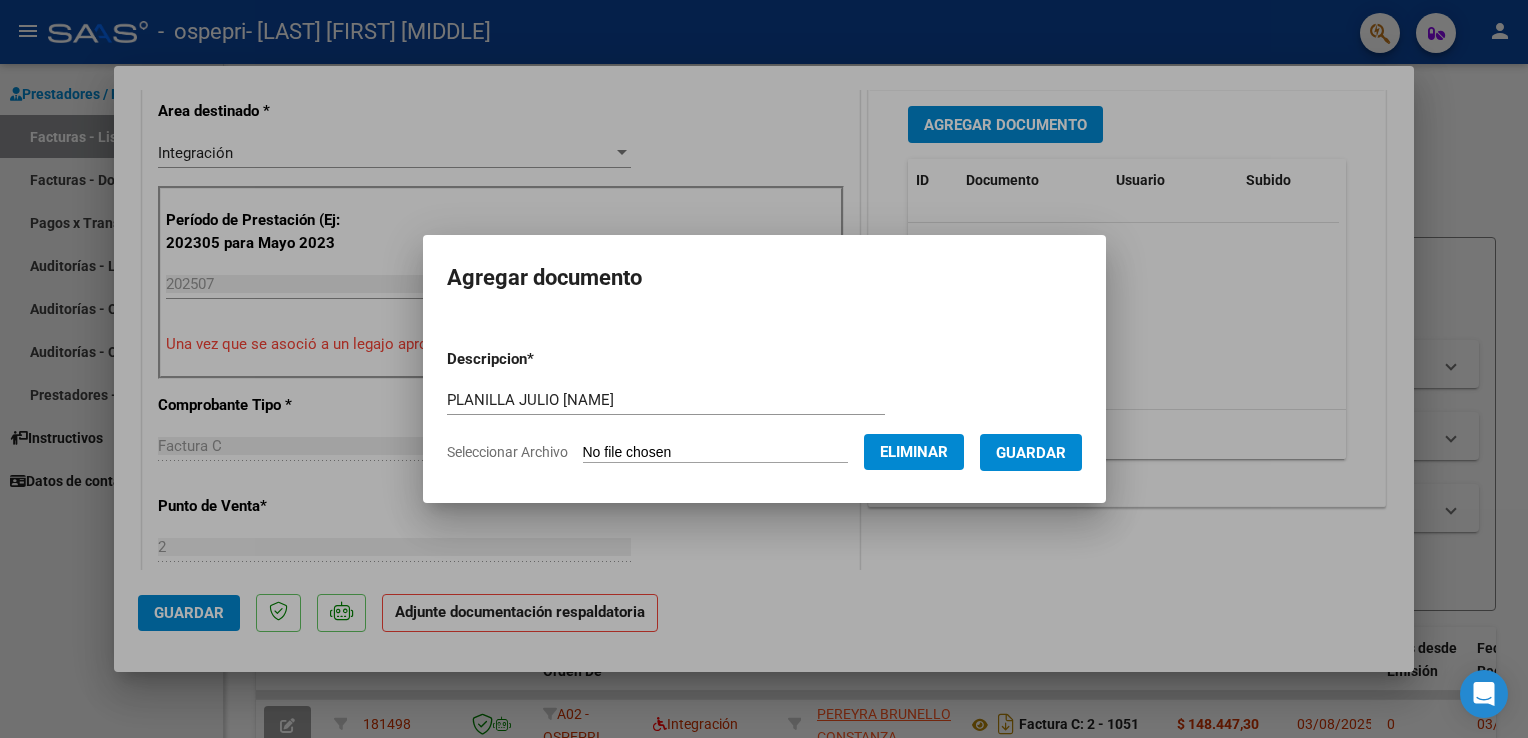 click on "Guardar" at bounding box center (1031, 453) 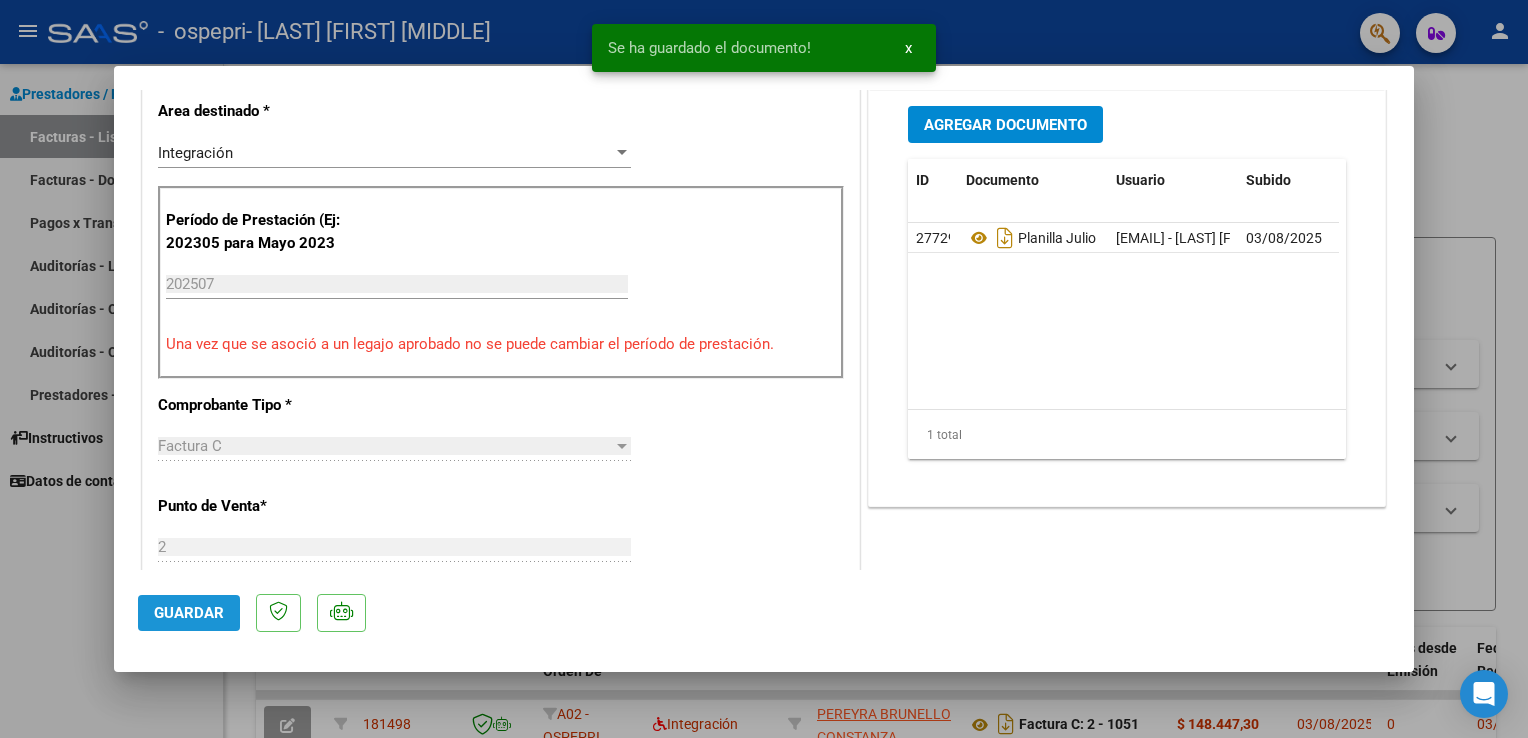 click on "Guardar" 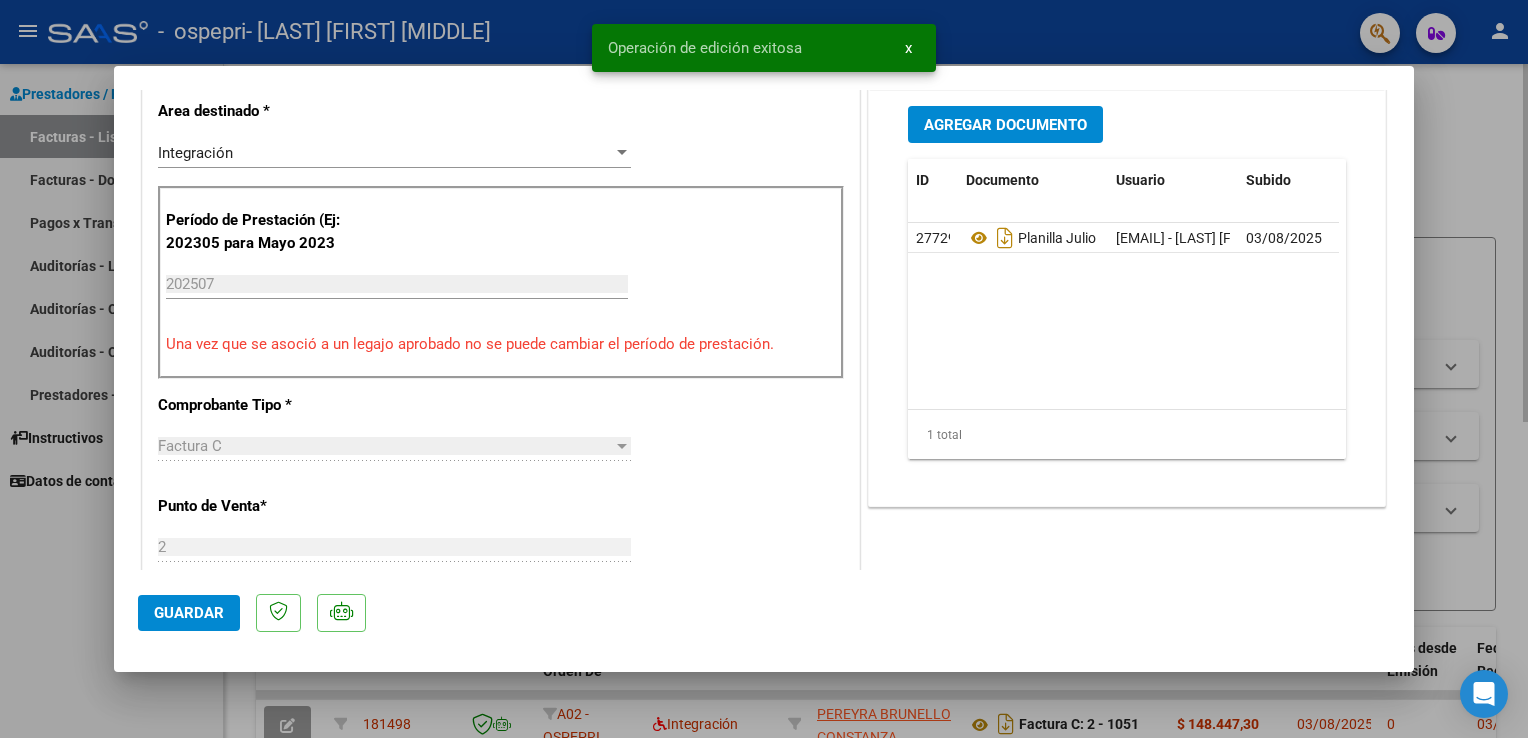 click at bounding box center [764, 369] 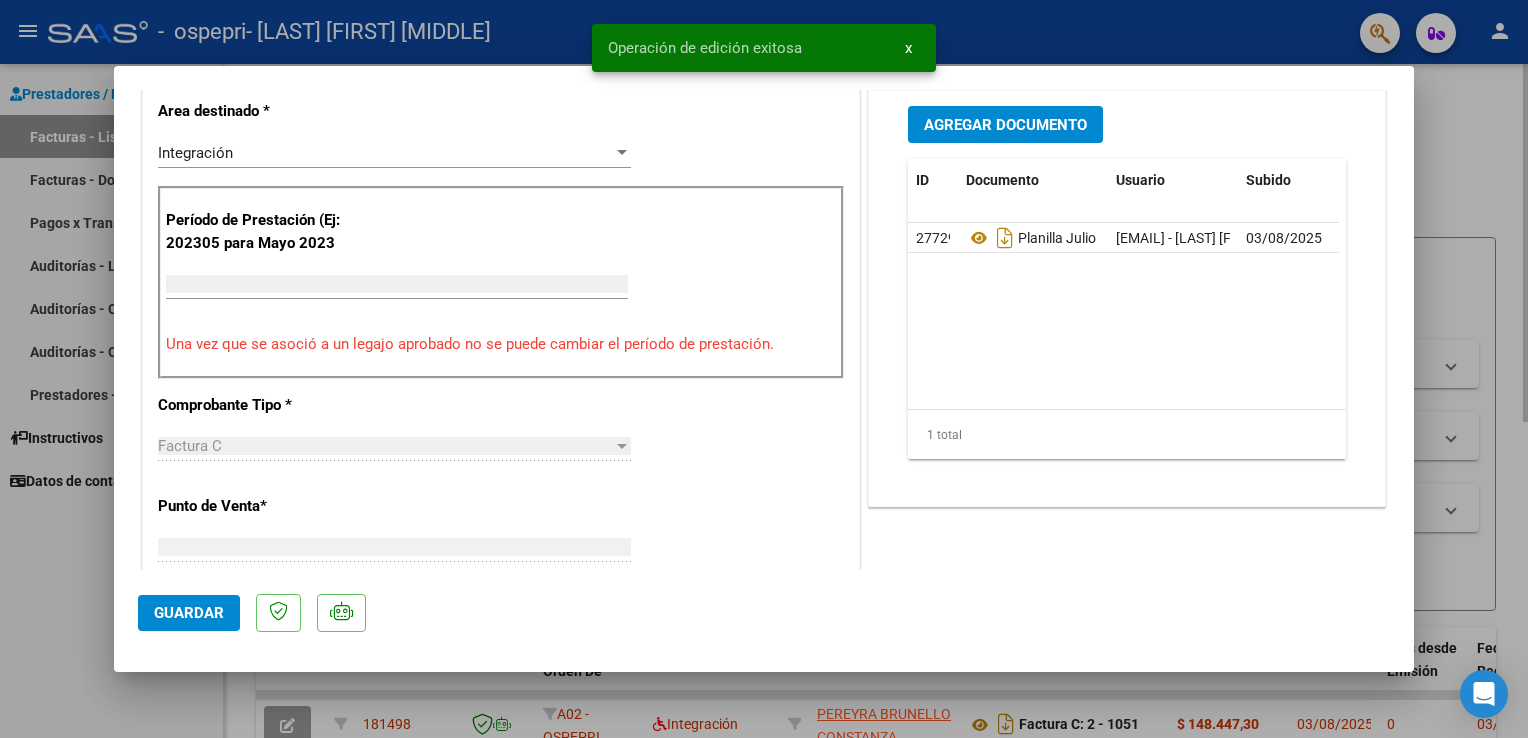 type 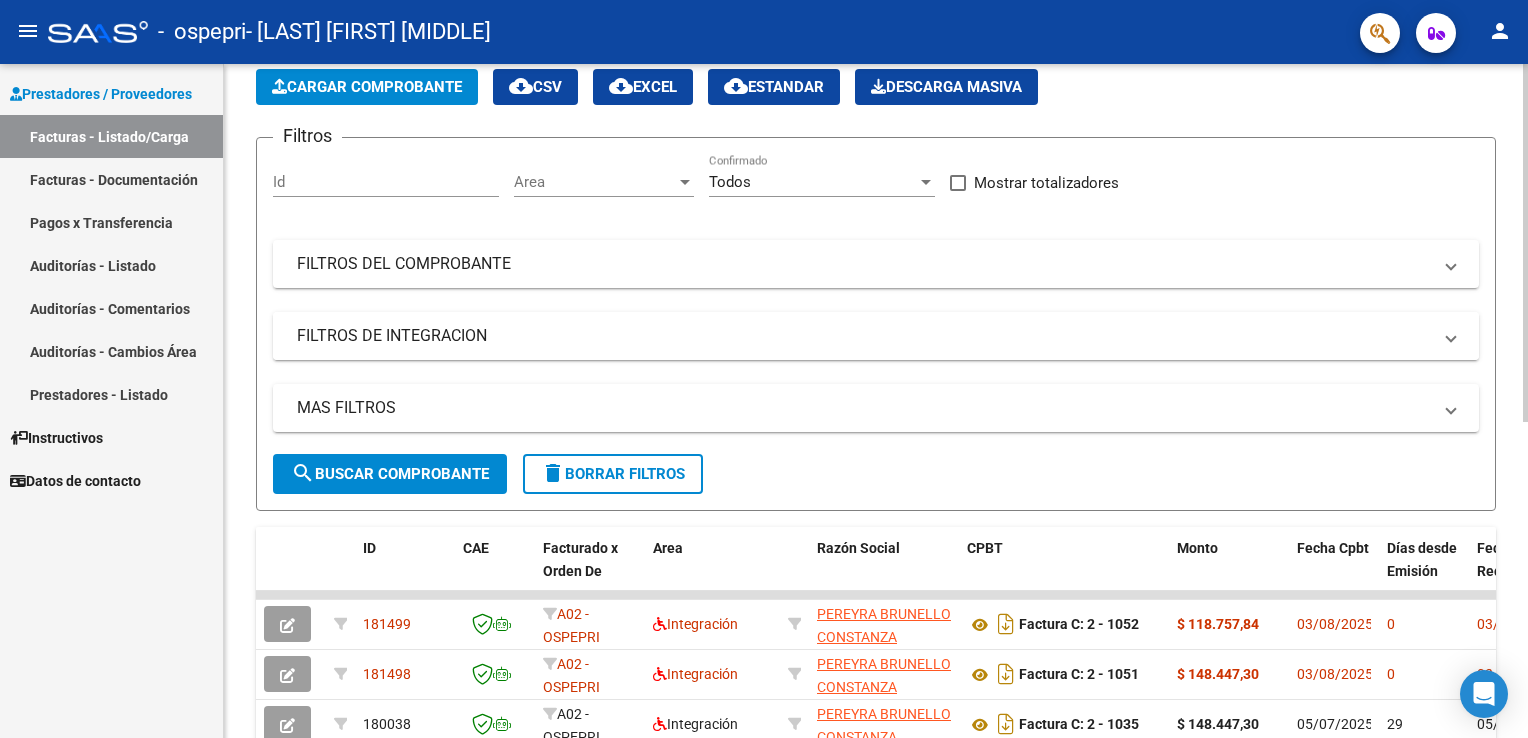 scroll, scrollTop: 0, scrollLeft: 0, axis: both 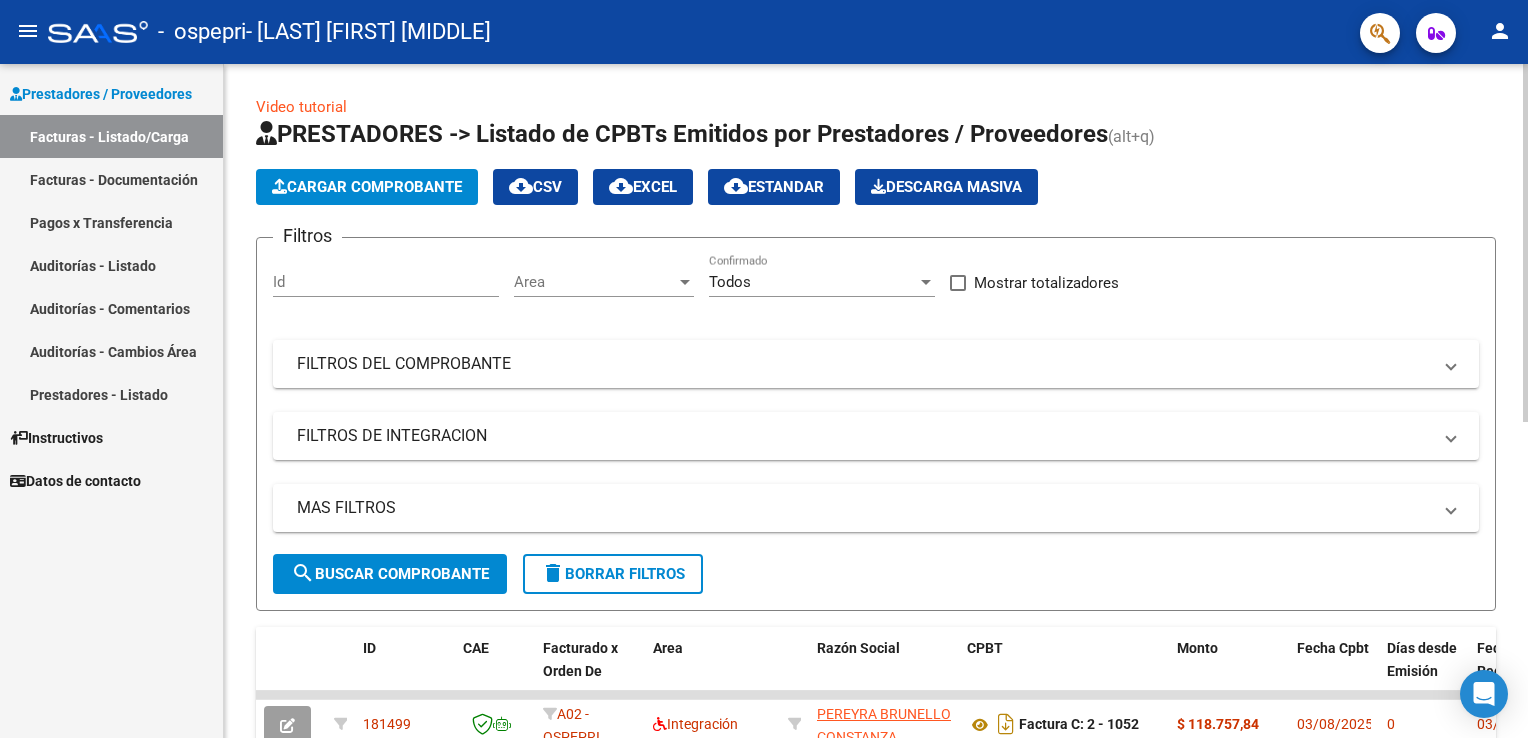 click on "Cargar Comprobante" 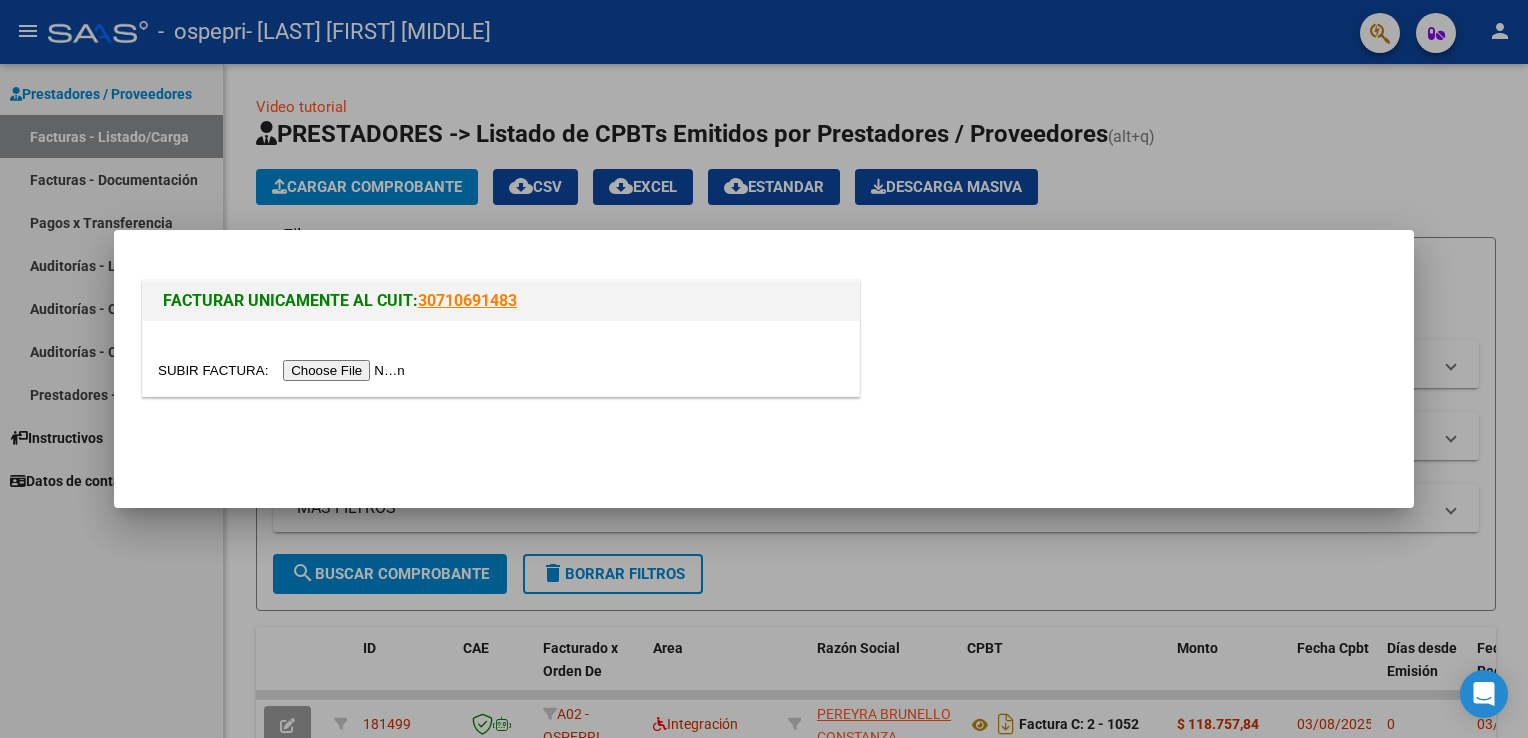 click at bounding box center (284, 370) 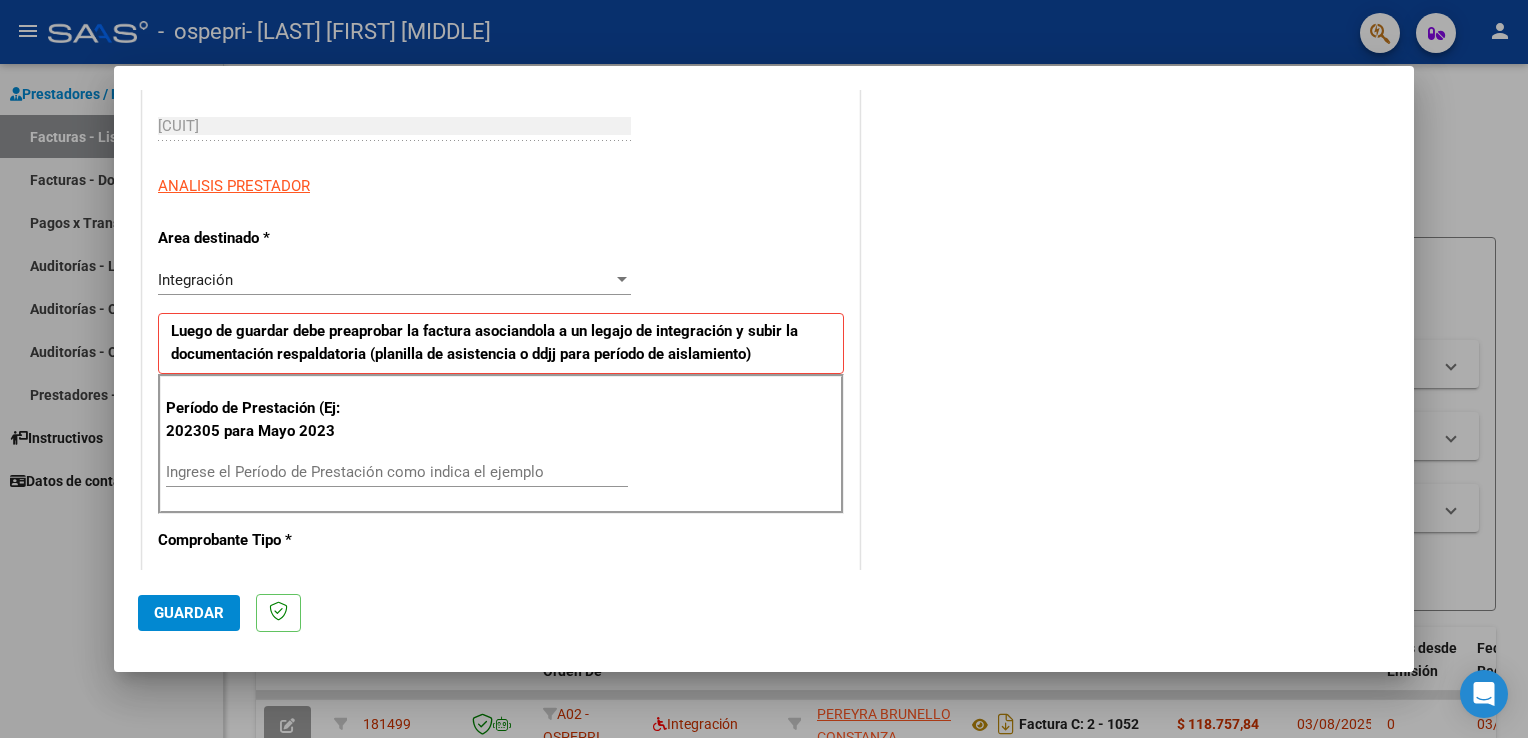 scroll, scrollTop: 300, scrollLeft: 0, axis: vertical 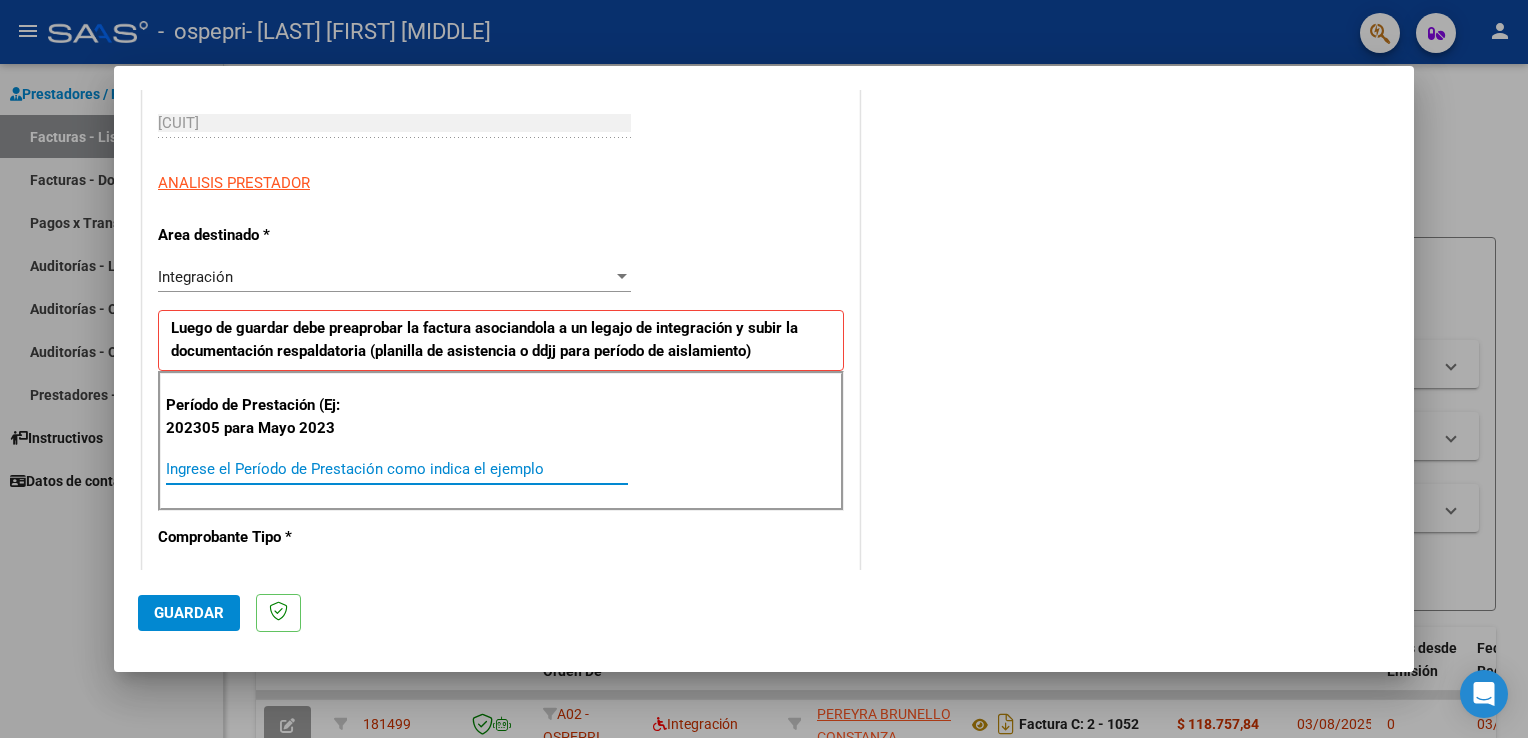 click on "Ingrese el Período de Prestación como indica el ejemplo" at bounding box center (397, 469) 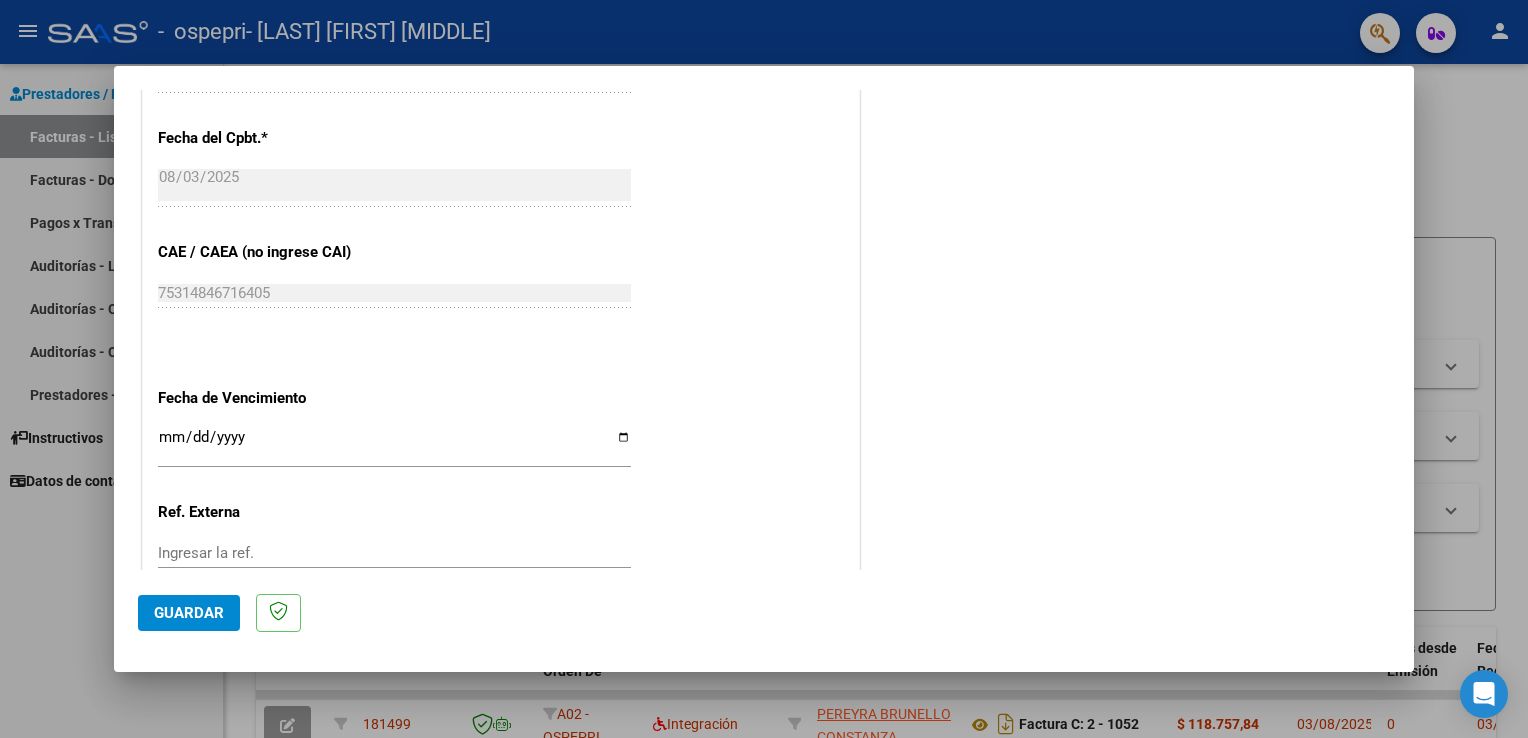 scroll, scrollTop: 1240, scrollLeft: 0, axis: vertical 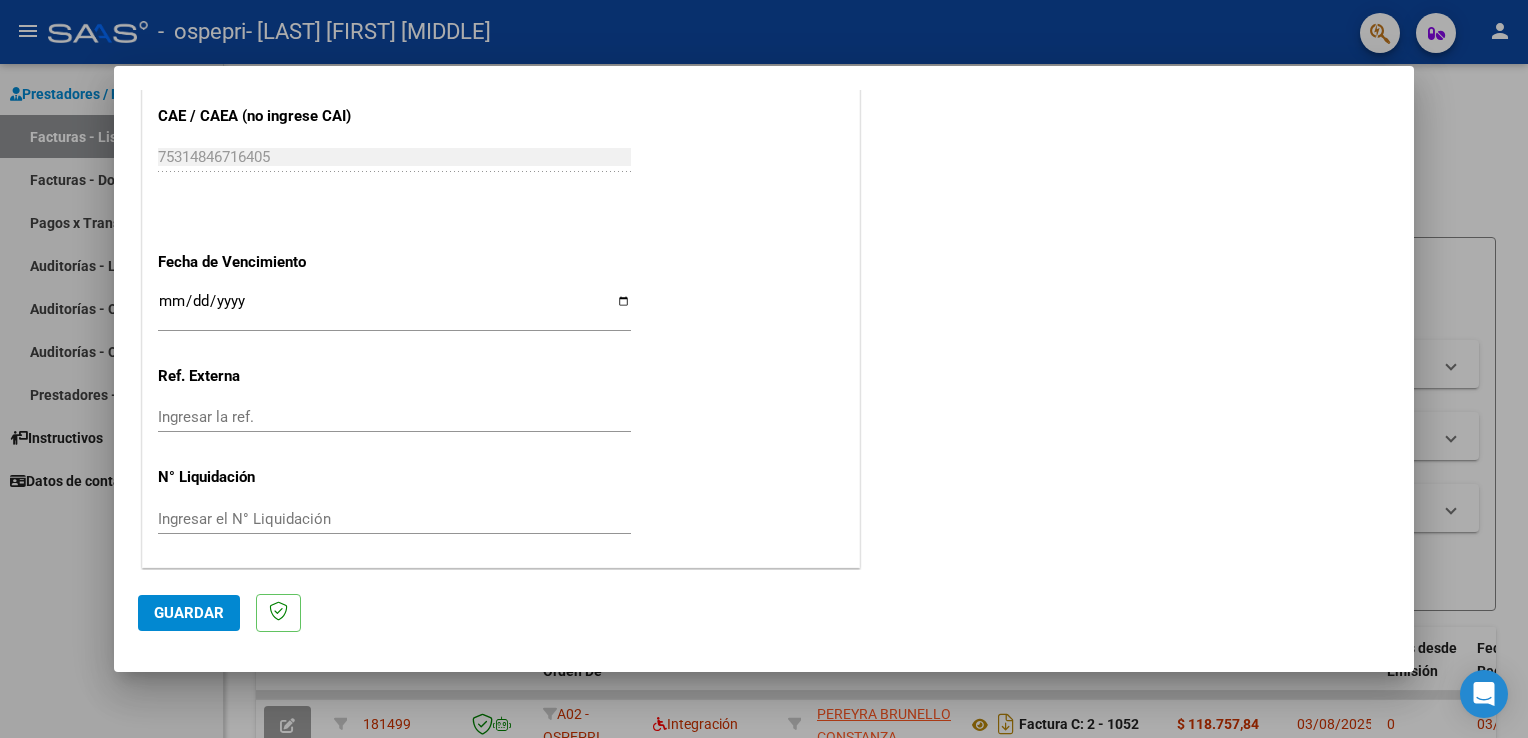 type on "202507" 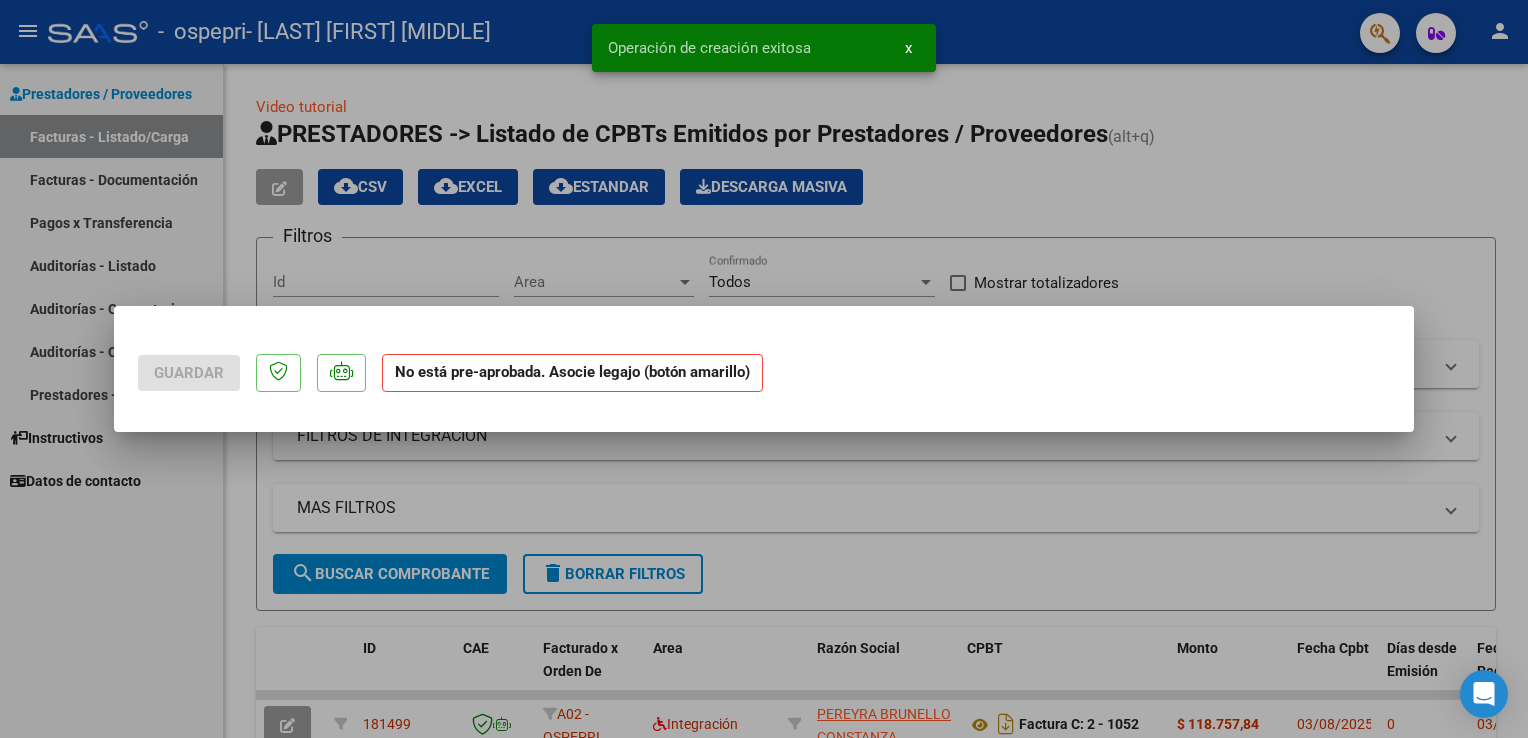 scroll, scrollTop: 0, scrollLeft: 0, axis: both 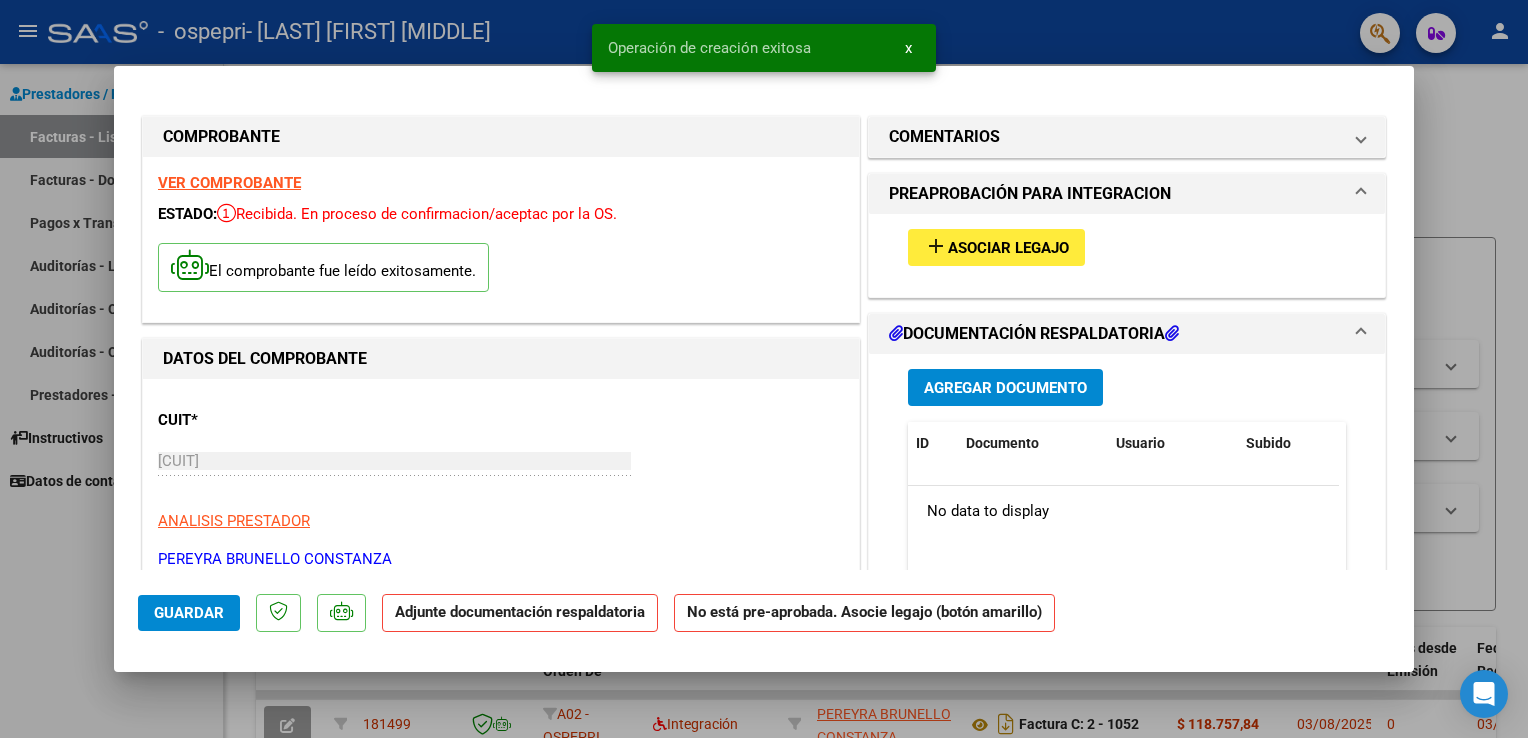 click on "Asociar Legajo" at bounding box center (1008, 248) 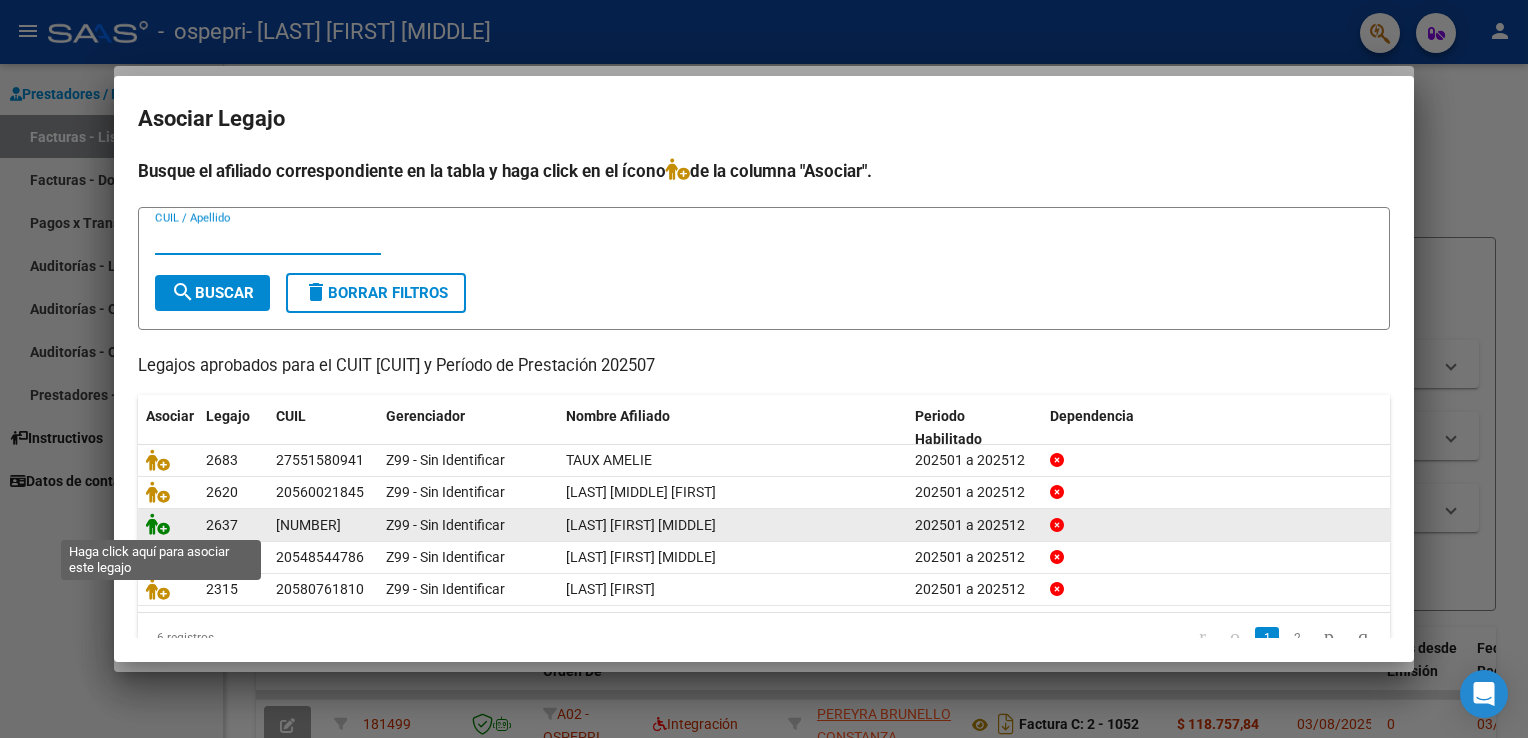 click 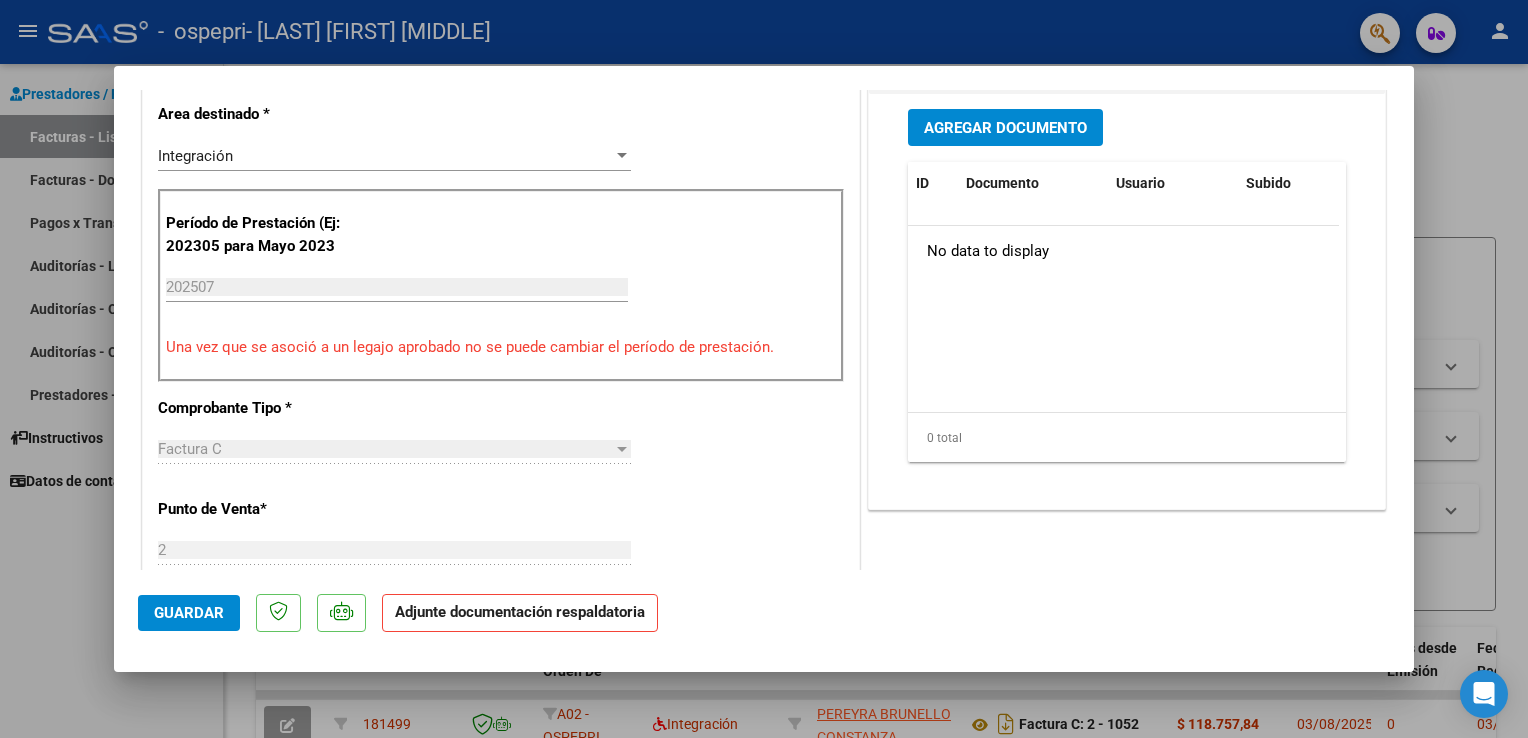 scroll, scrollTop: 500, scrollLeft: 0, axis: vertical 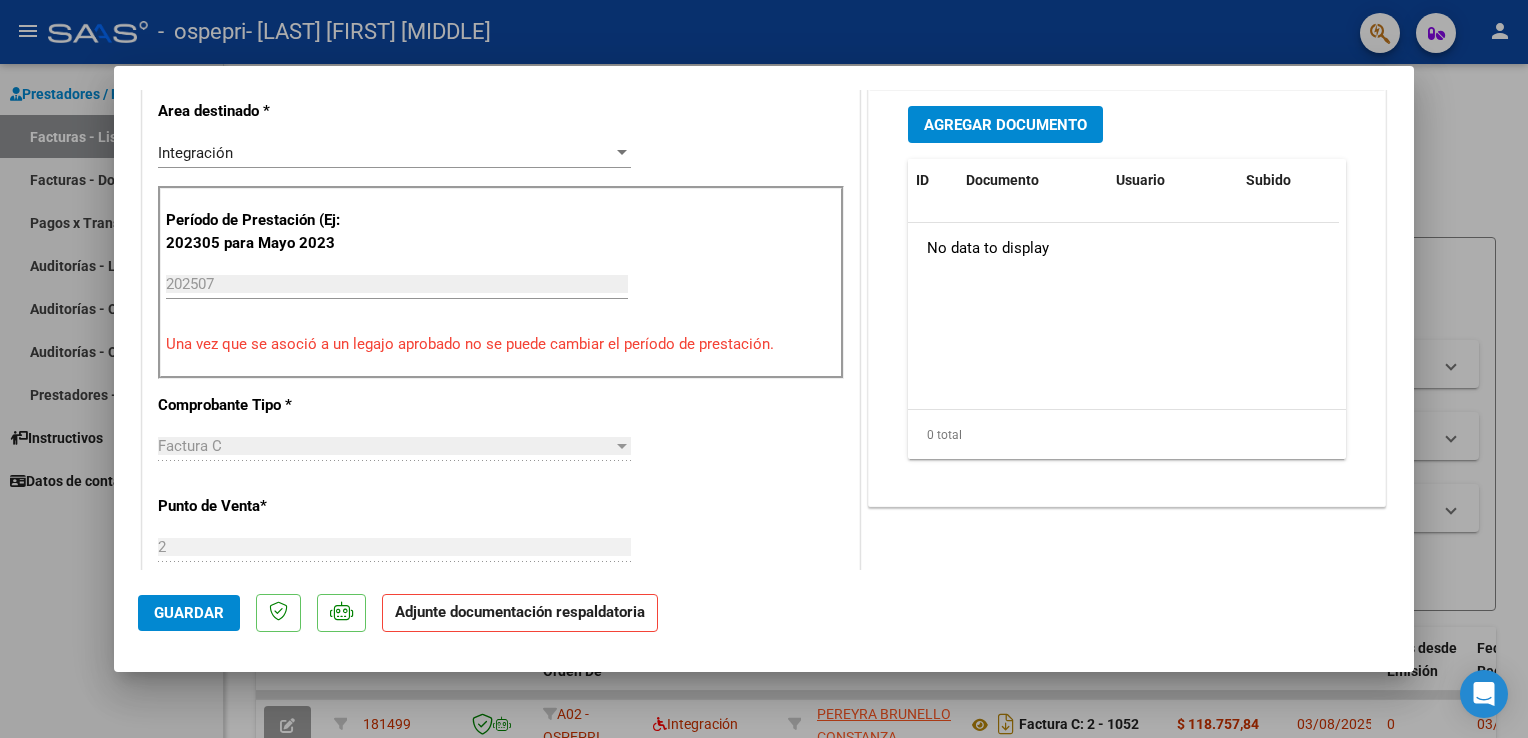 click on "Agregar Documento" at bounding box center [1005, 125] 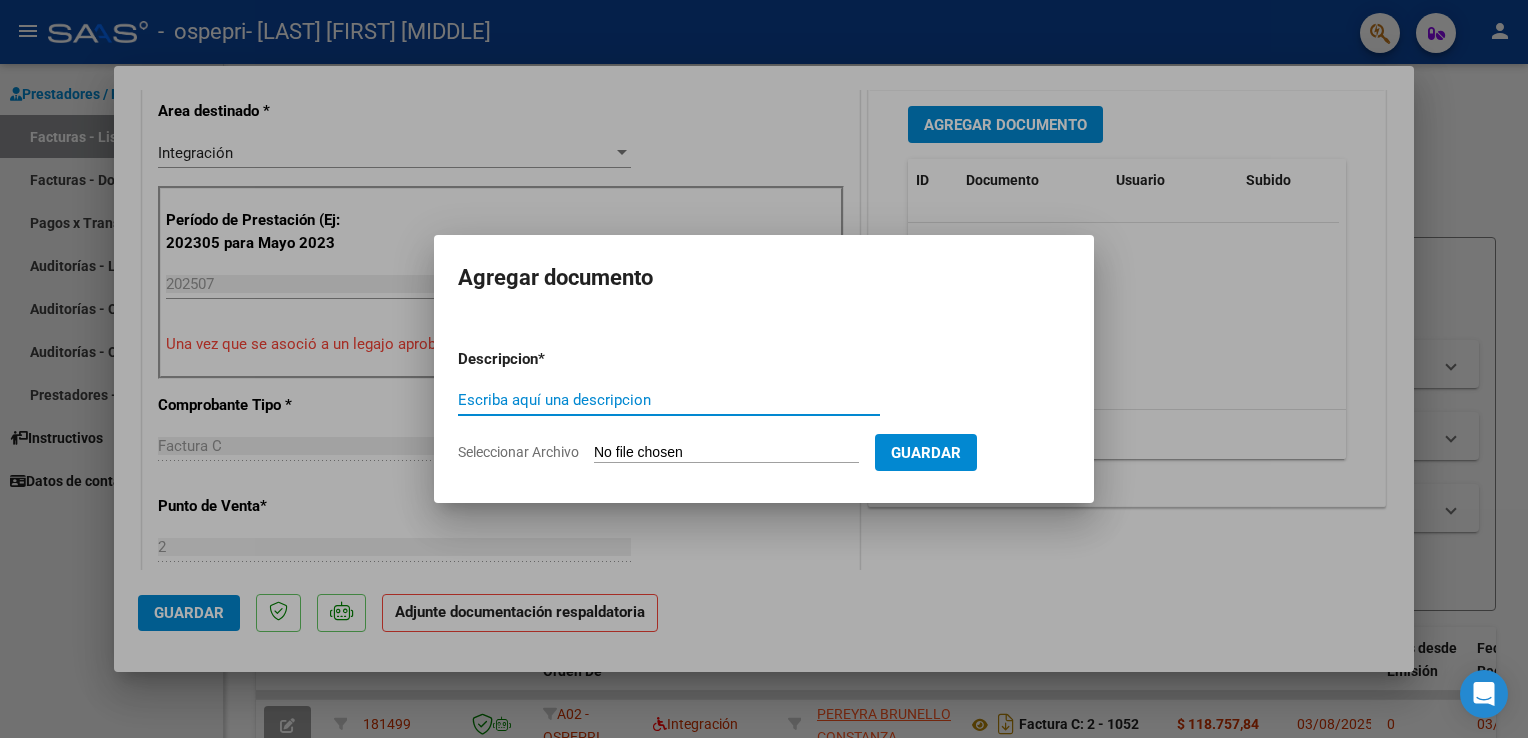 click on "Escriba aquí una descripcion" at bounding box center [669, 400] 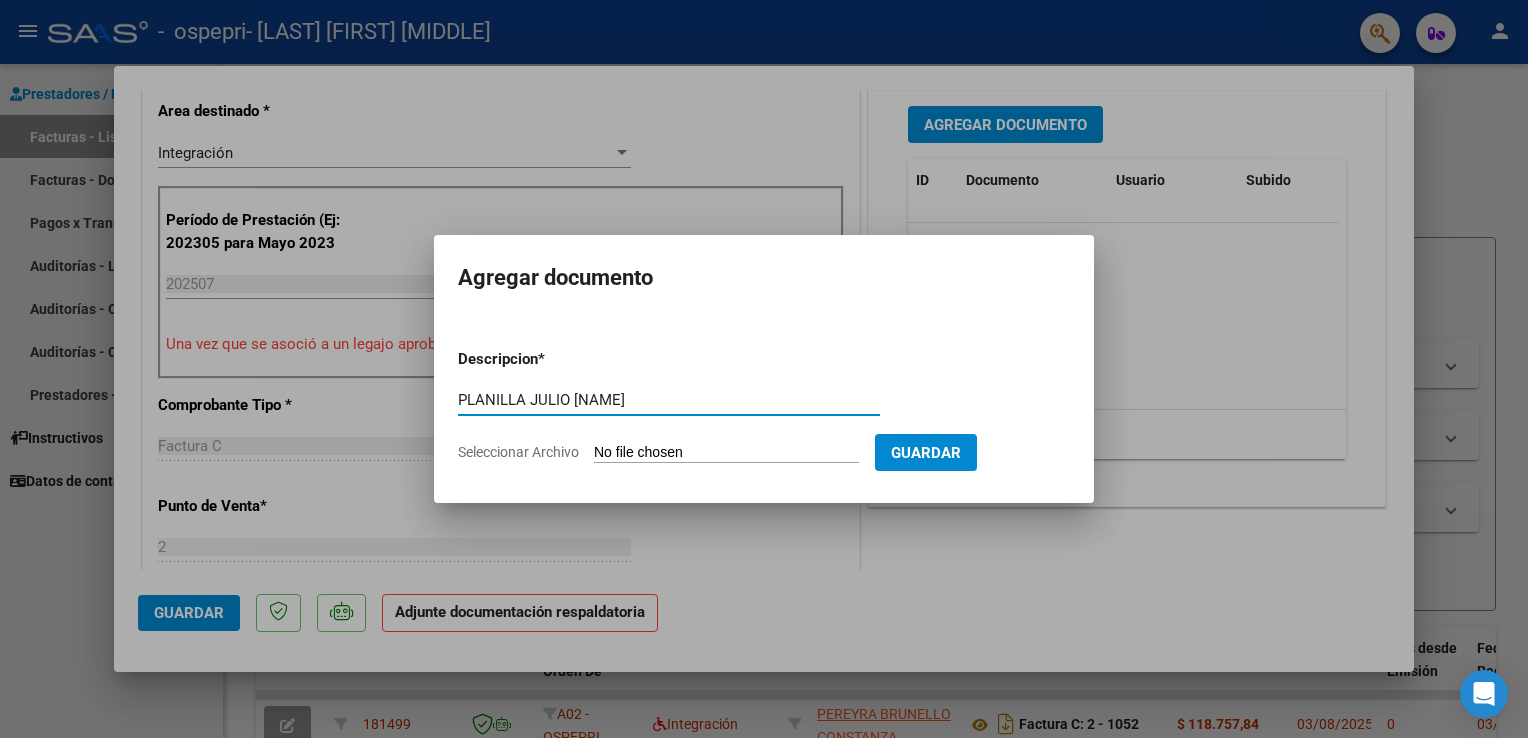 type on "PLANILLA JULIO [NAME]" 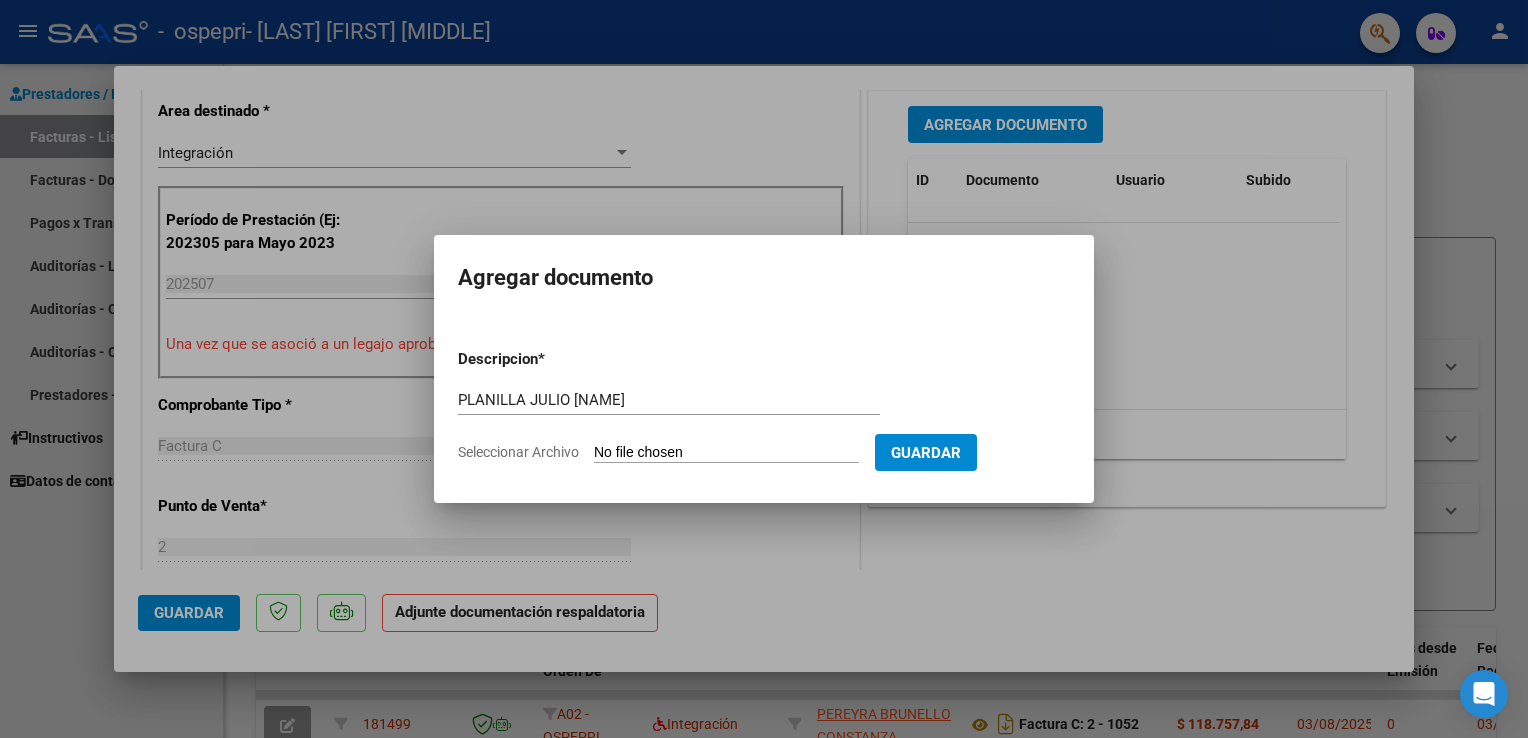 type on "C:\fakepath\PLANILLA DE [NAME].pdf" 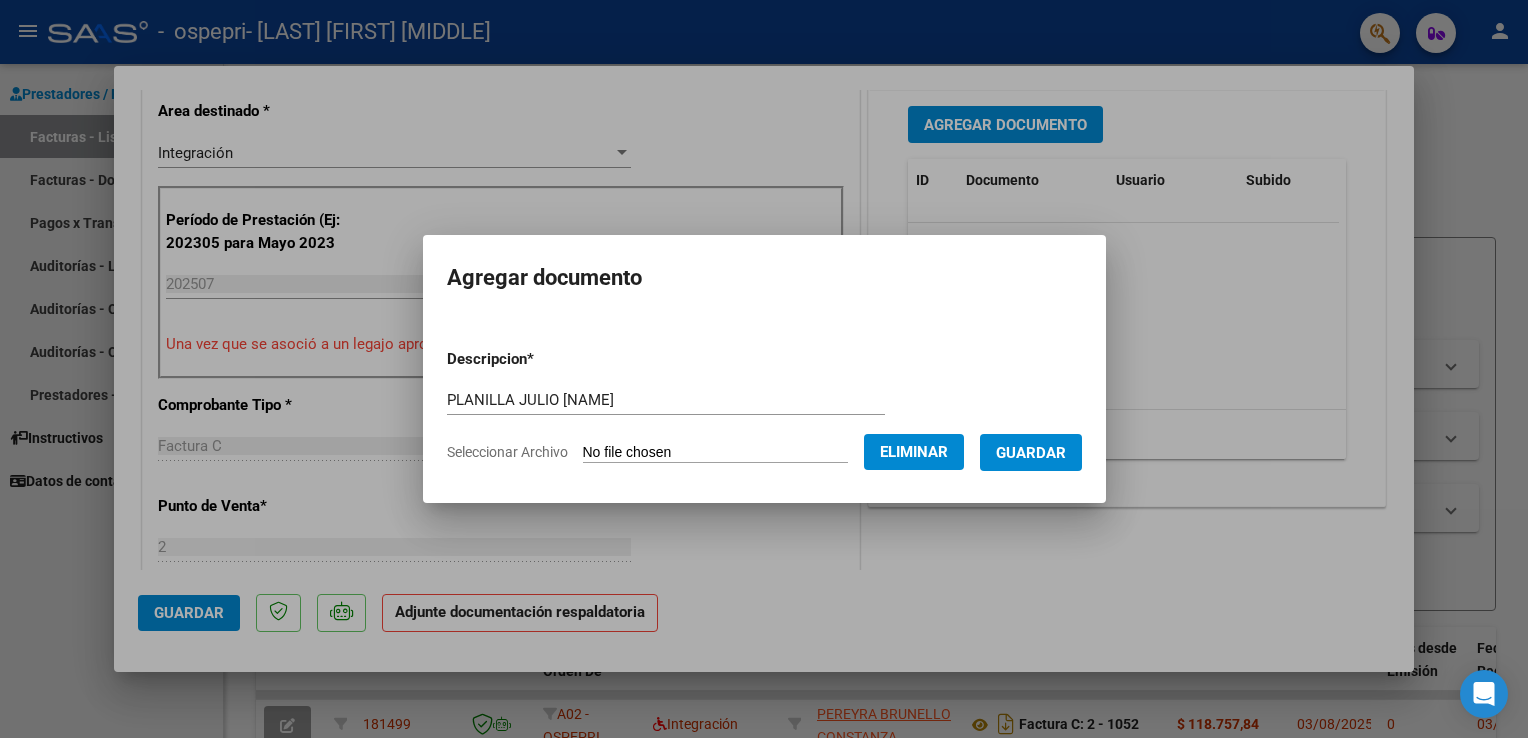 click on "Guardar" at bounding box center [1031, 453] 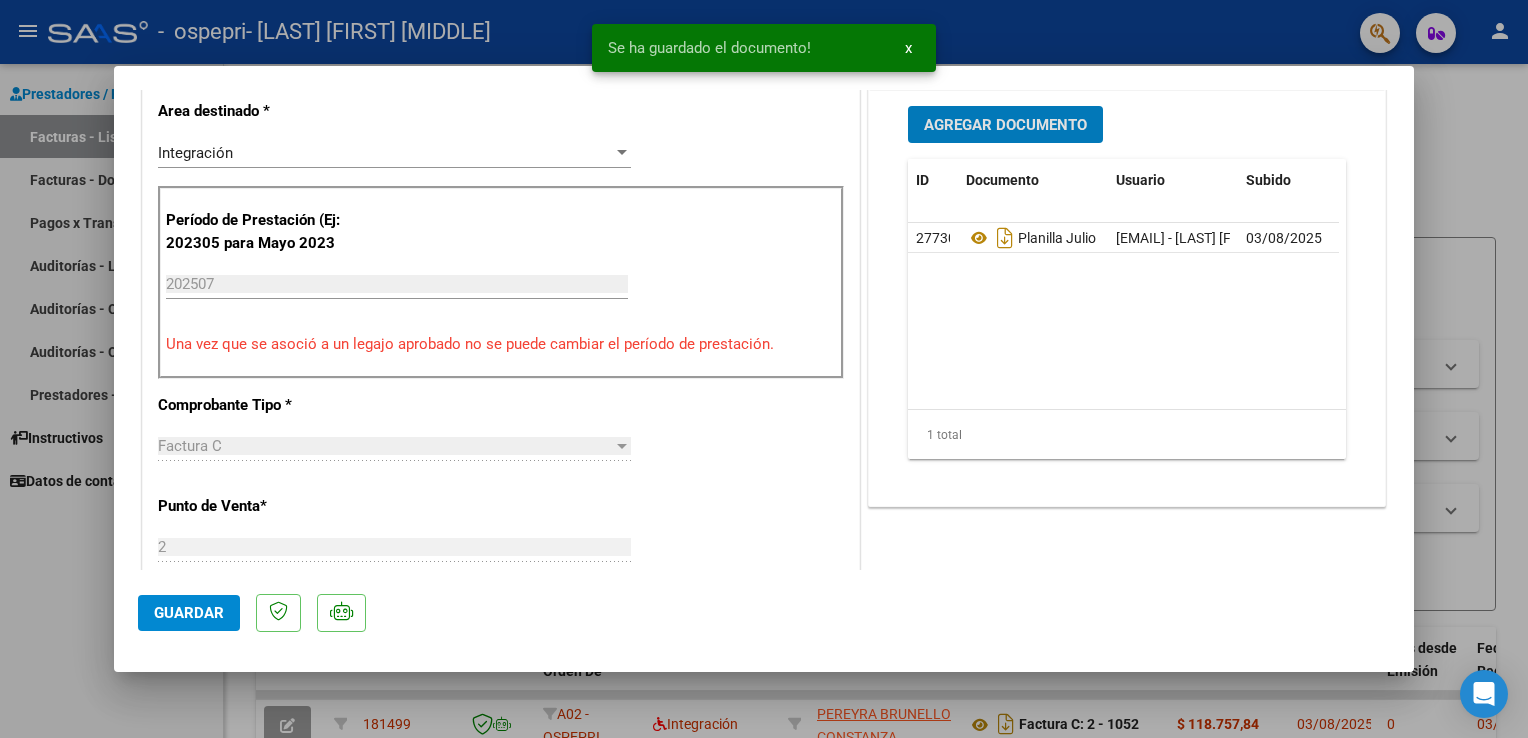 click on "Guardar" 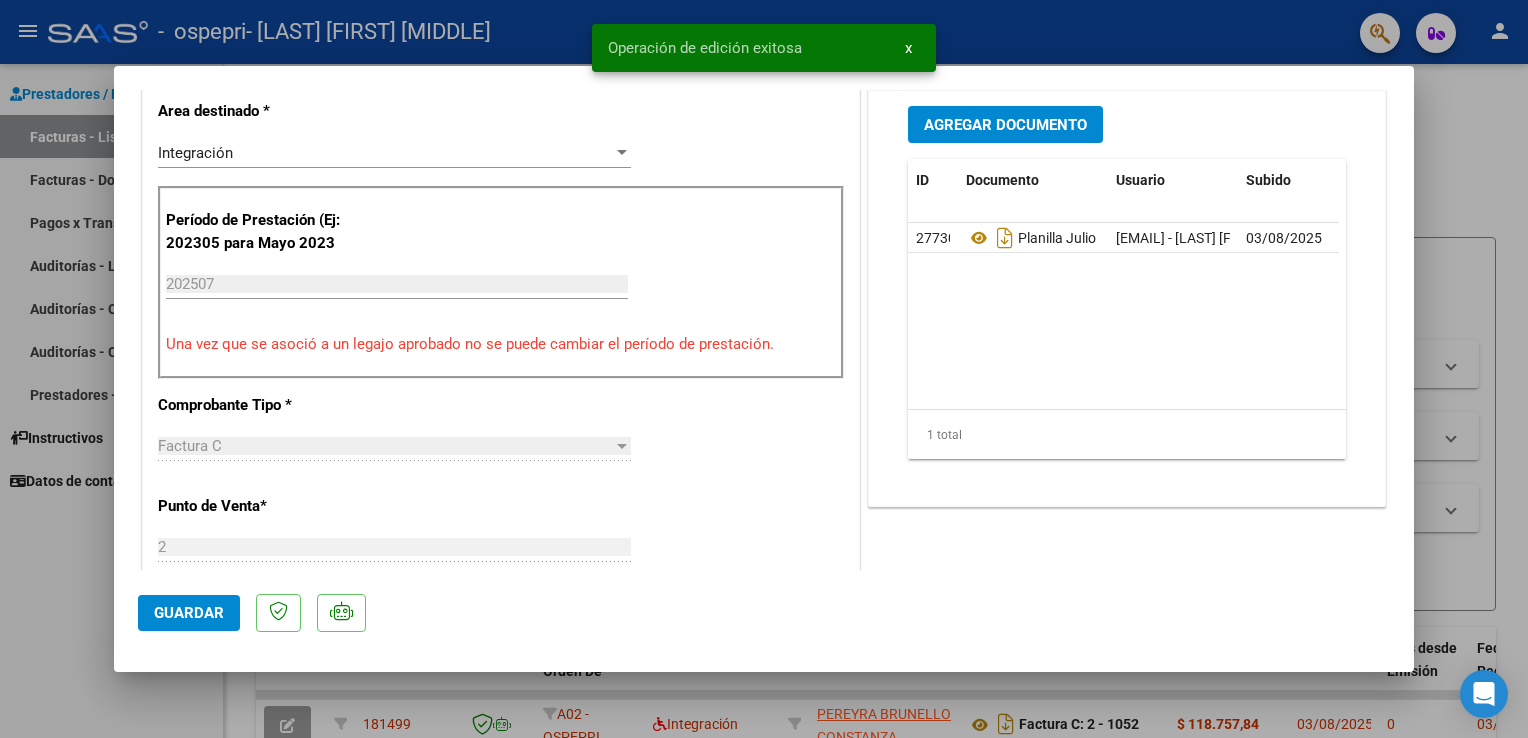 click at bounding box center [764, 369] 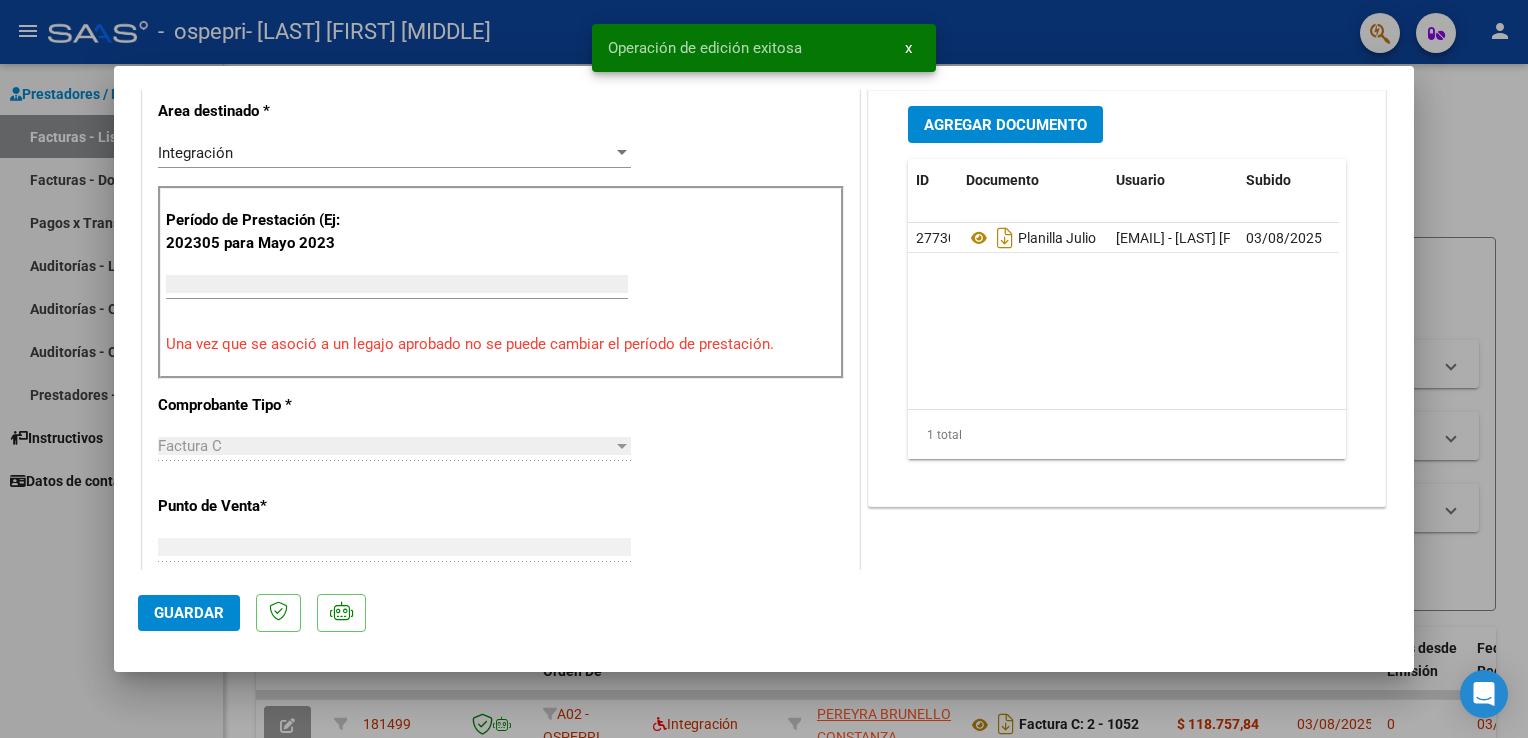 scroll, scrollTop: 414, scrollLeft: 0, axis: vertical 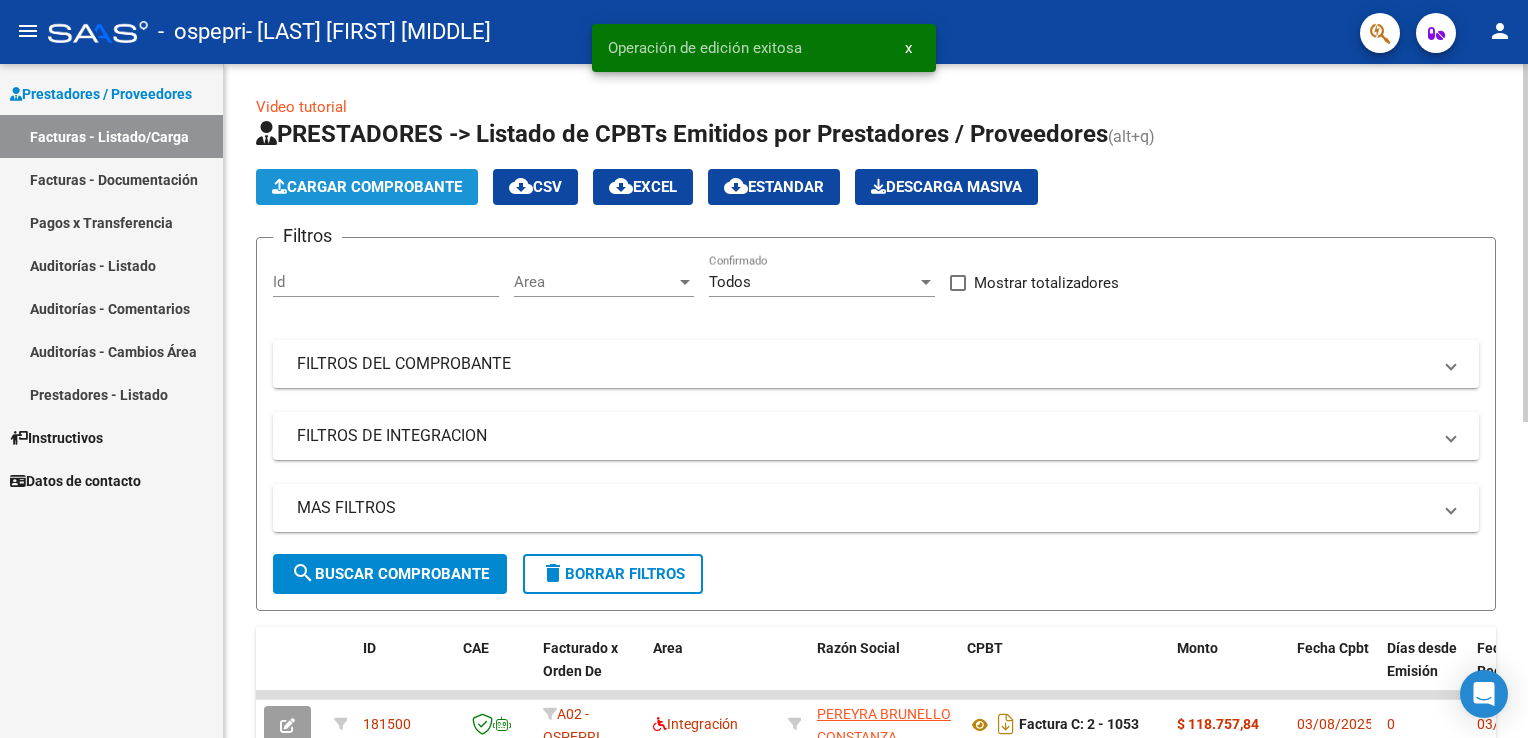 click on "Cargar Comprobante" 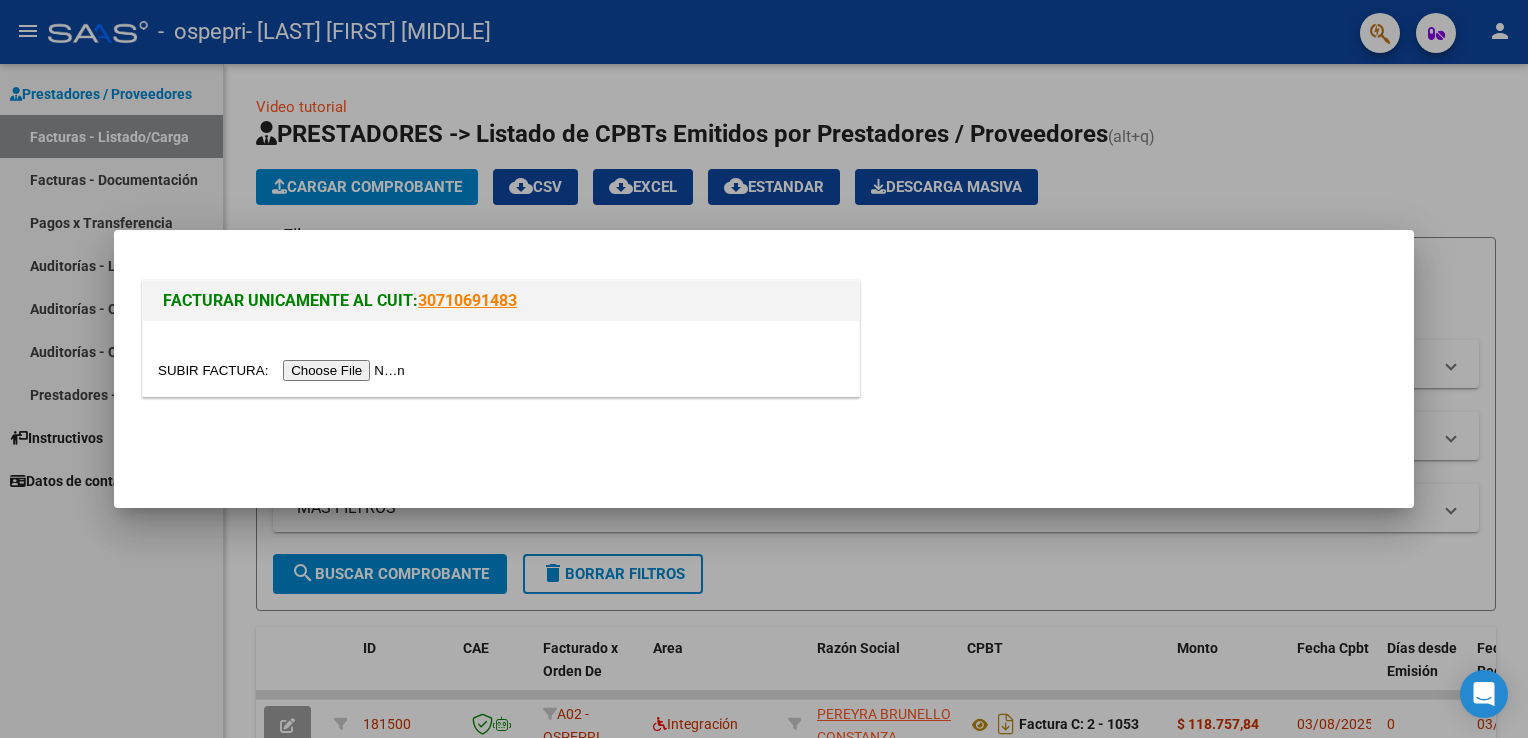 click at bounding box center (284, 370) 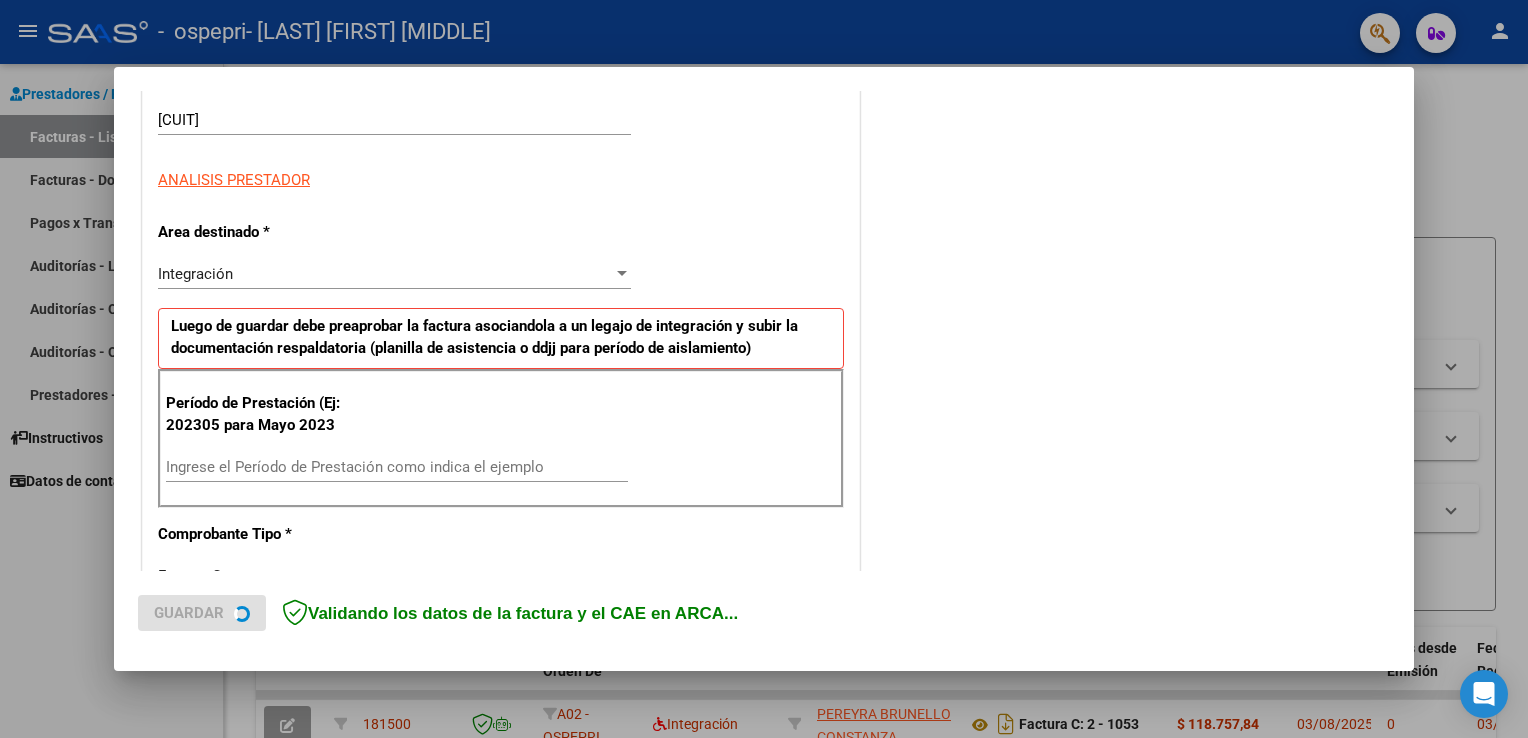 scroll, scrollTop: 400, scrollLeft: 0, axis: vertical 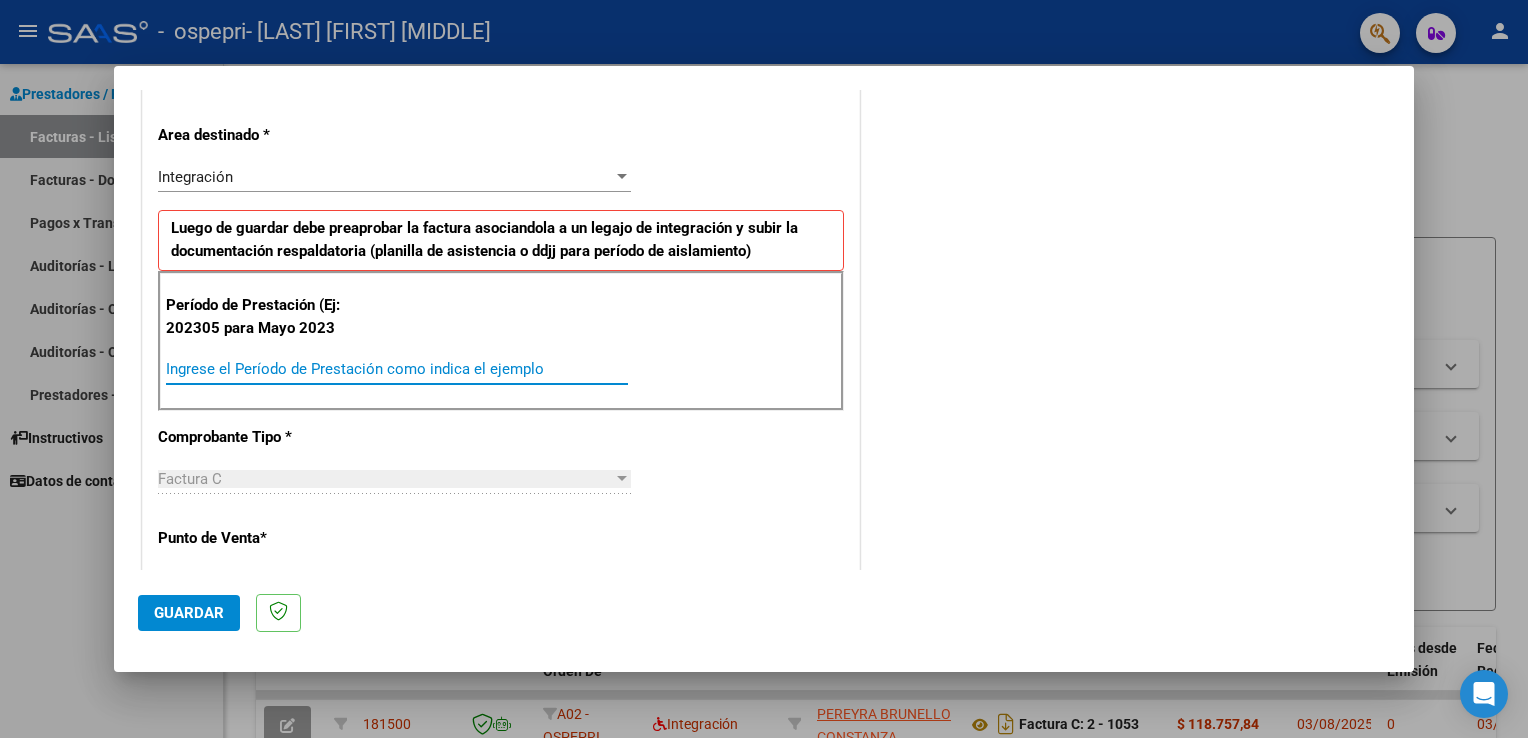 click on "Ingrese el Período de Prestación como indica el ejemplo" at bounding box center [397, 369] 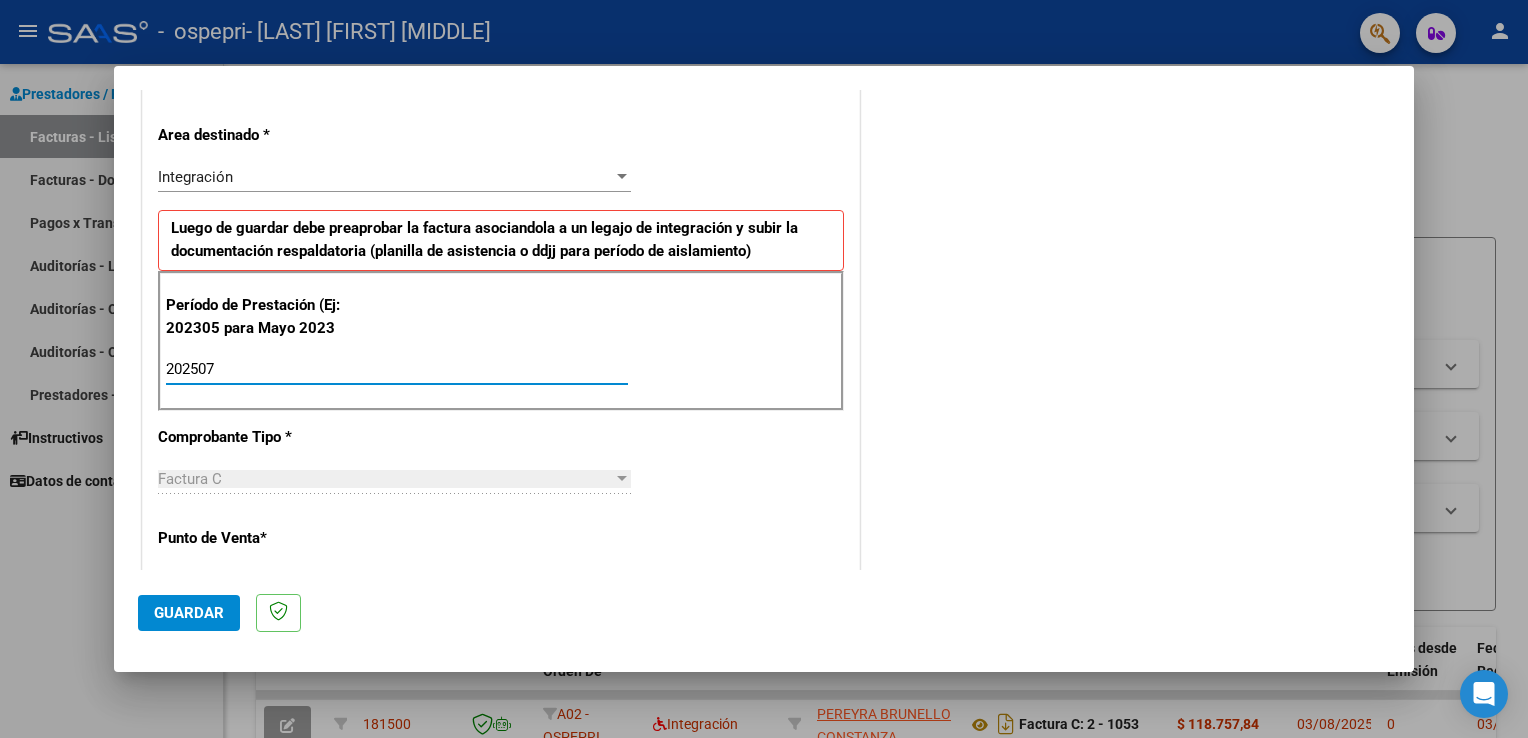 type on "202507" 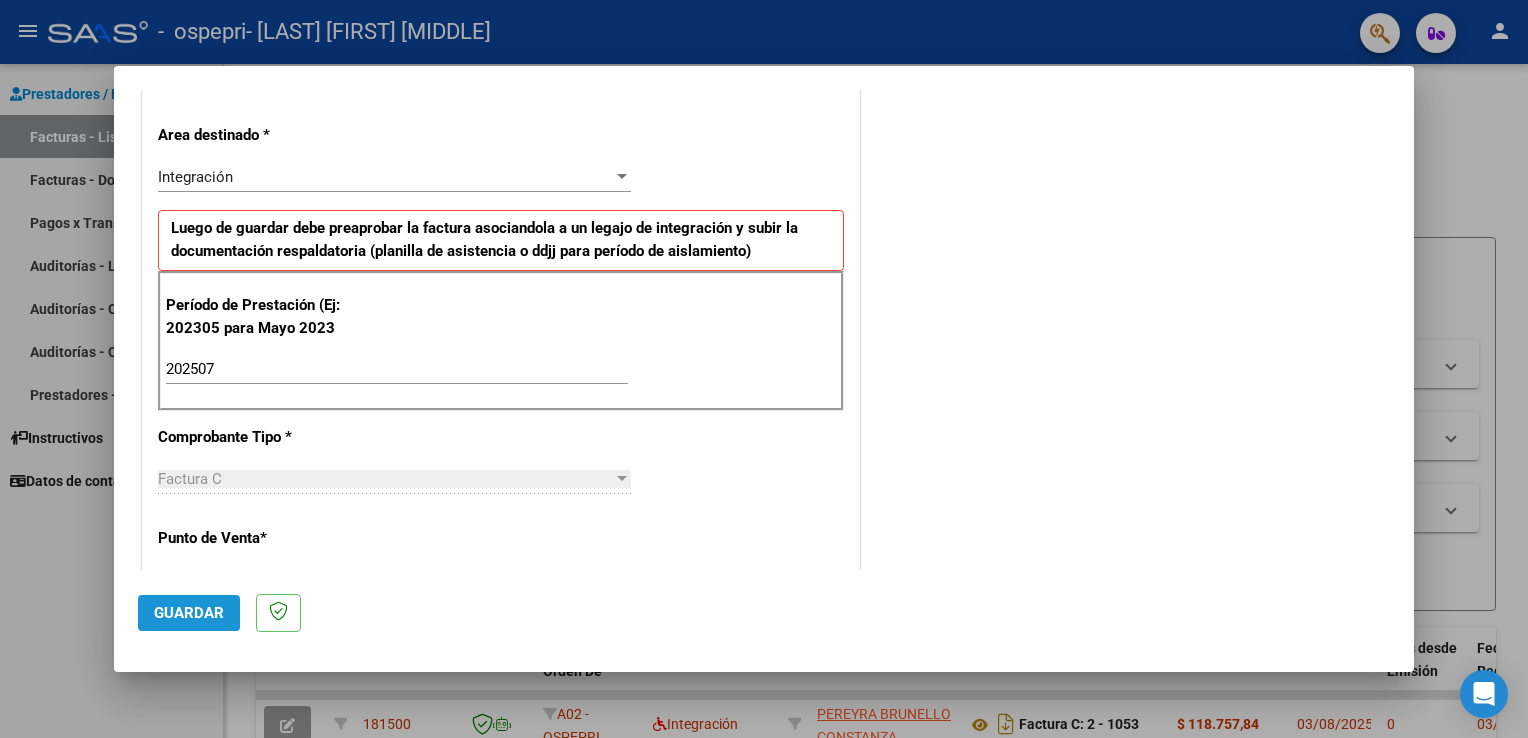 click on "Guardar" 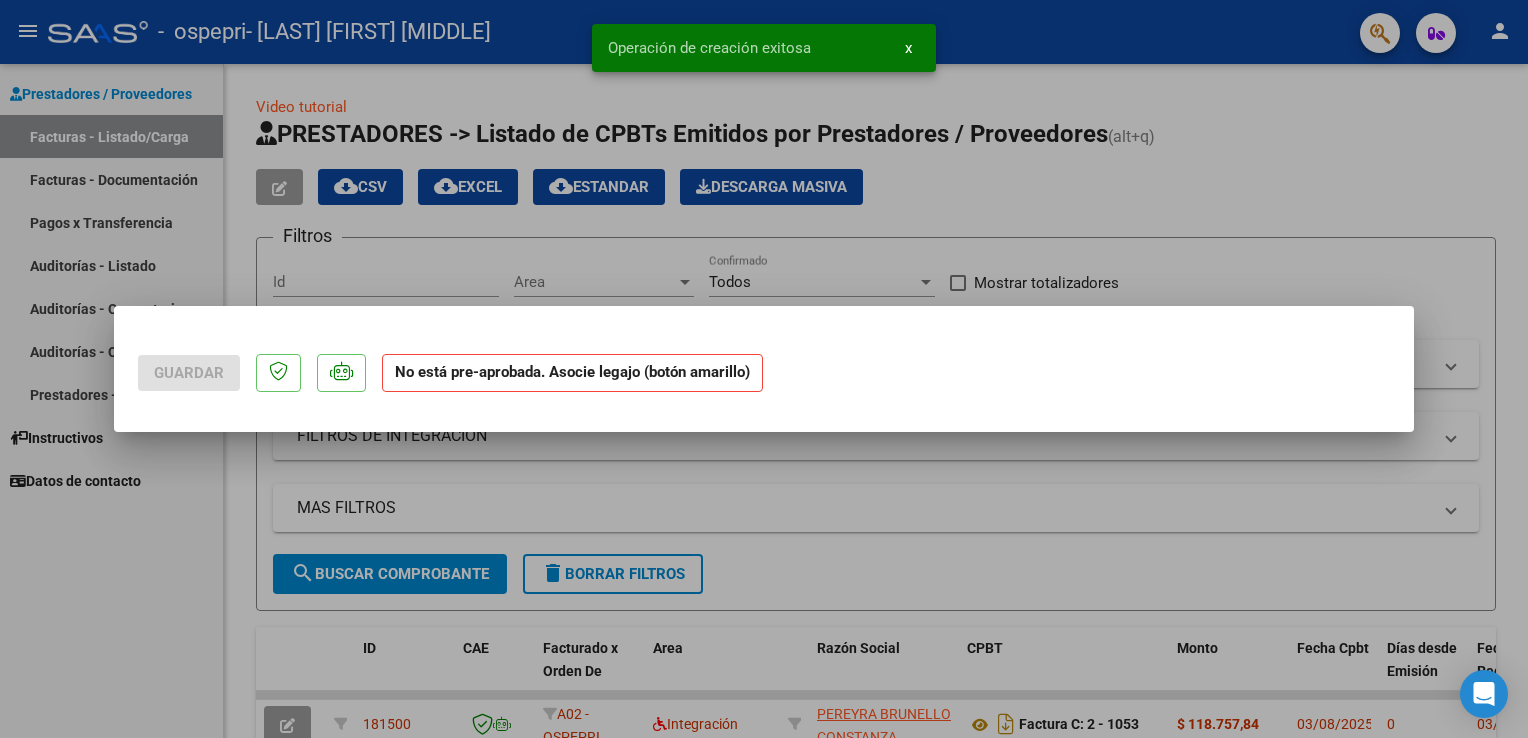 scroll, scrollTop: 0, scrollLeft: 0, axis: both 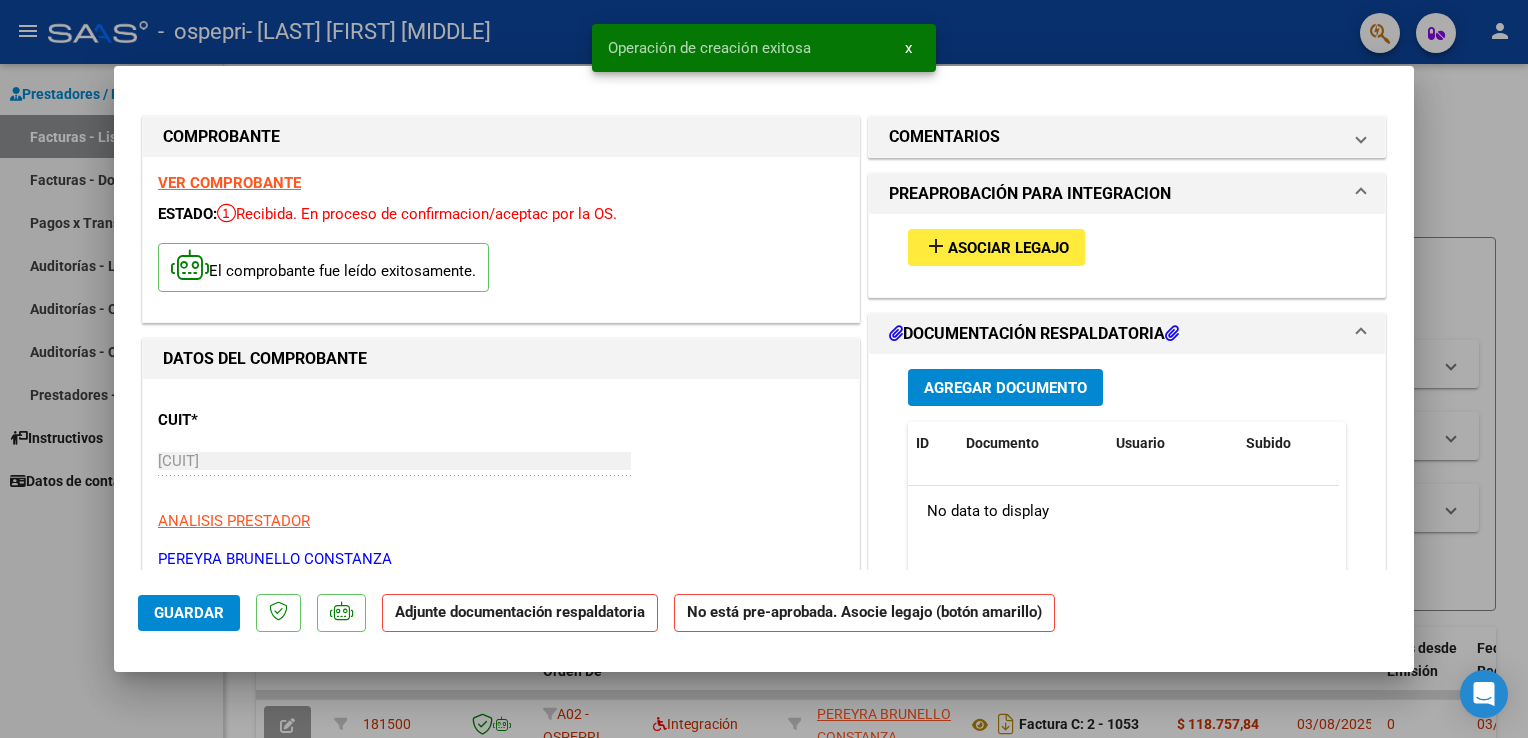 click on "add Asociar Legajo" at bounding box center (996, 247) 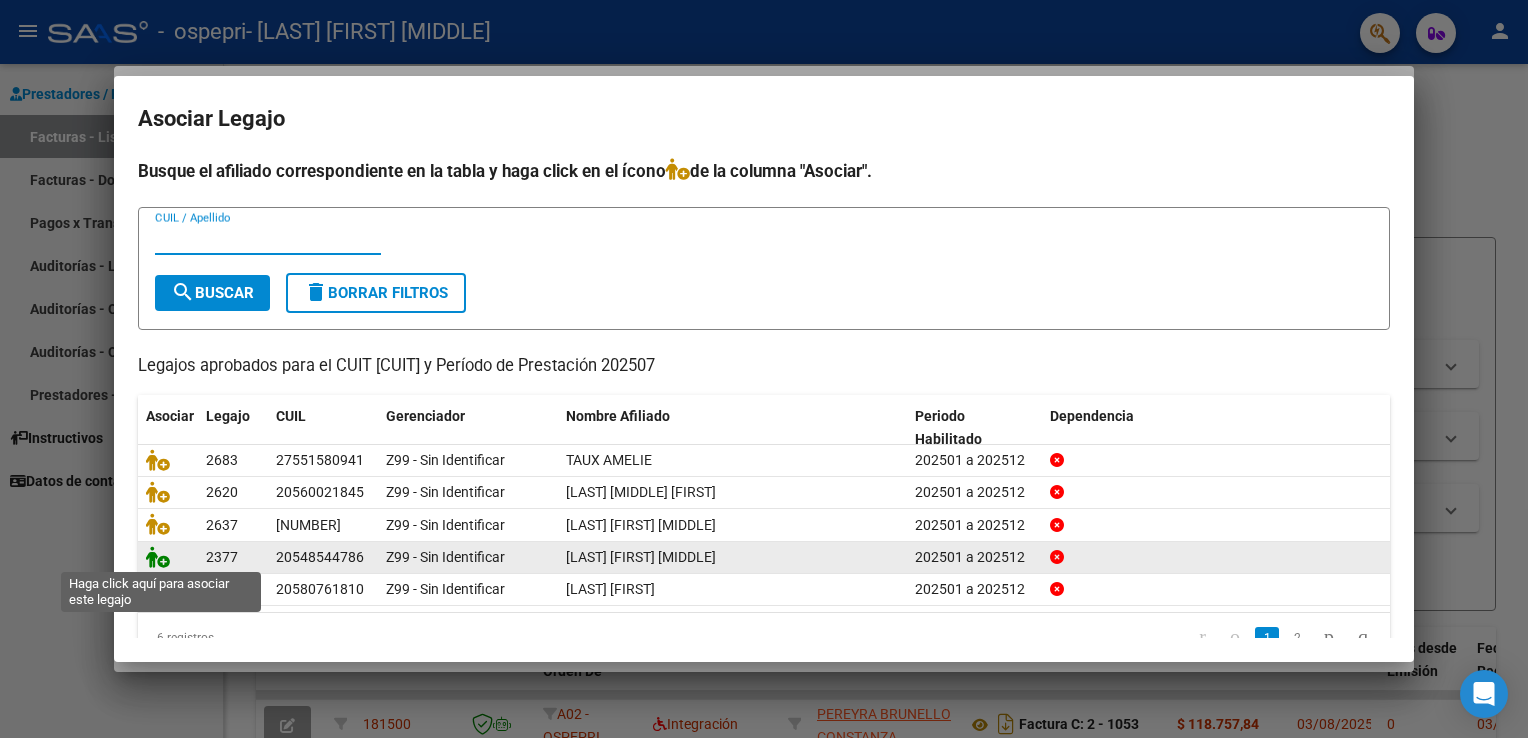 click 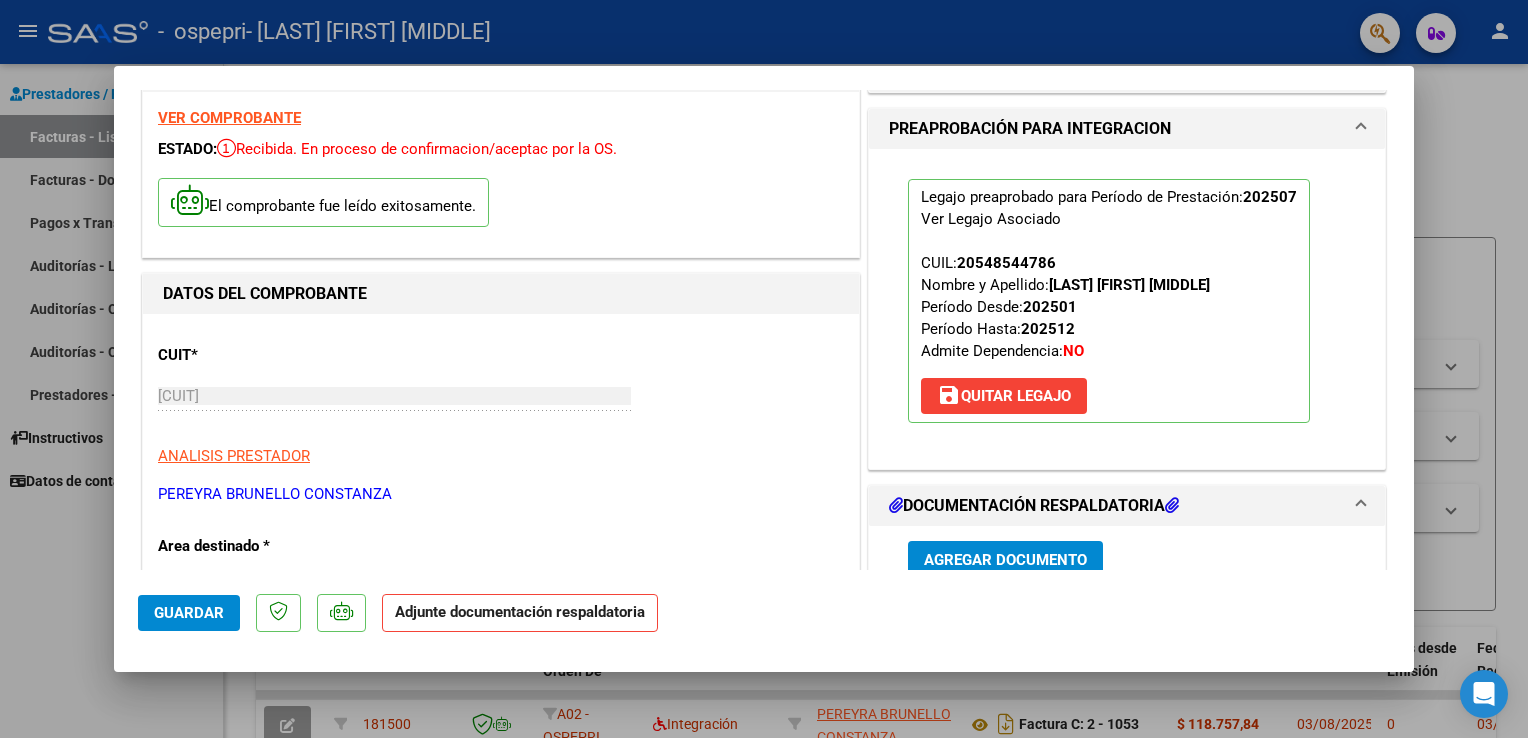 scroll, scrollTop: 200, scrollLeft: 0, axis: vertical 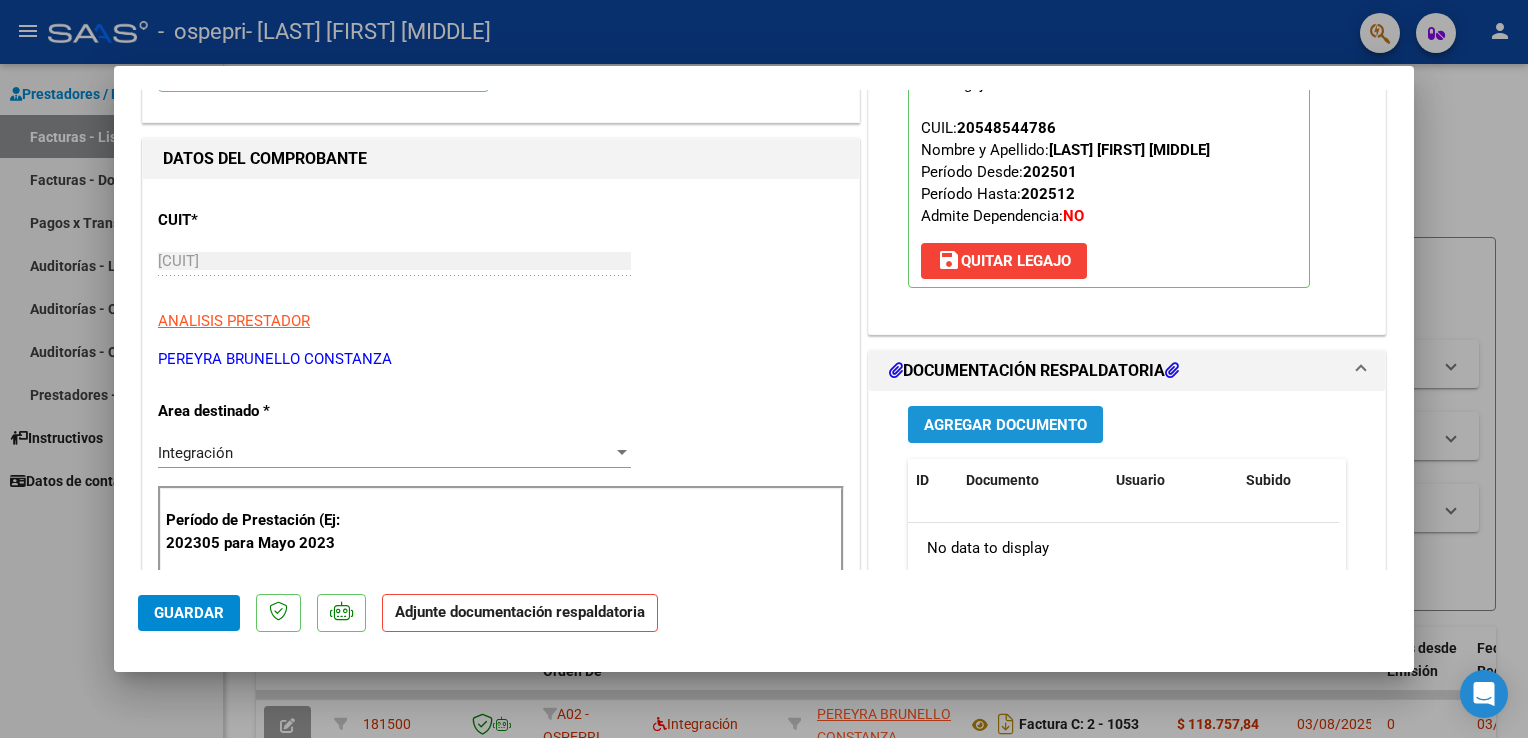 click on "Agregar Documento" at bounding box center (1005, 425) 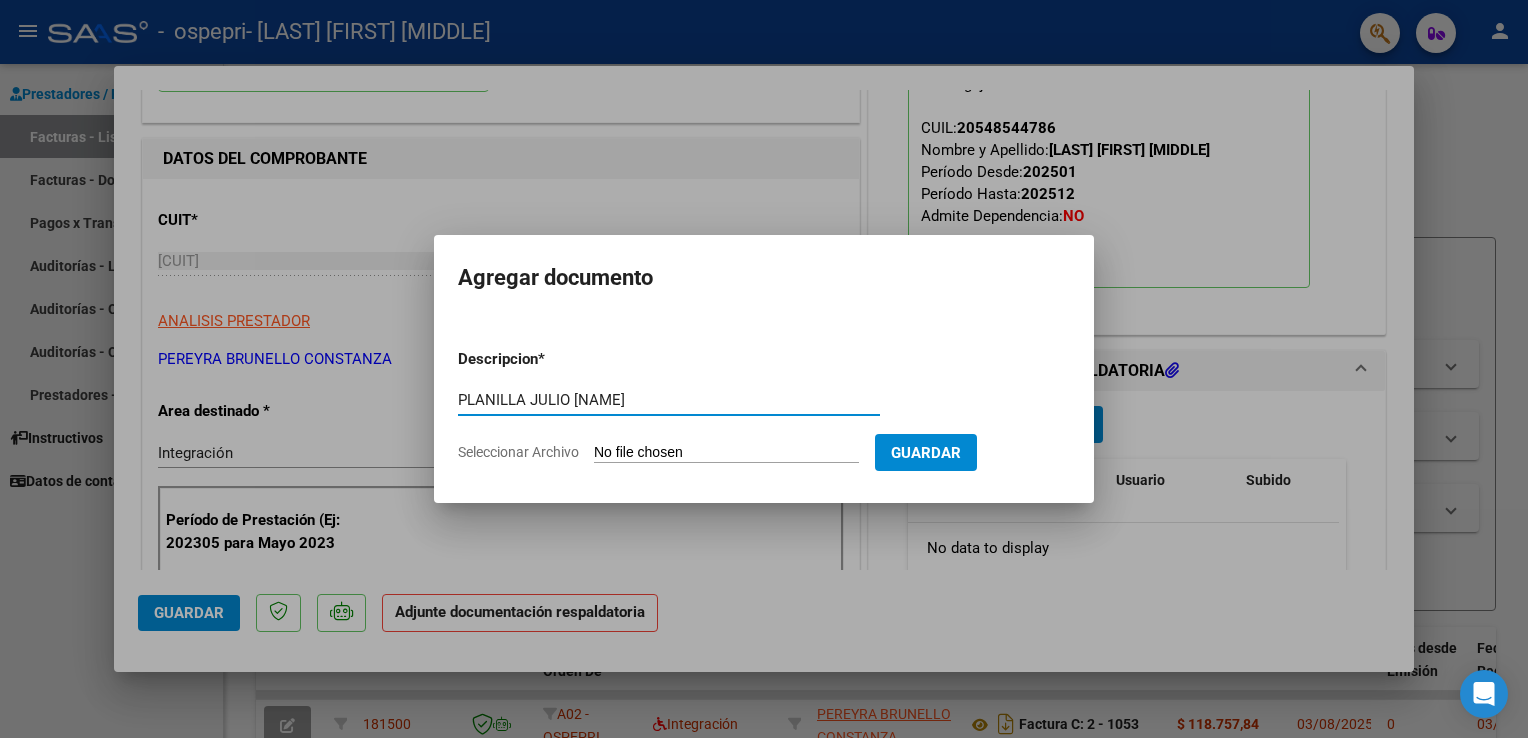 type on "PLANILLA JULIO [NAME]" 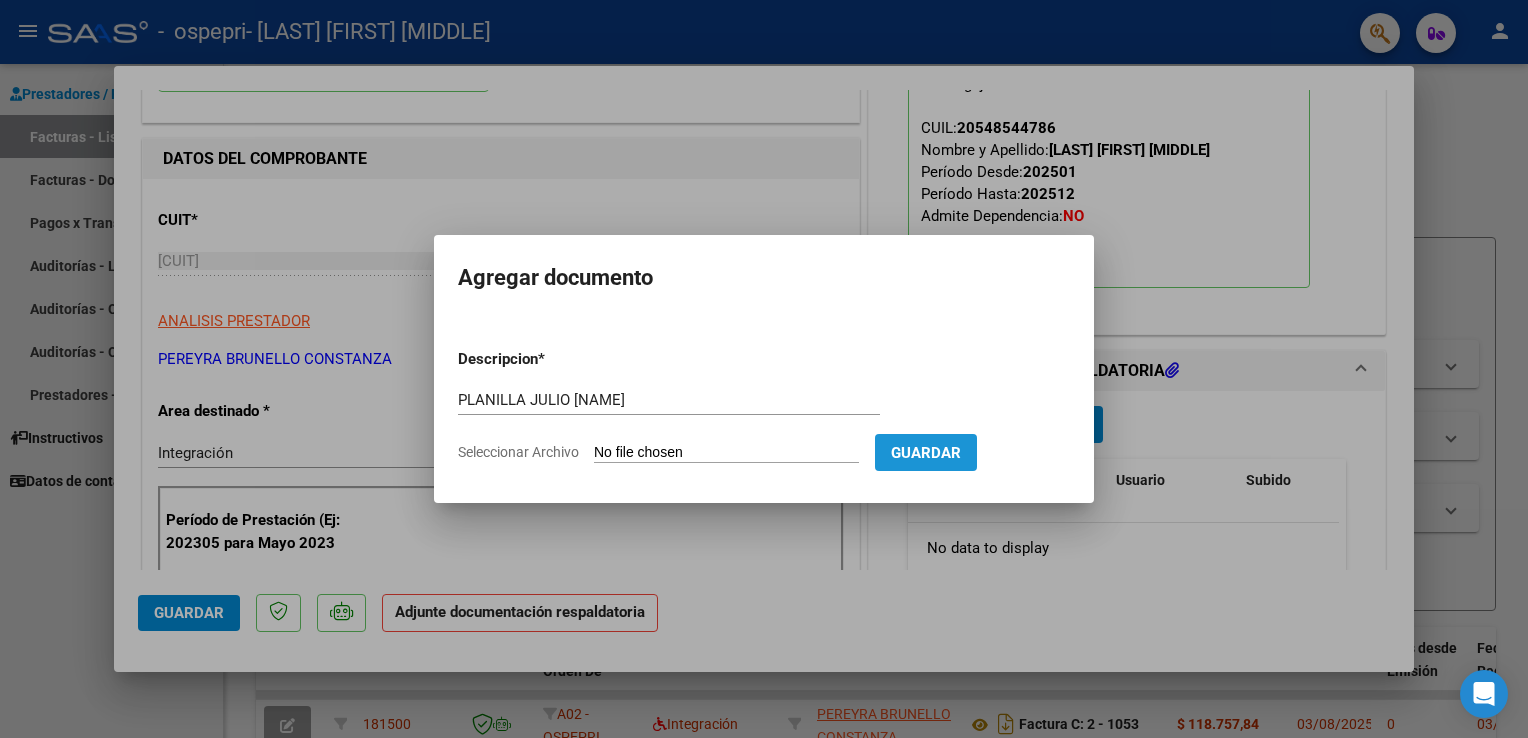 click on "Guardar" at bounding box center (926, 453) 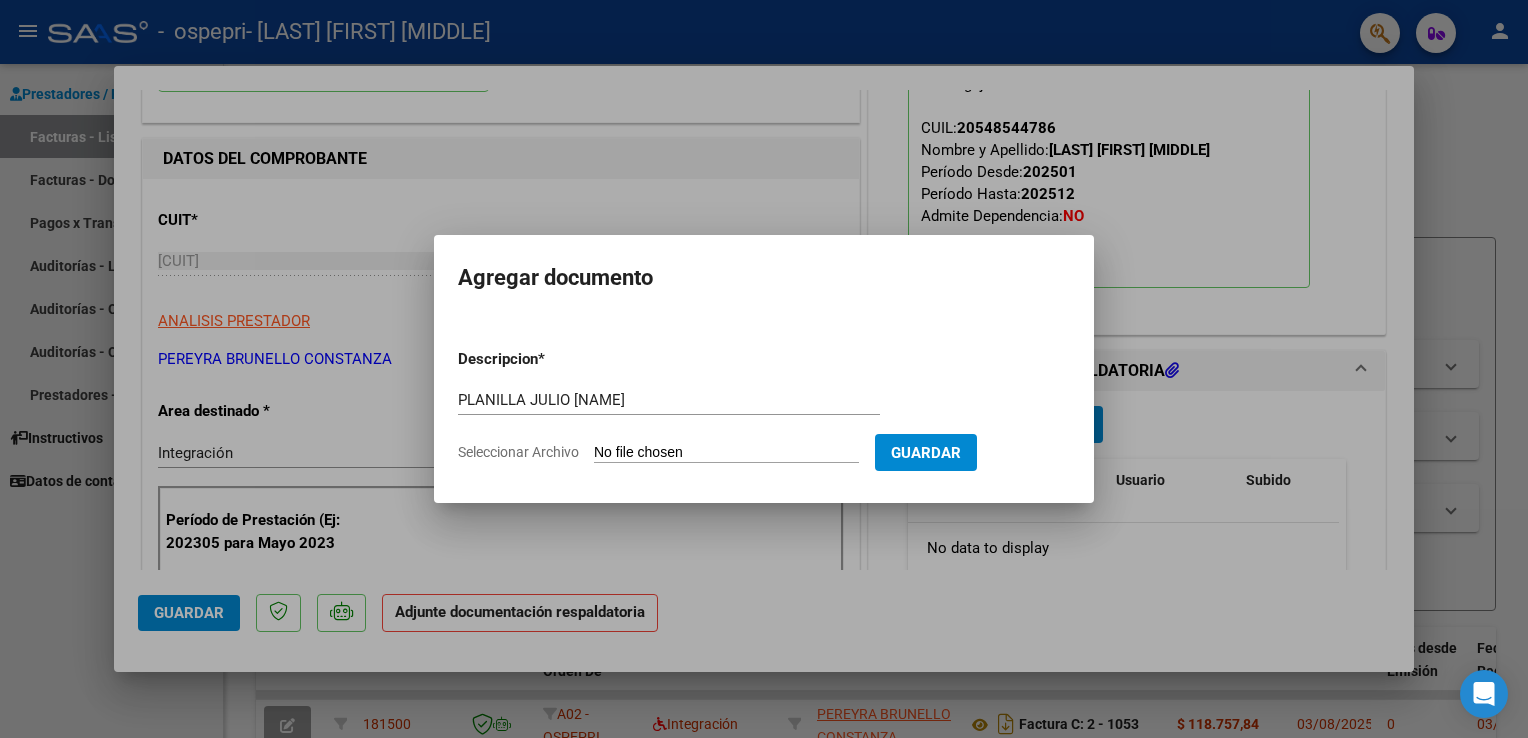 click on "Seleccionar Archivo" at bounding box center [726, 453] 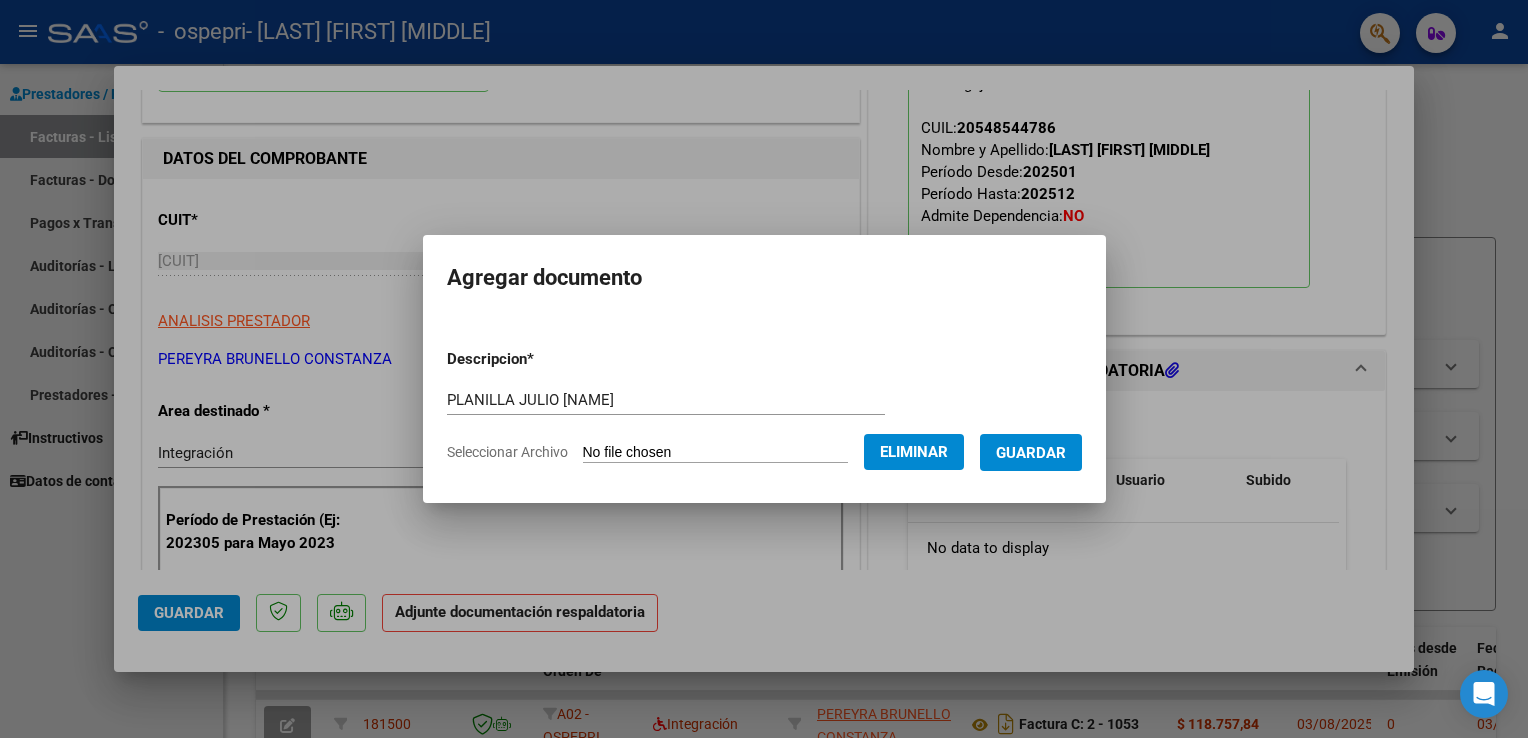 click on "Guardar" at bounding box center (1031, 453) 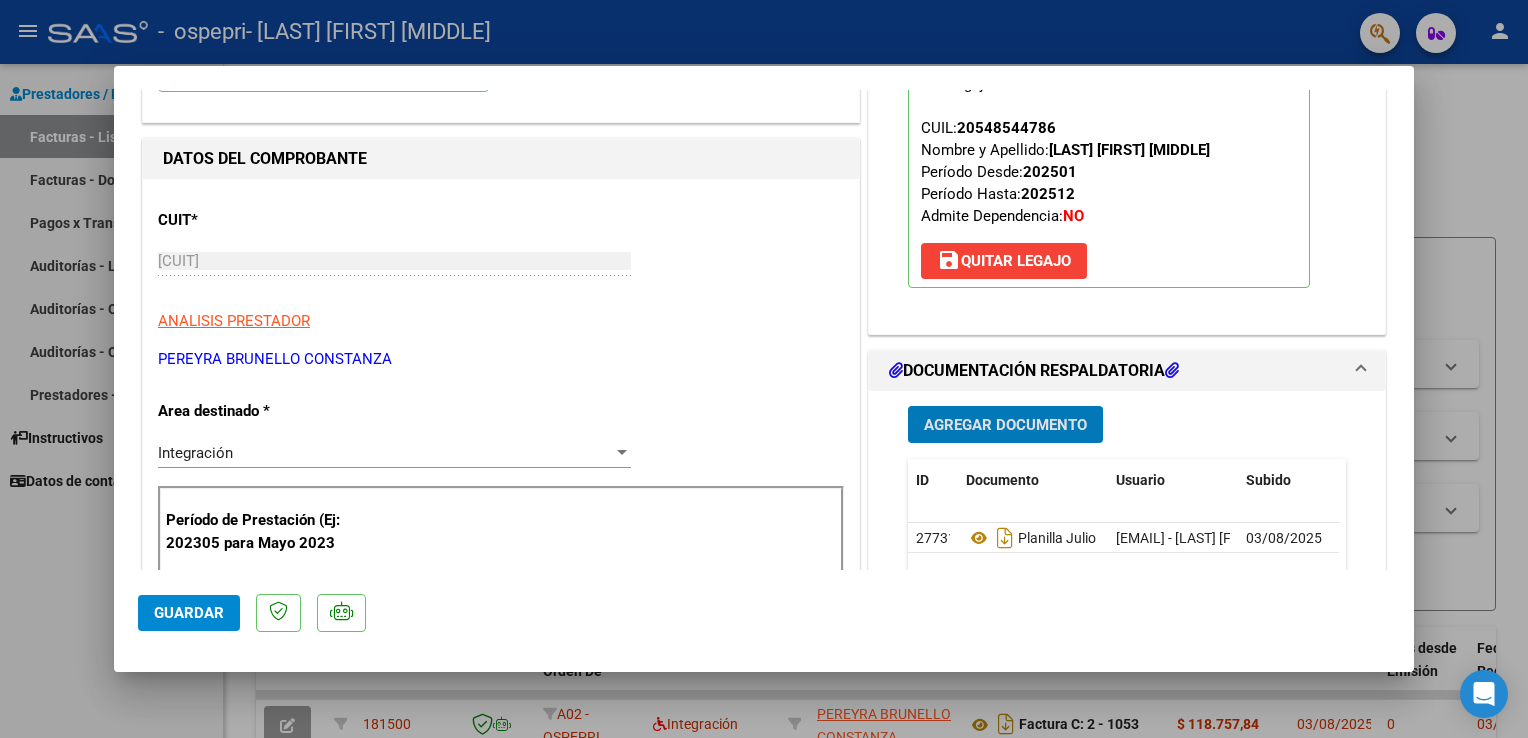 click on "Guardar" 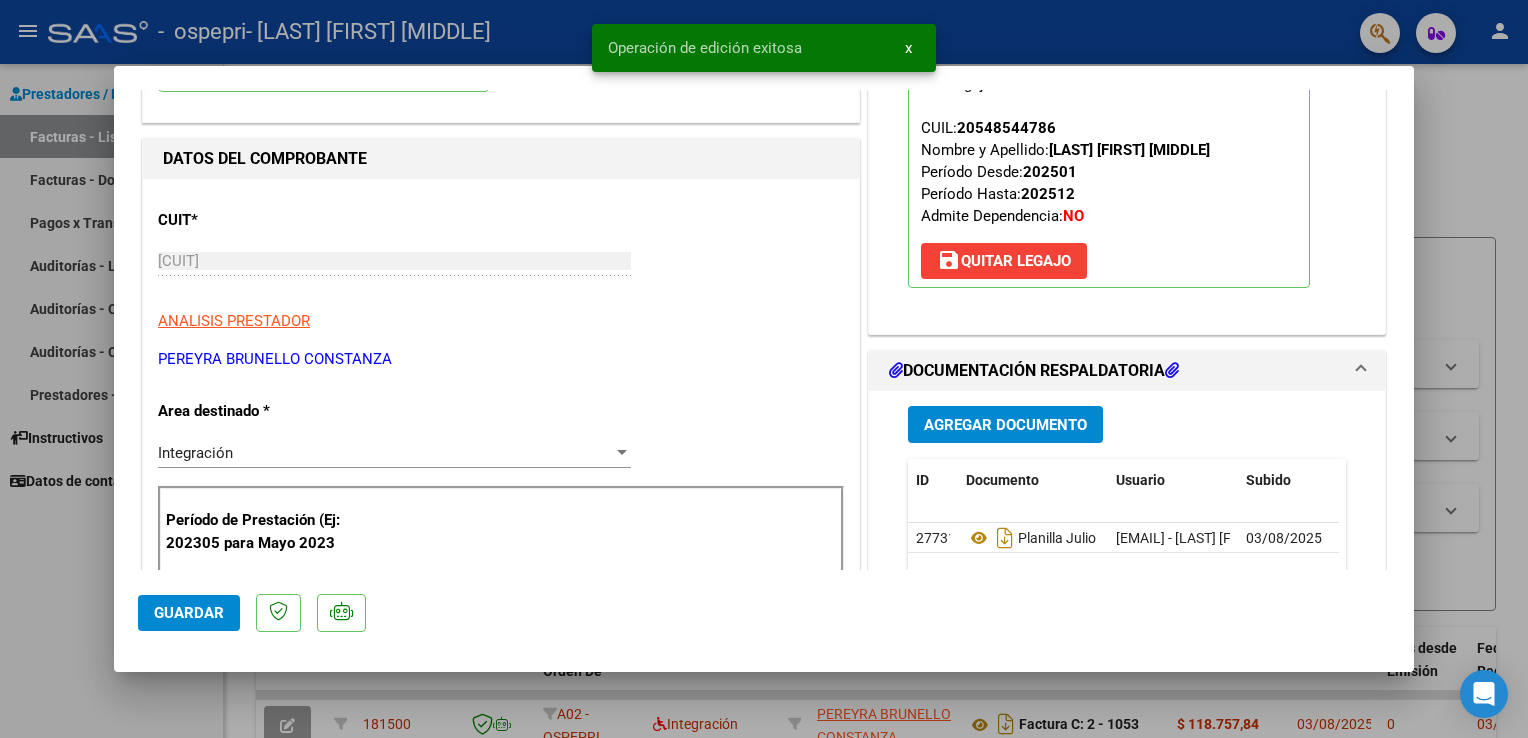 click at bounding box center [764, 369] 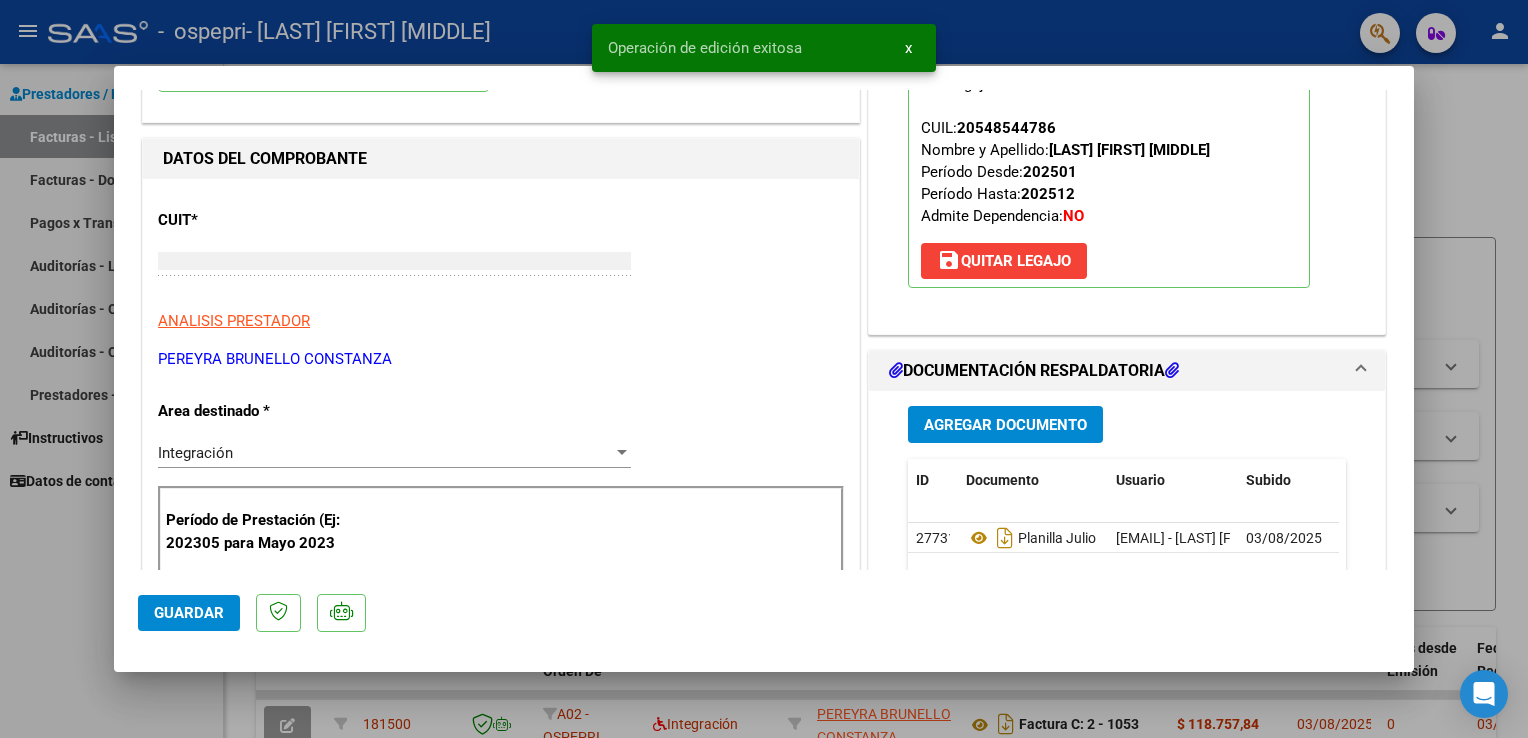 scroll, scrollTop: 212, scrollLeft: 0, axis: vertical 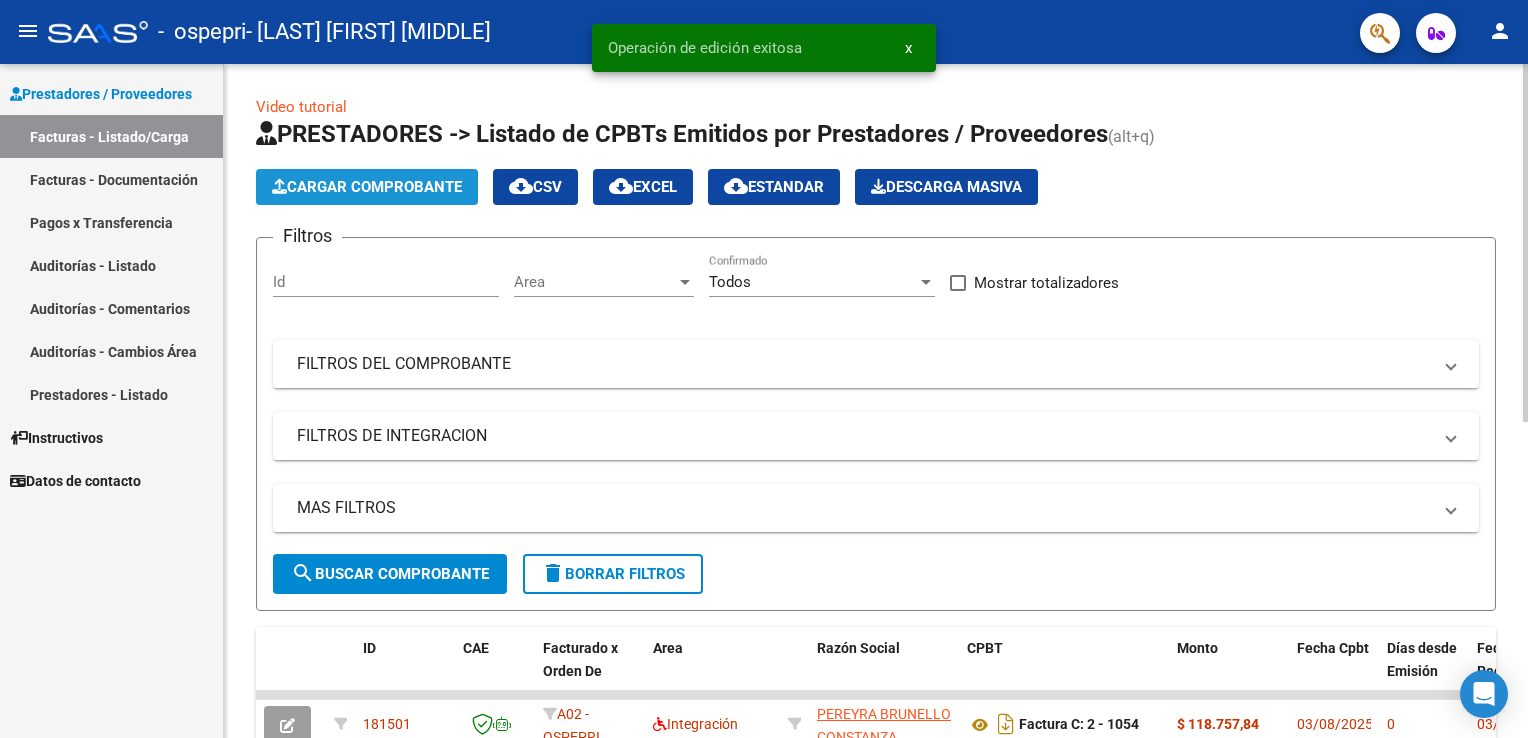 click on "Cargar Comprobante" 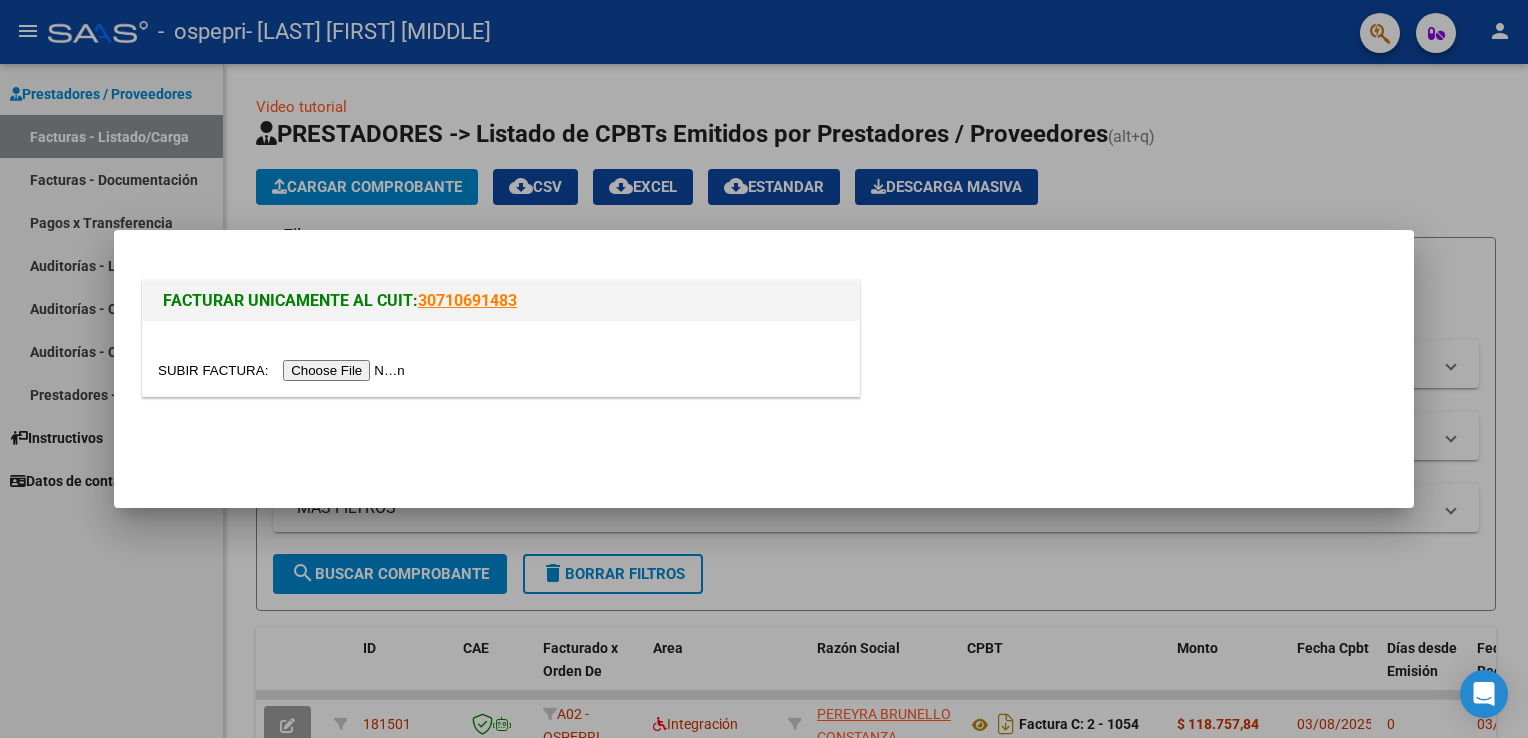 click at bounding box center [284, 370] 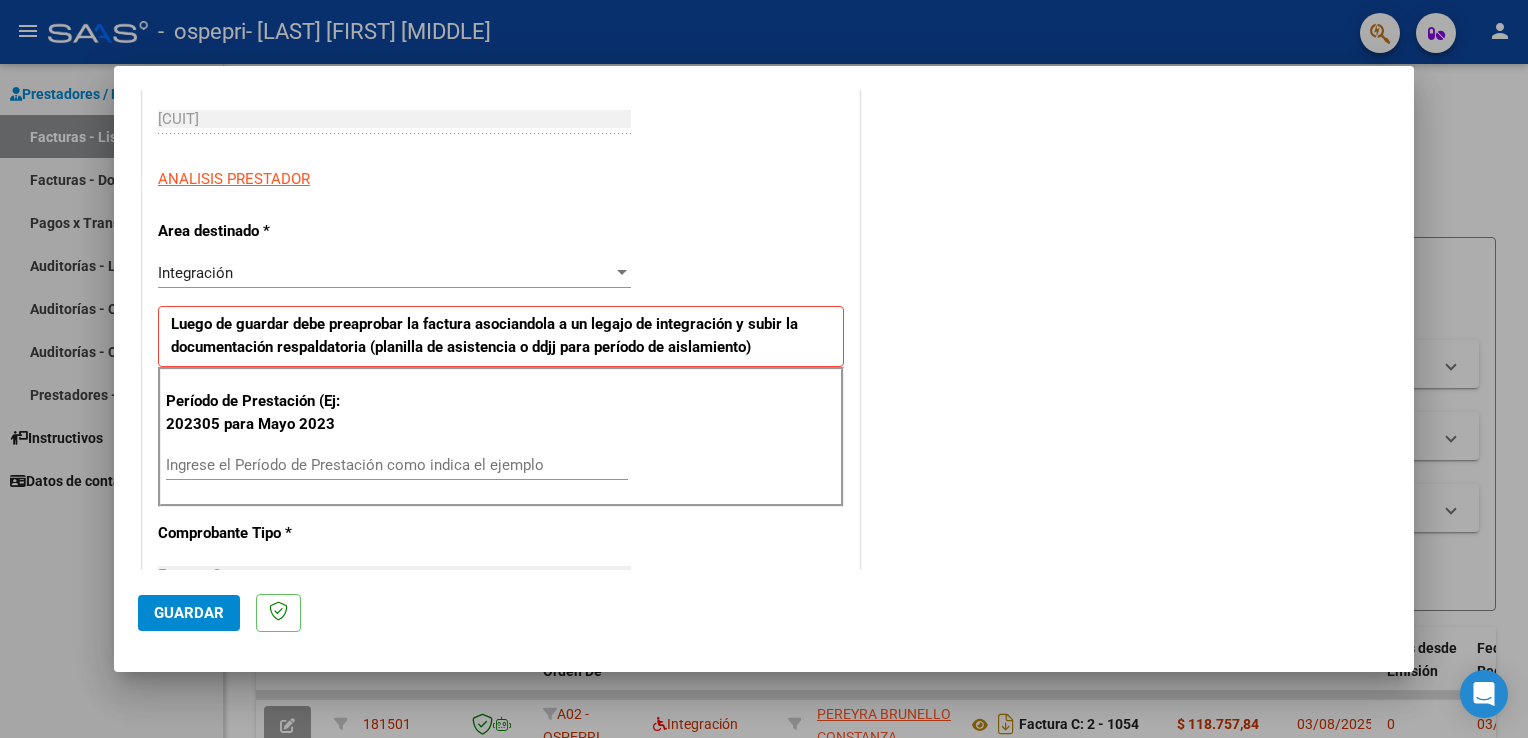 scroll, scrollTop: 400, scrollLeft: 0, axis: vertical 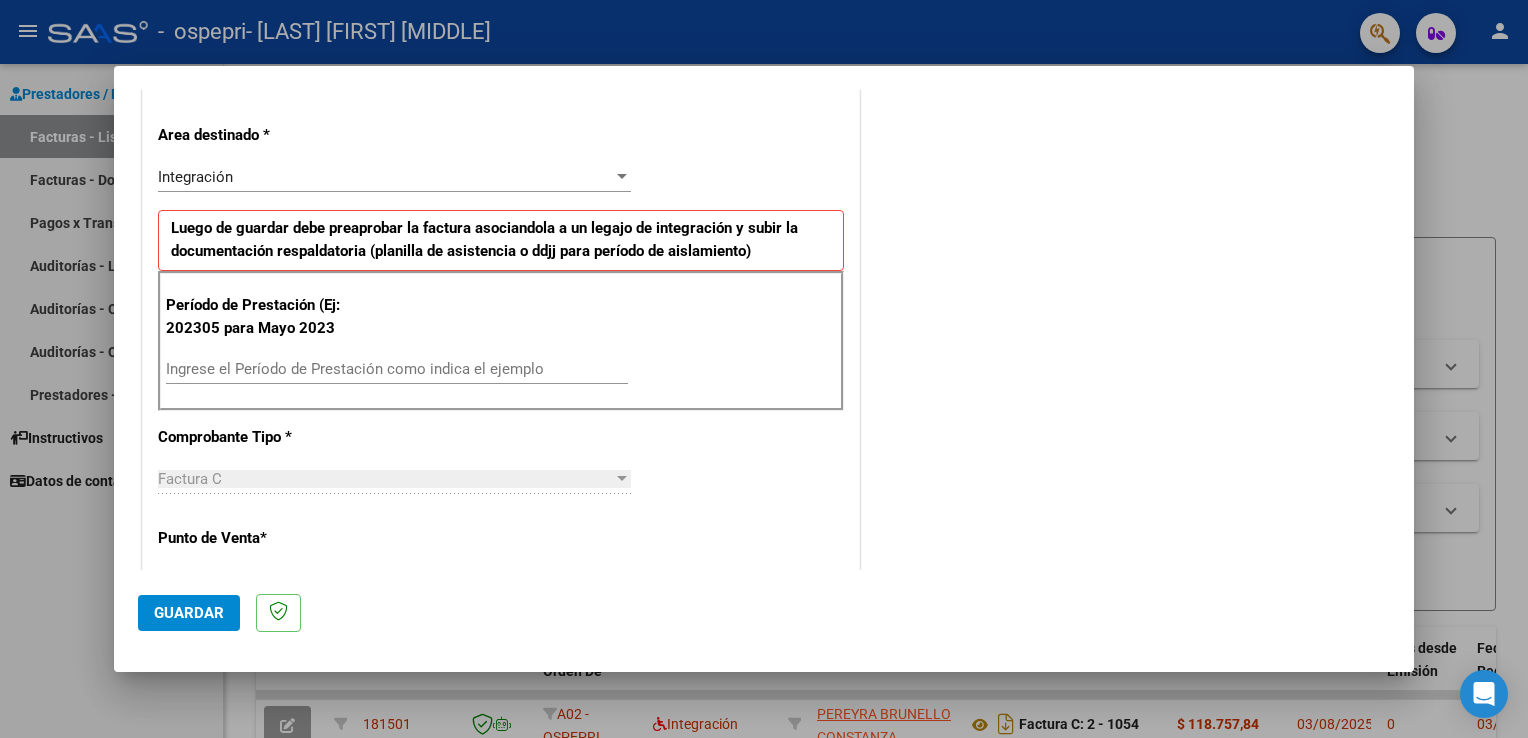 click on "Ingrese el Período de Prestación como indica el ejemplo" at bounding box center [397, 369] 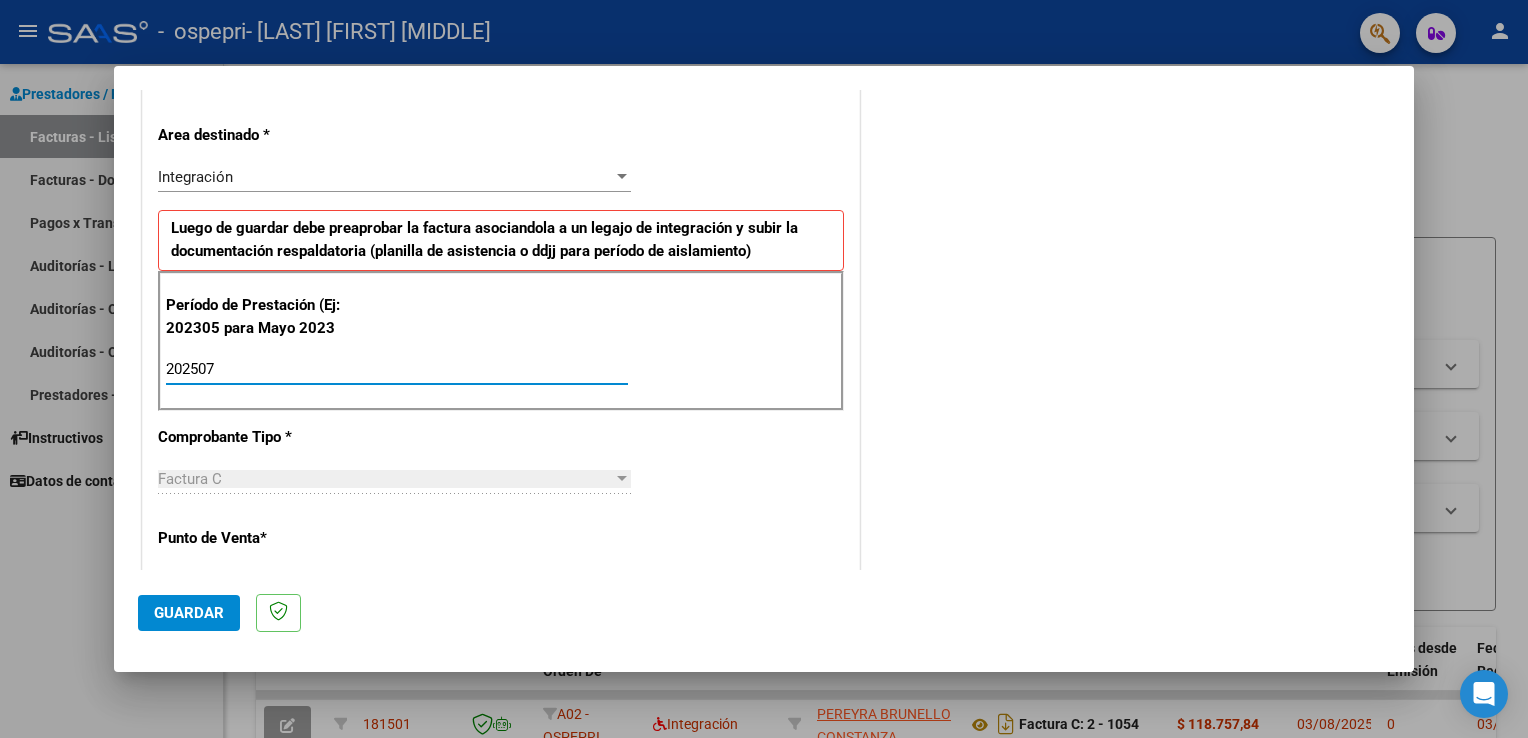 type on "202507" 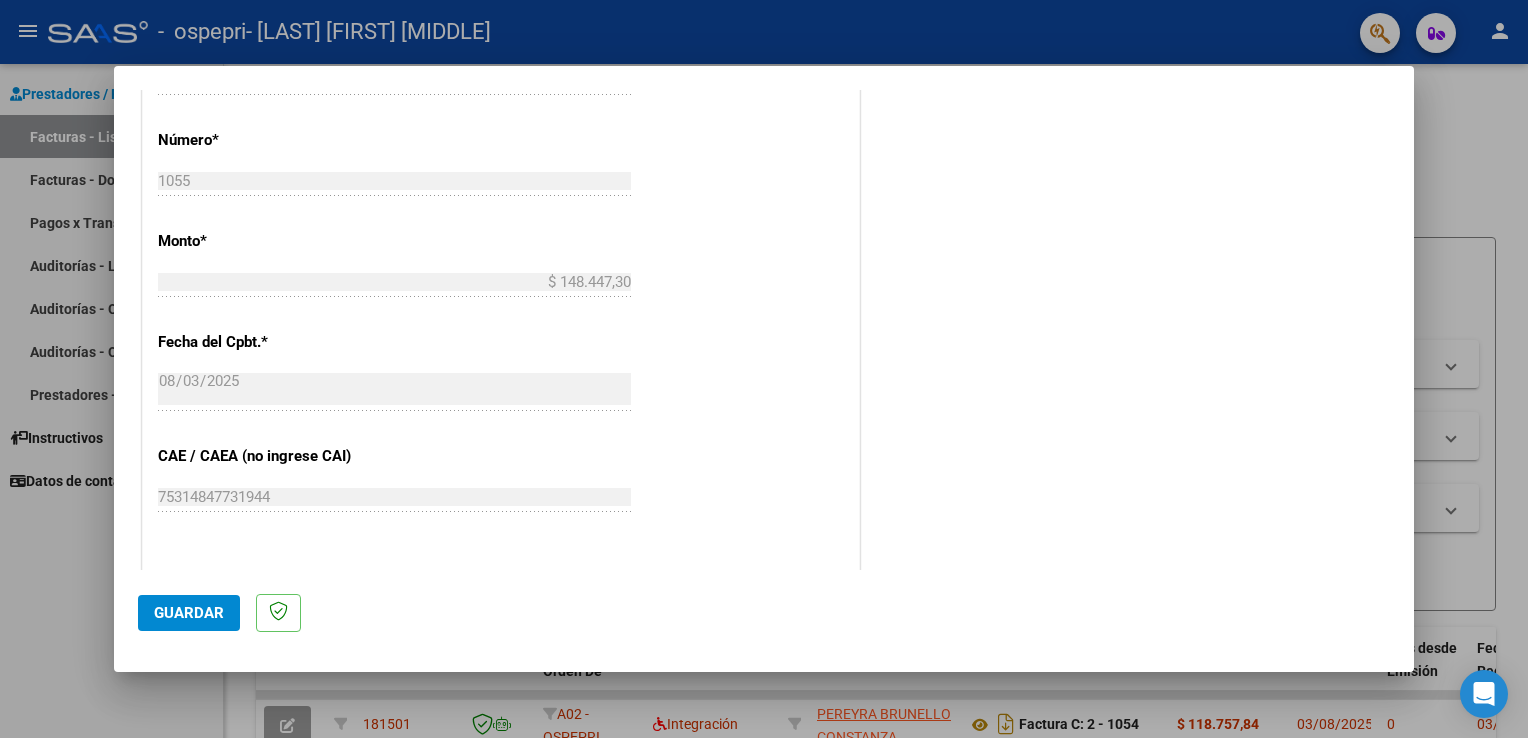 scroll, scrollTop: 1240, scrollLeft: 0, axis: vertical 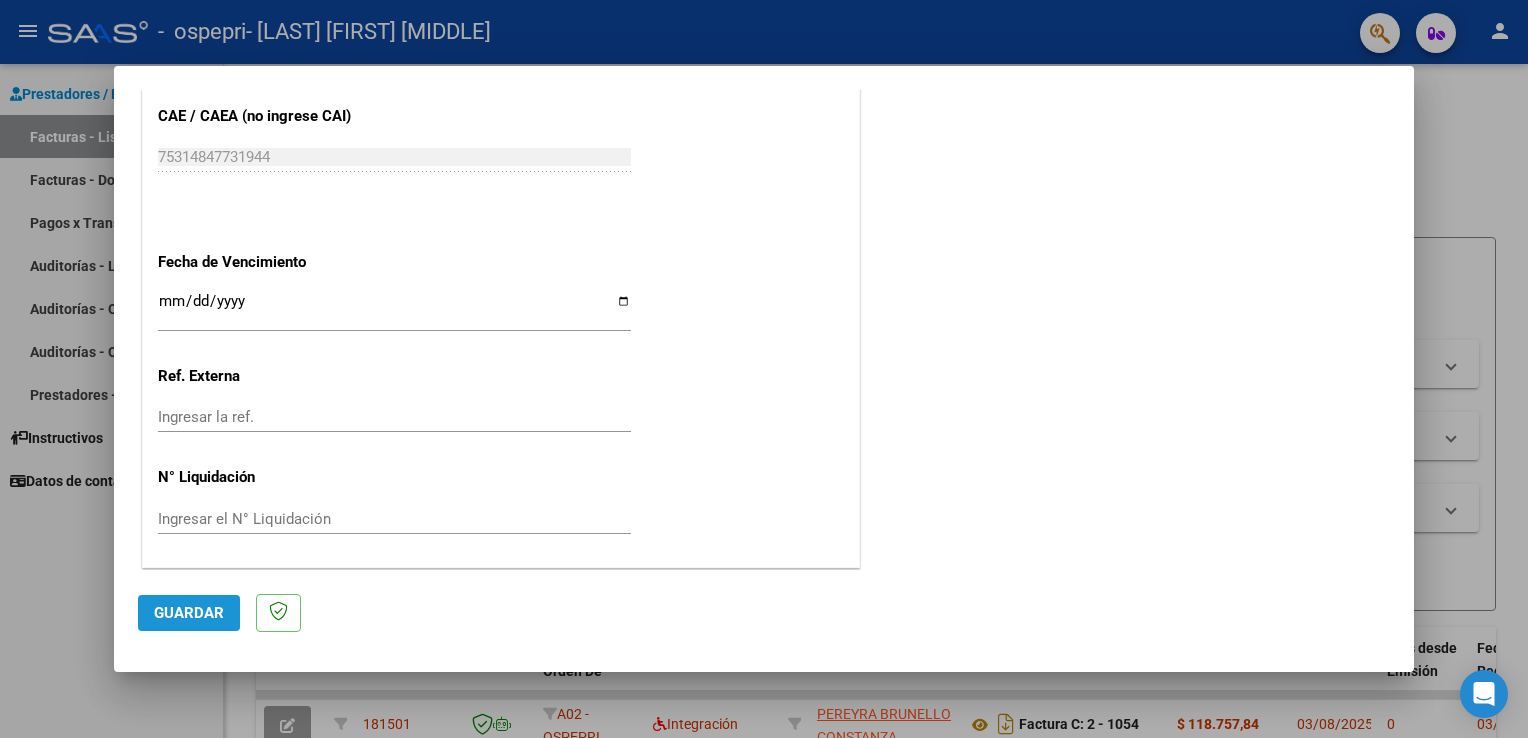 click on "Guardar" 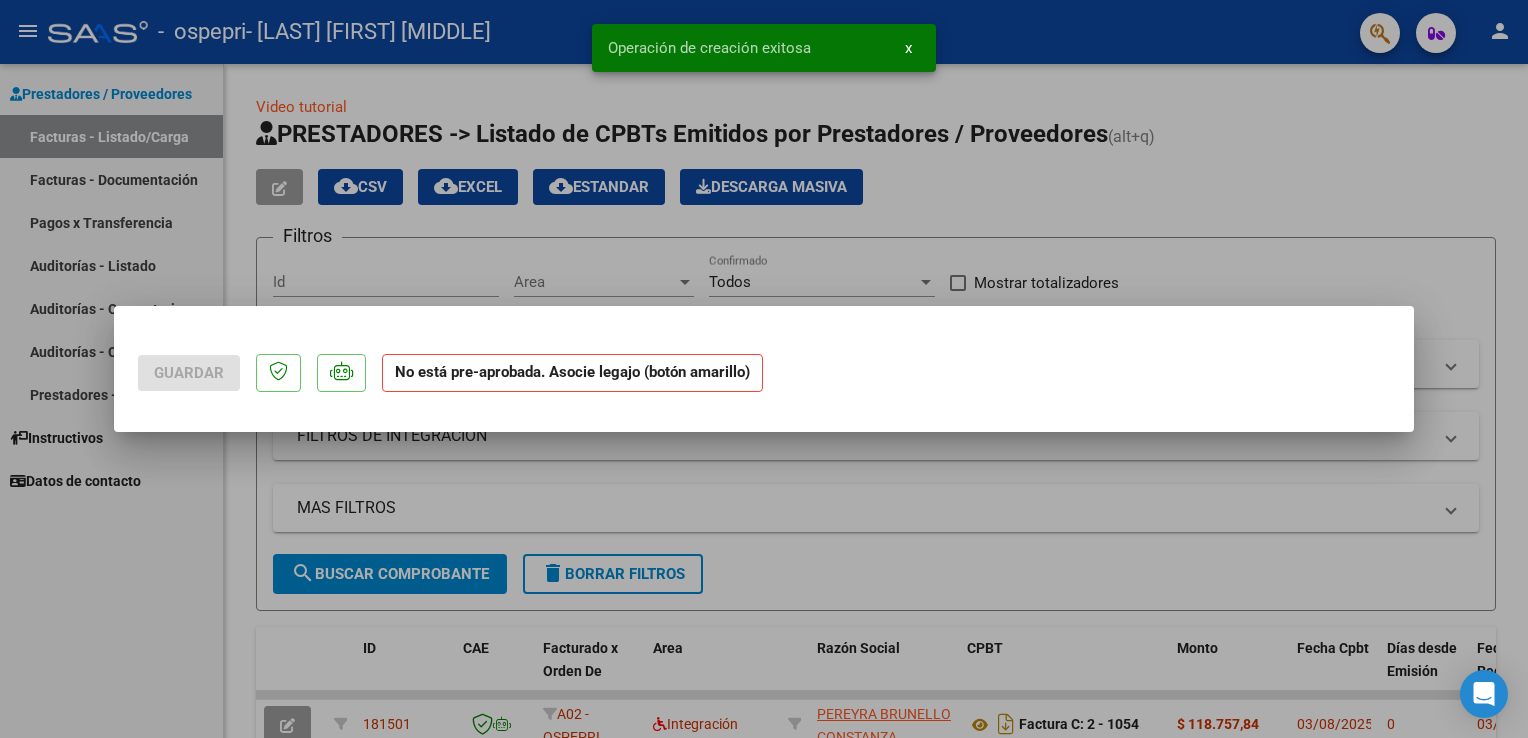 scroll, scrollTop: 0, scrollLeft: 0, axis: both 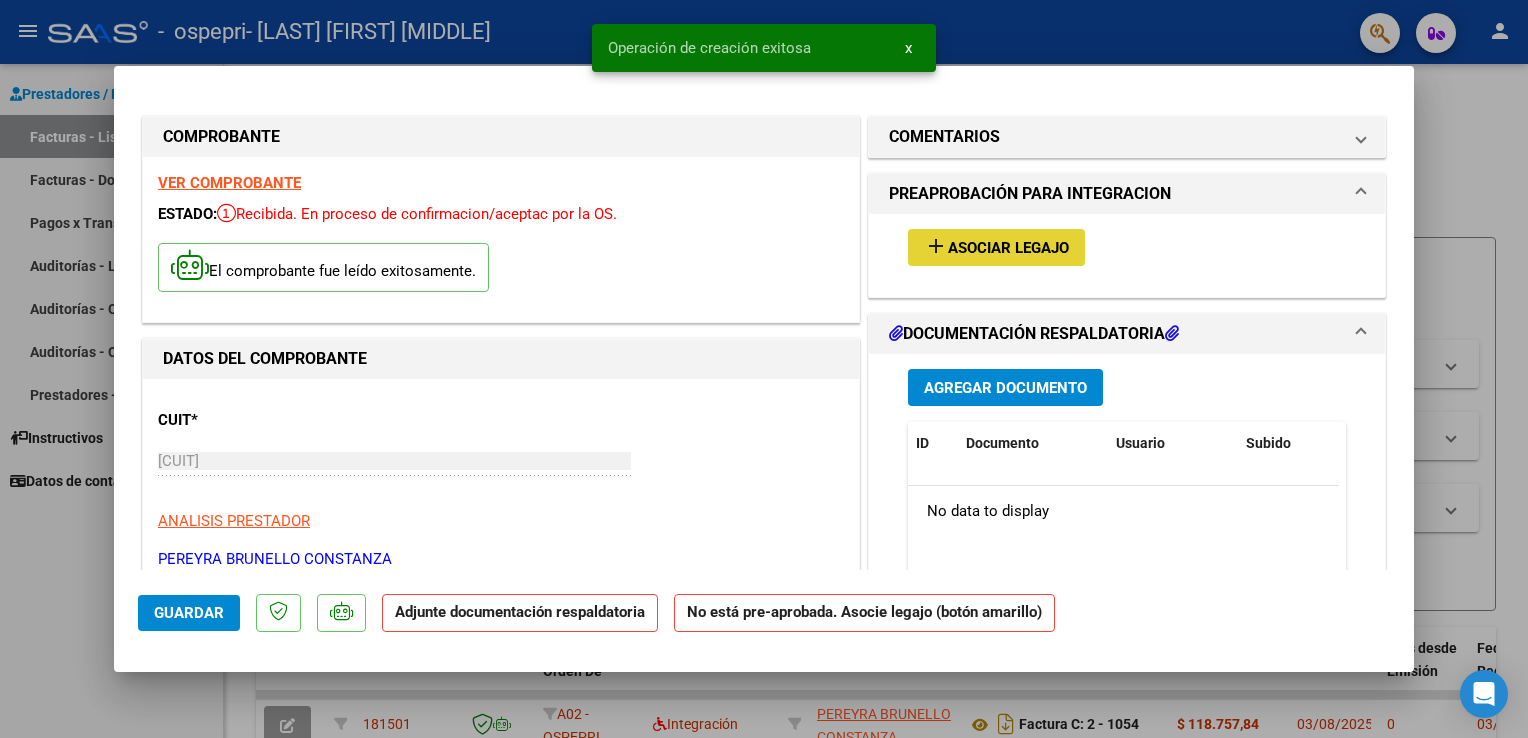 click on "add Asociar Legajo" at bounding box center [996, 247] 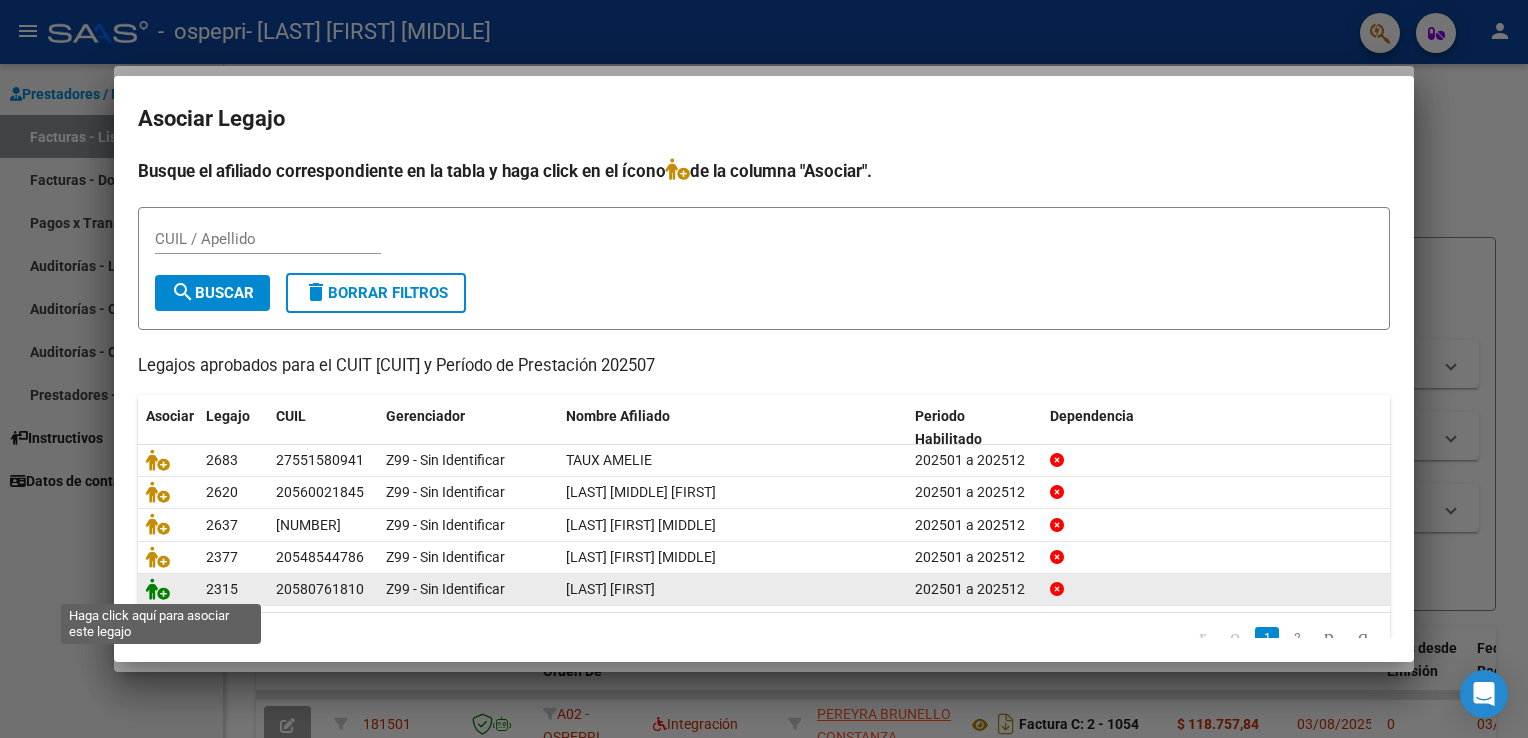 click 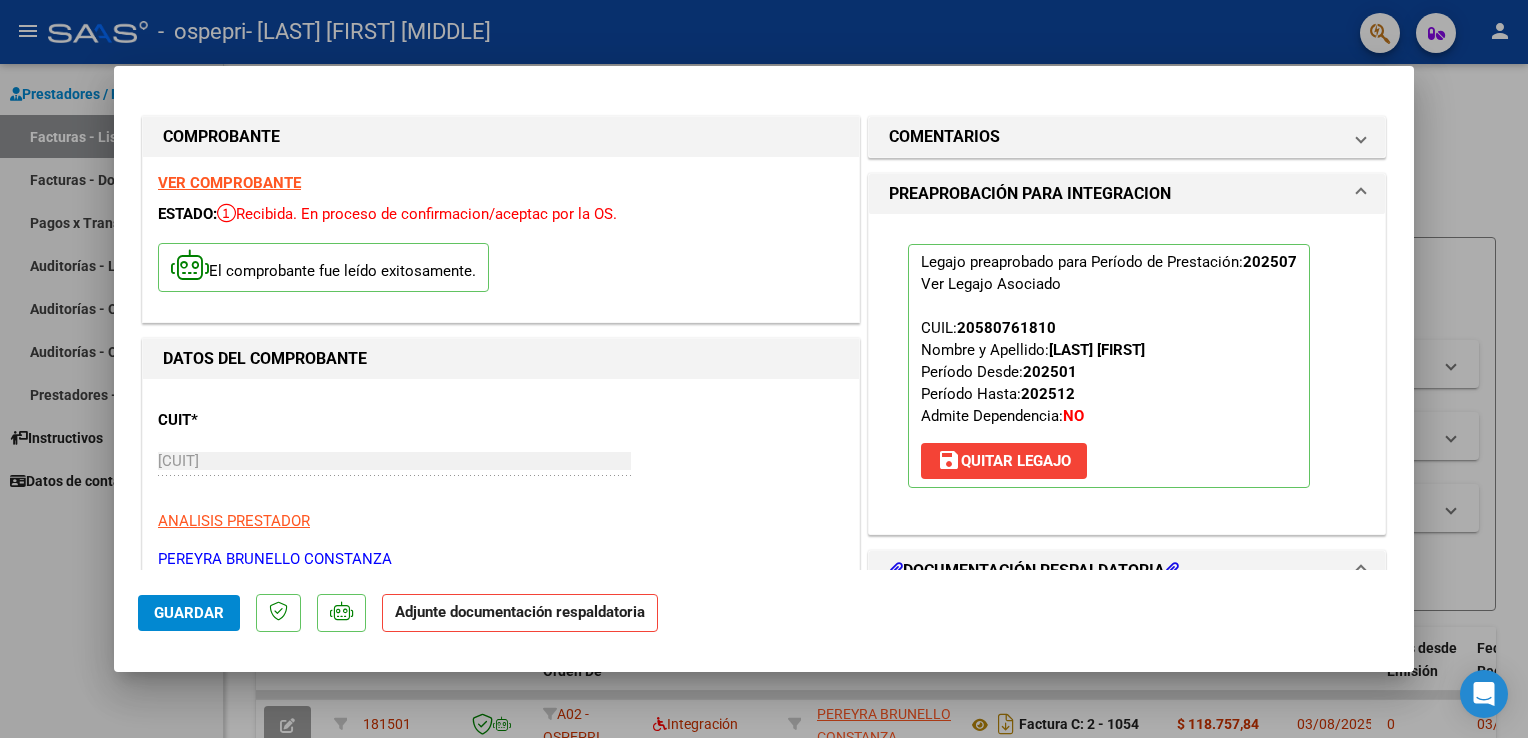 scroll, scrollTop: 100, scrollLeft: 0, axis: vertical 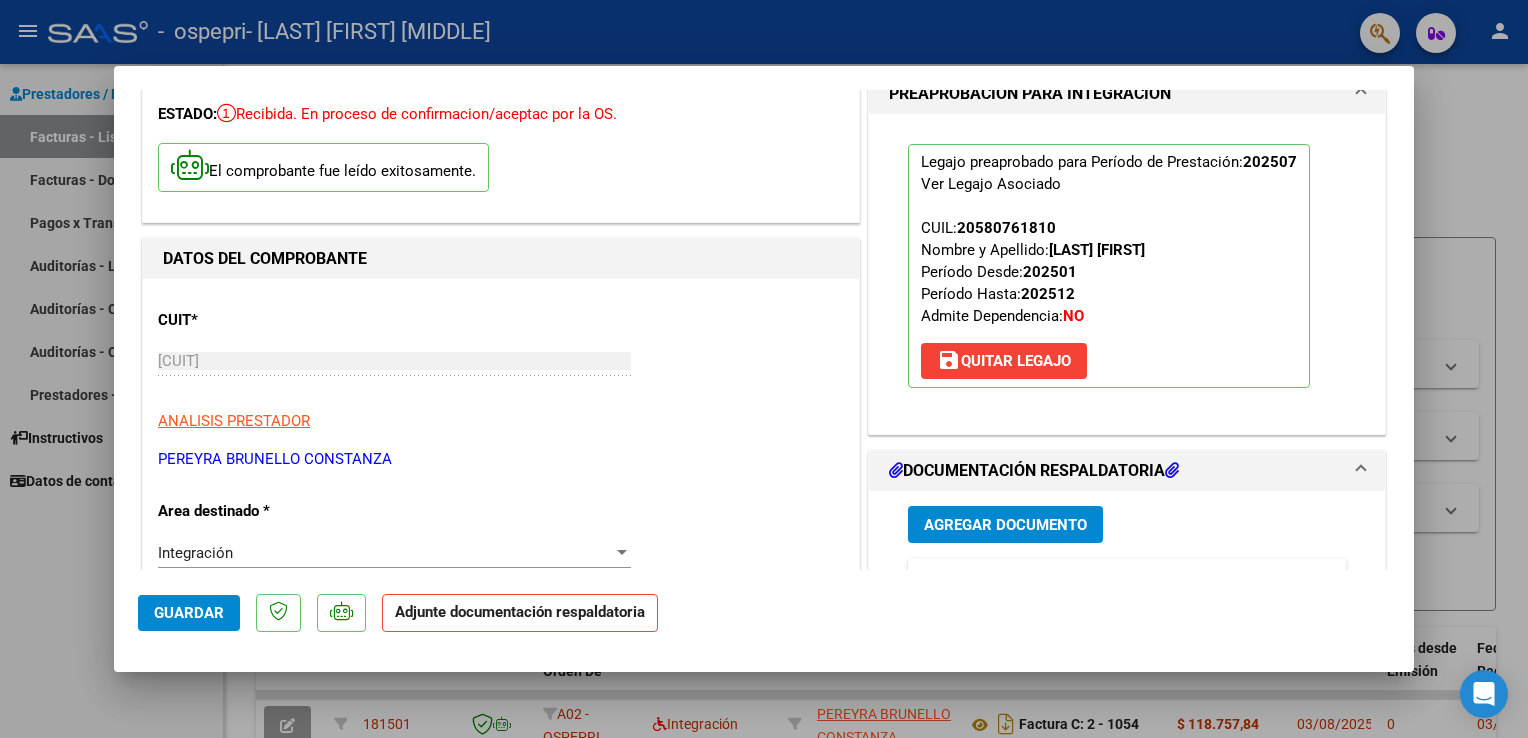 click on "DOCUMENTACIÓN RESPALDATORIA" at bounding box center [1034, 471] 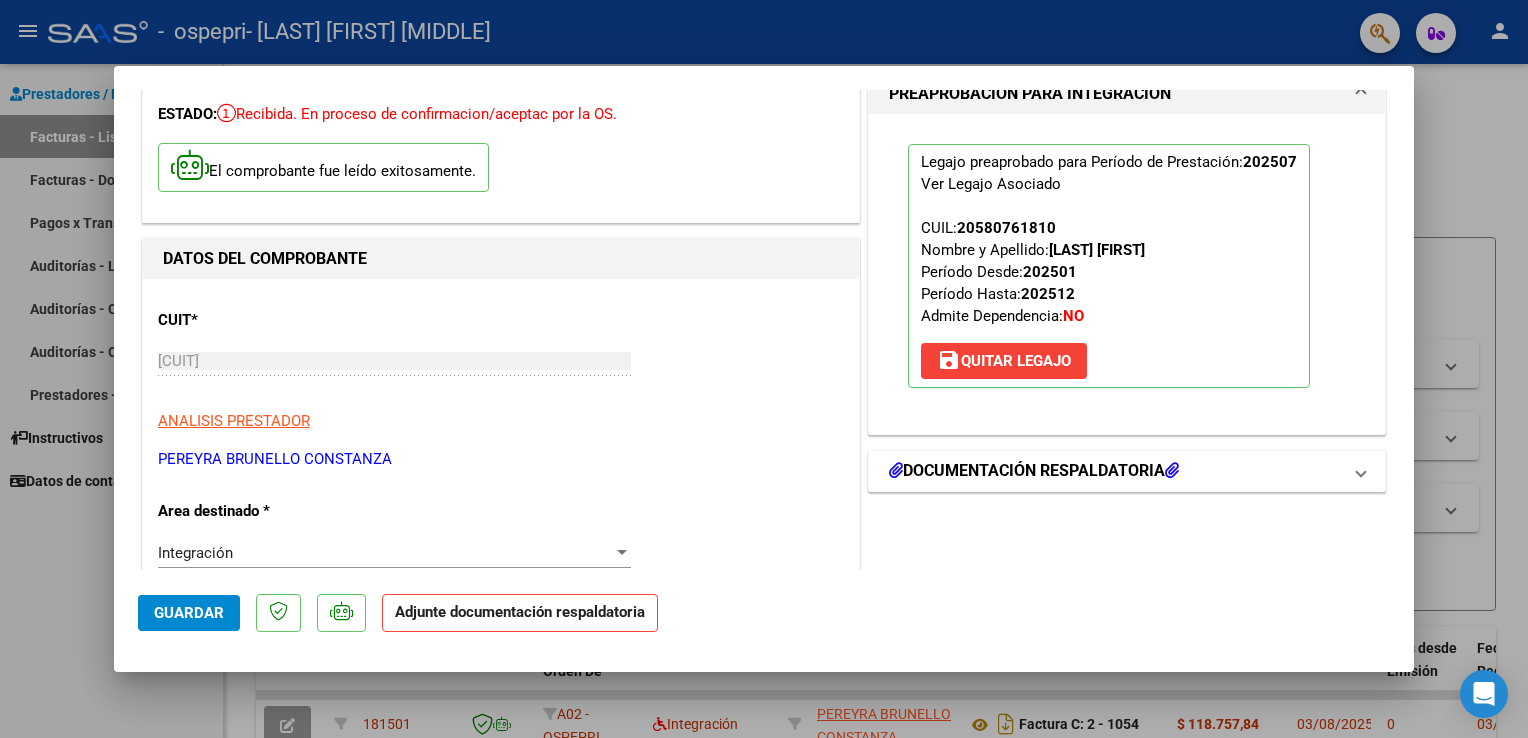 click on "DOCUMENTACIÓN RESPALDATORIA" at bounding box center [1034, 471] 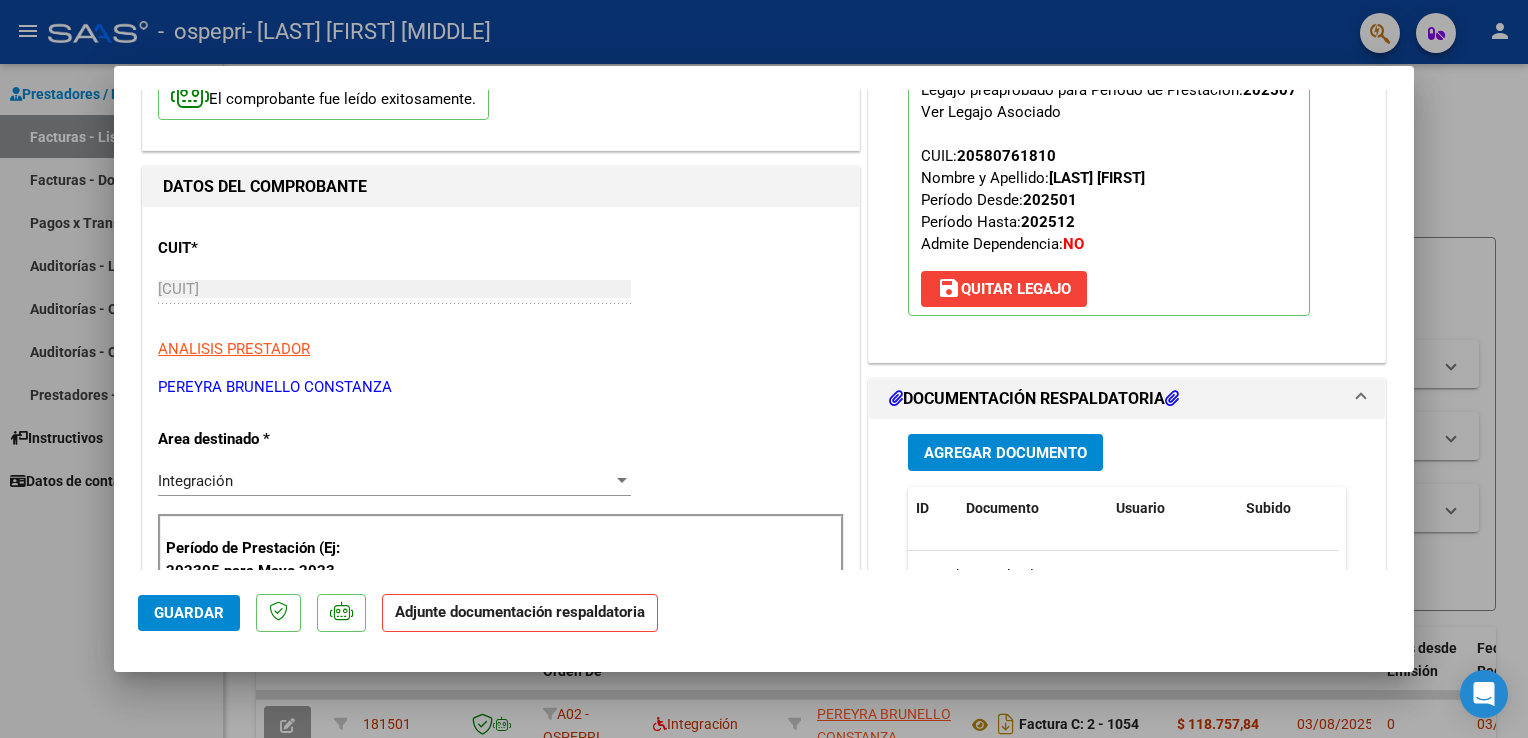scroll, scrollTop: 300, scrollLeft: 0, axis: vertical 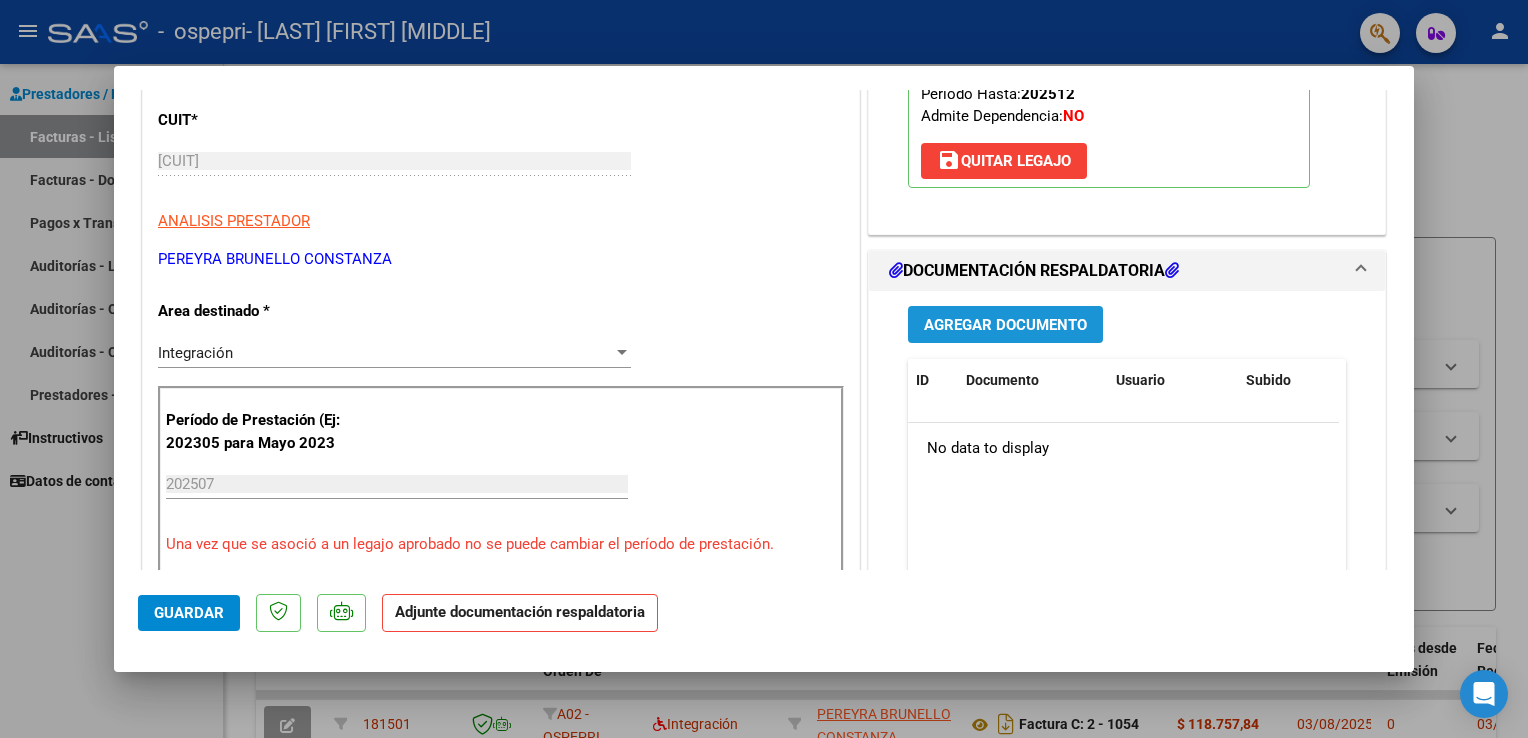 click on "Agregar Documento" at bounding box center [1005, 325] 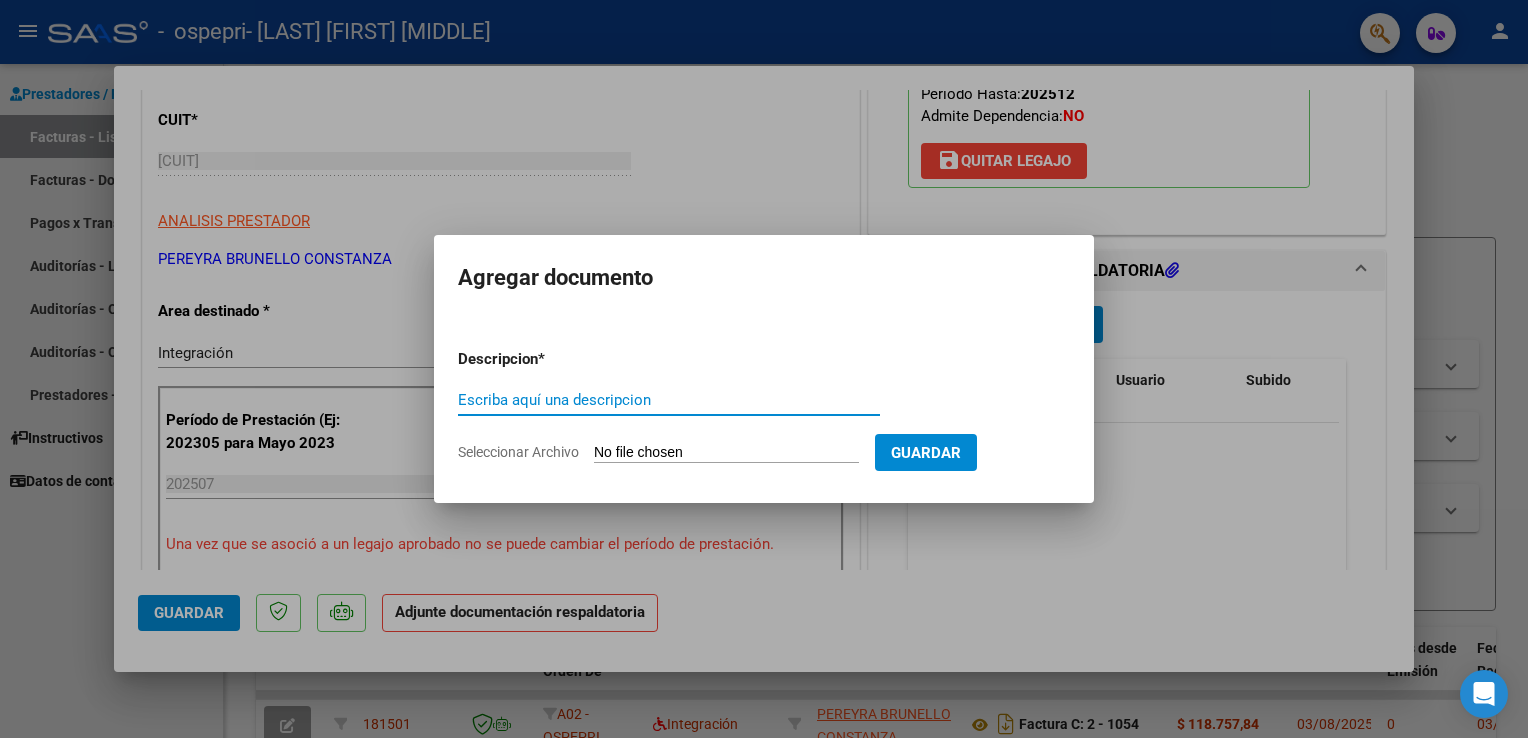 click on "Escriba aquí una descripcion" at bounding box center (669, 400) 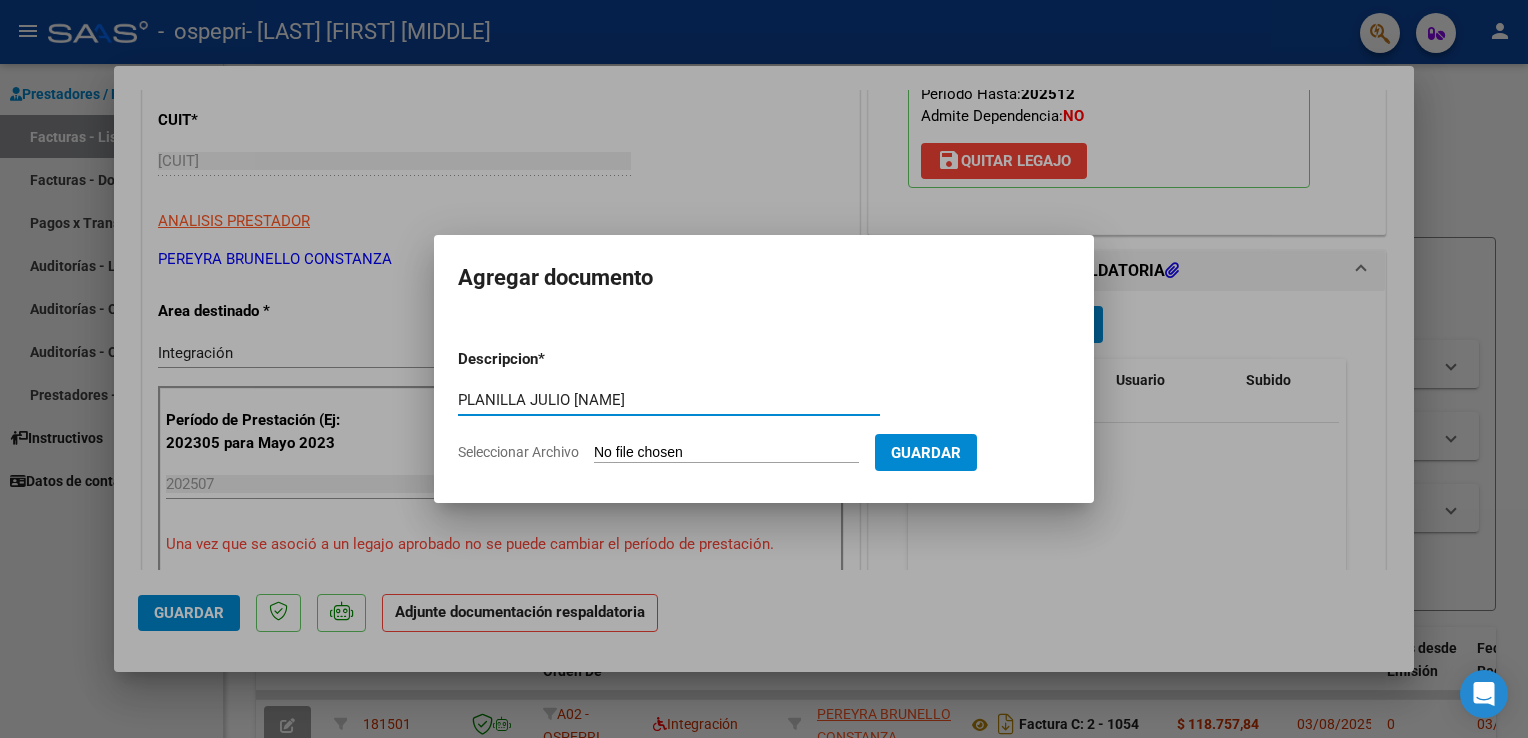 type on "PLANILLA JULIO [NAME]" 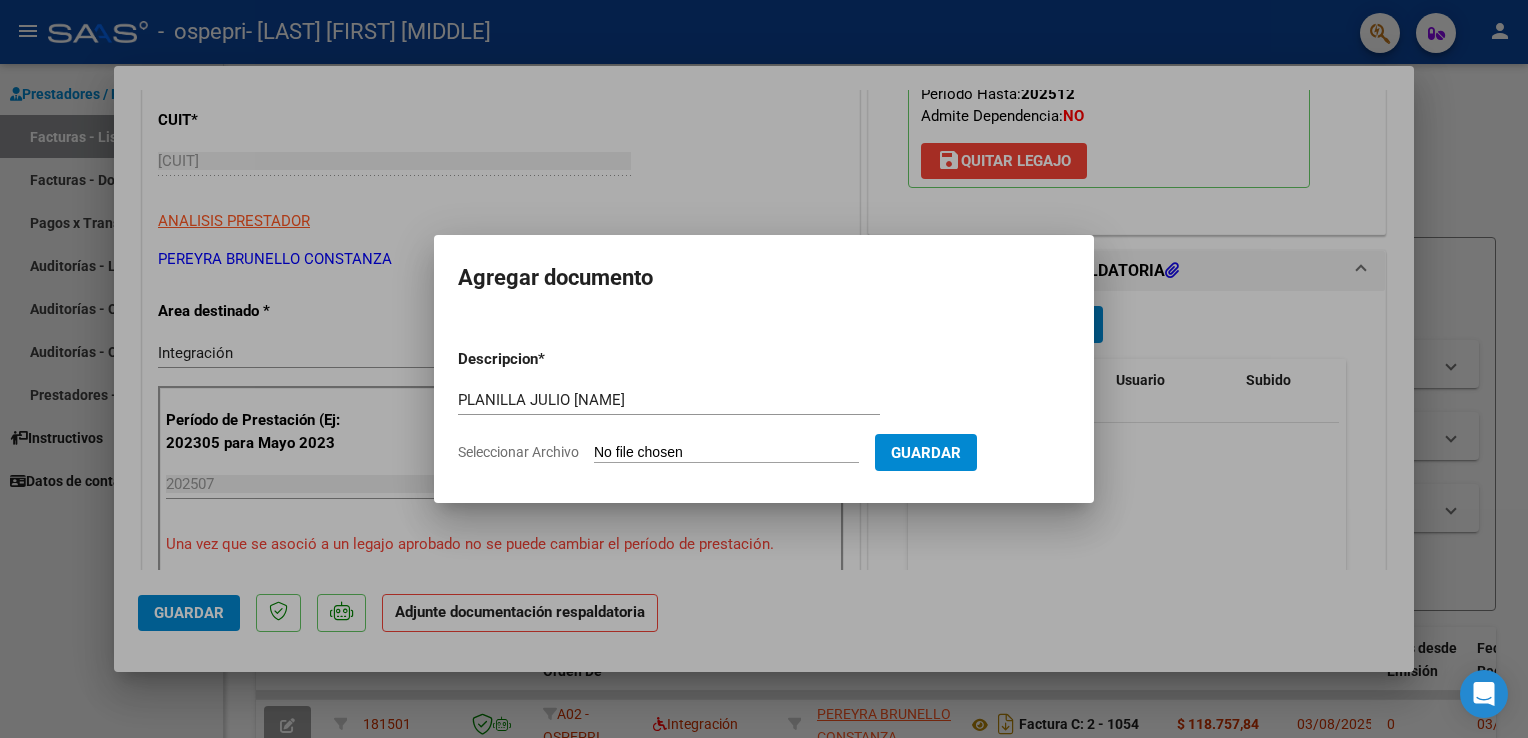 click on "Seleccionar Archivo" at bounding box center [726, 453] 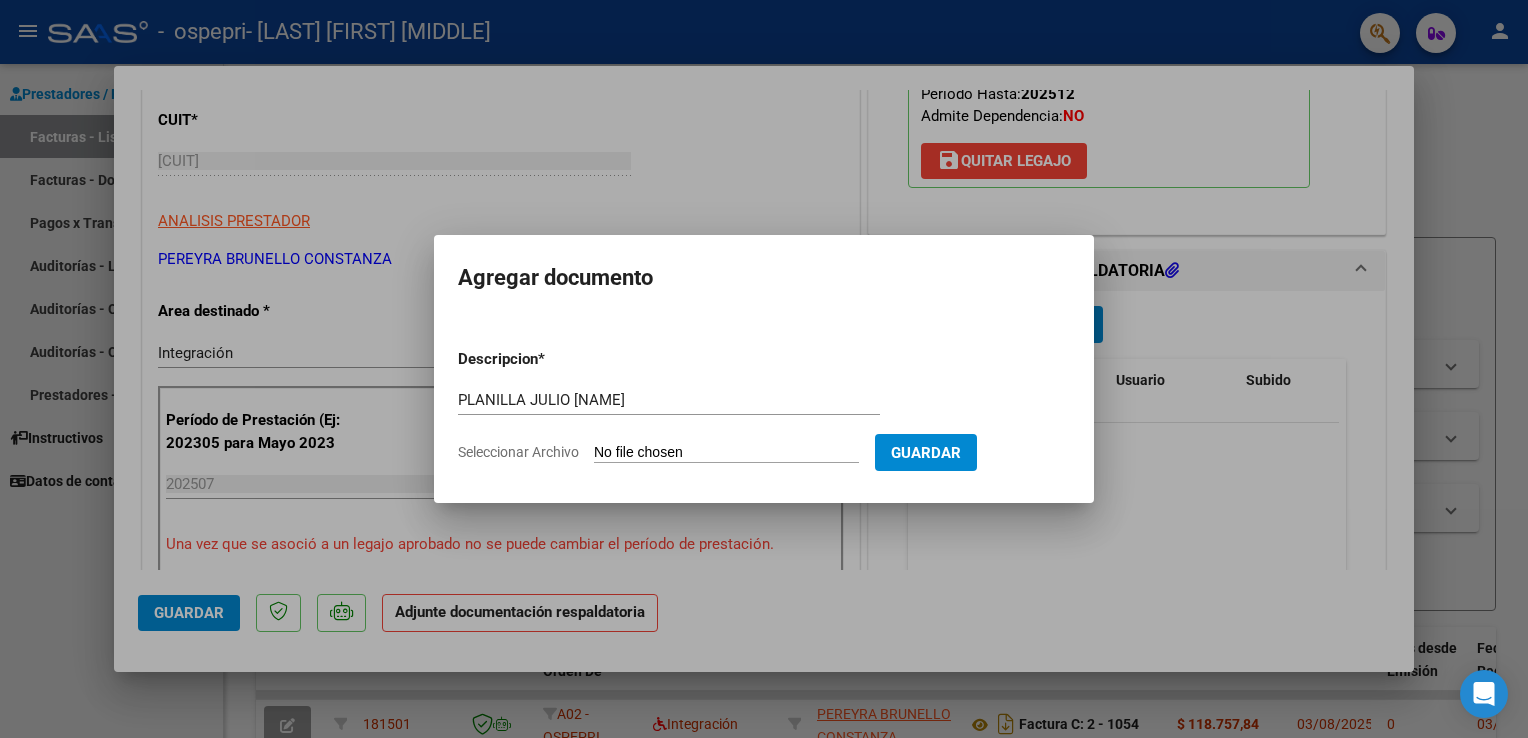 type on "C:\fakepath\PLANILLA DE [NAME].pdf" 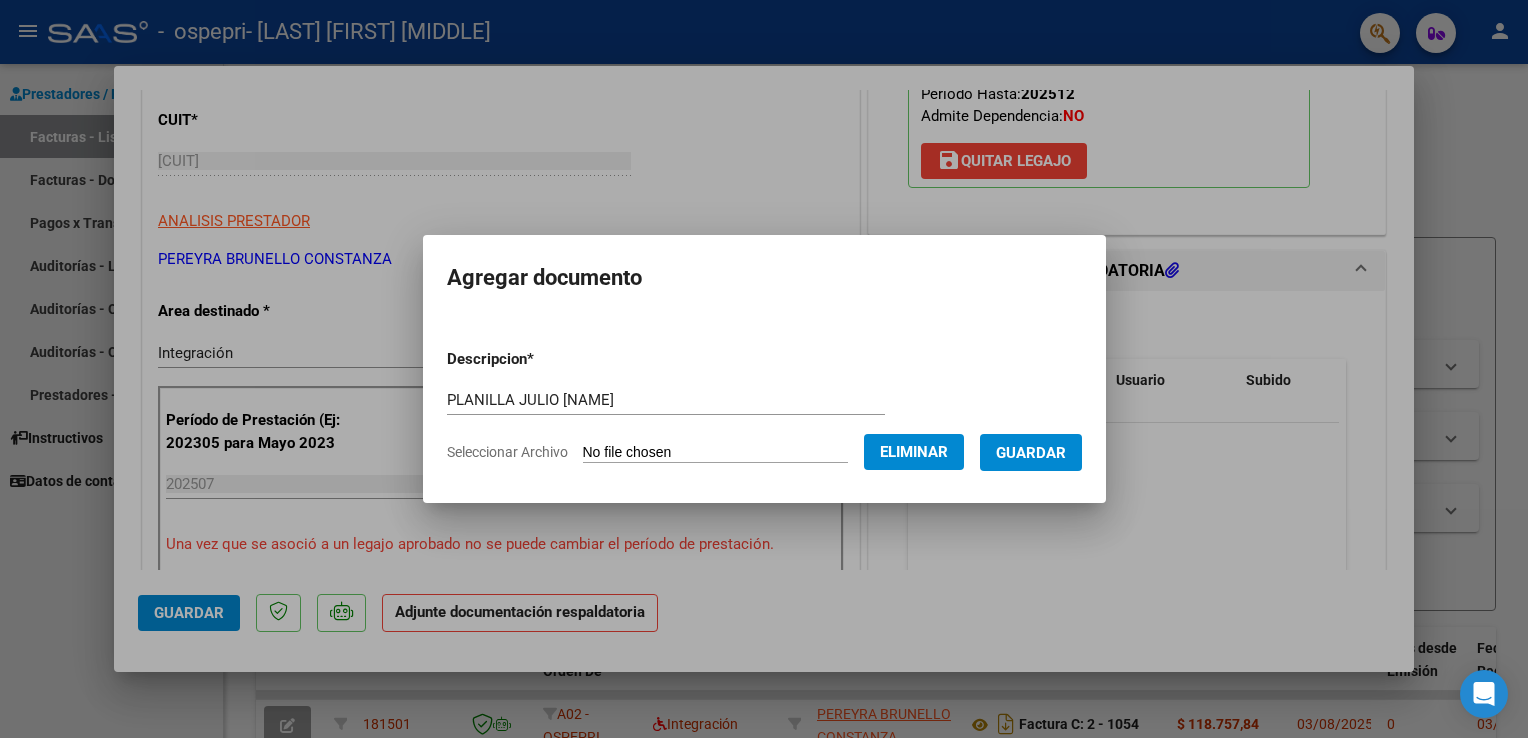 click on "Guardar" at bounding box center (1031, 453) 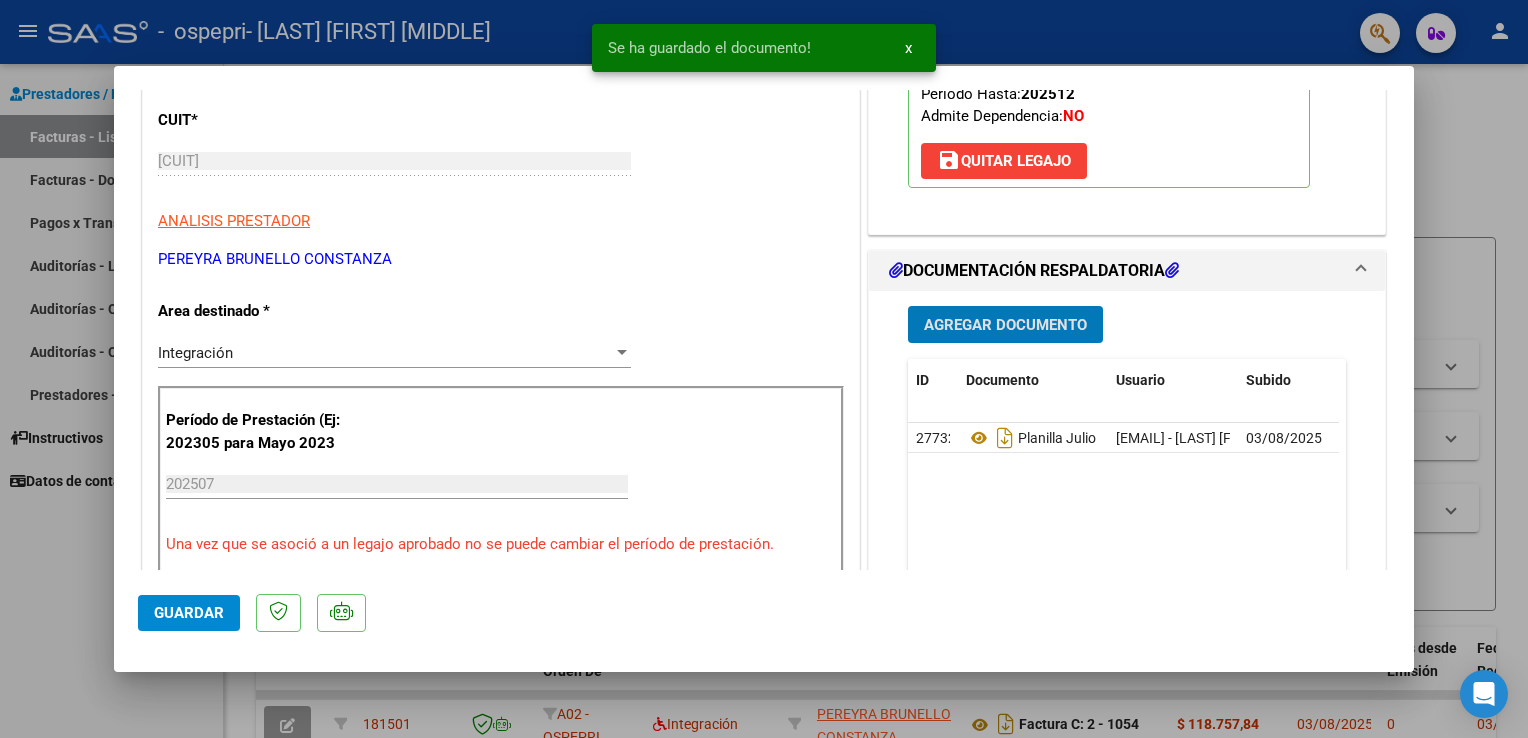 click on "Guardar" 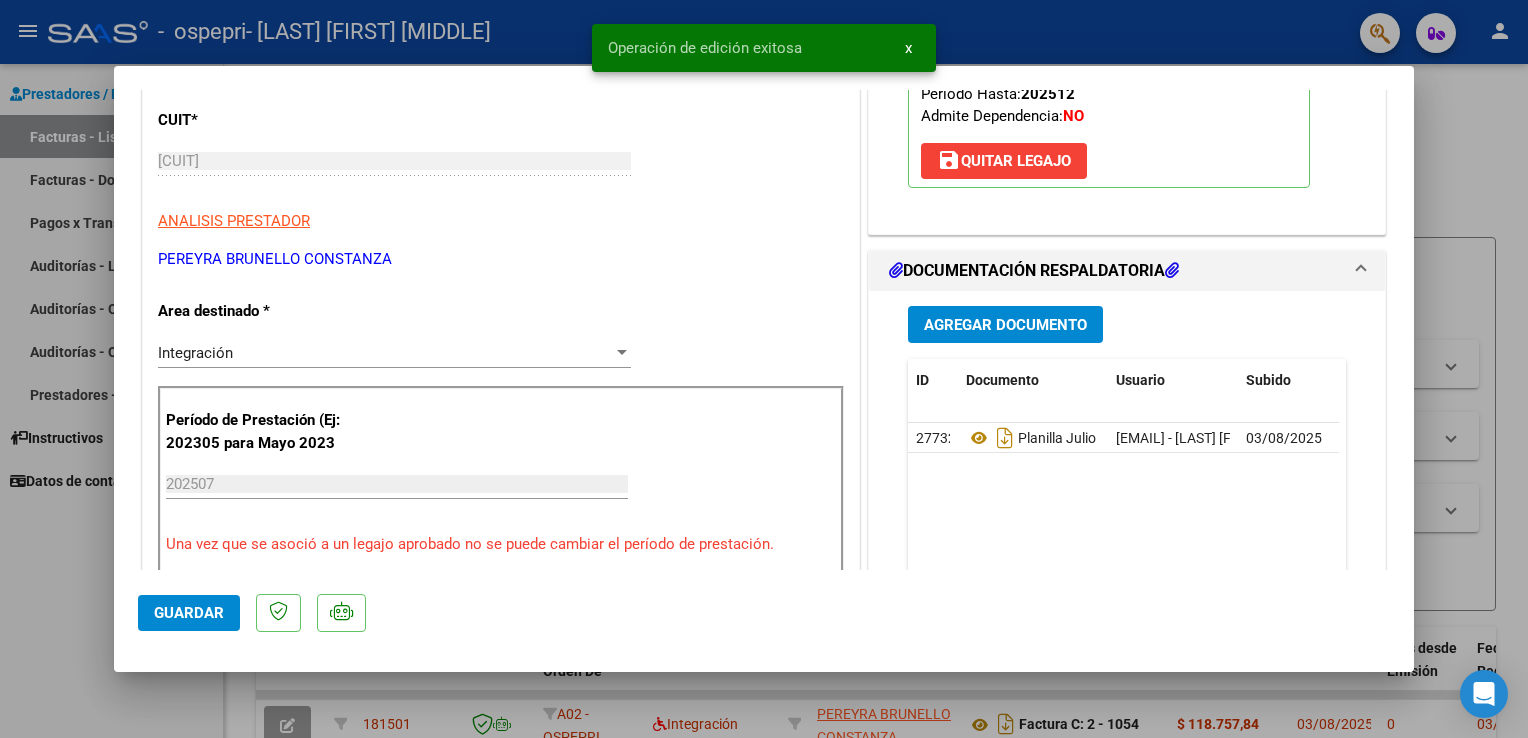 drag, startPoint x: 92, startPoint y: 610, endPoint x: 96, endPoint y: 600, distance: 10.770329 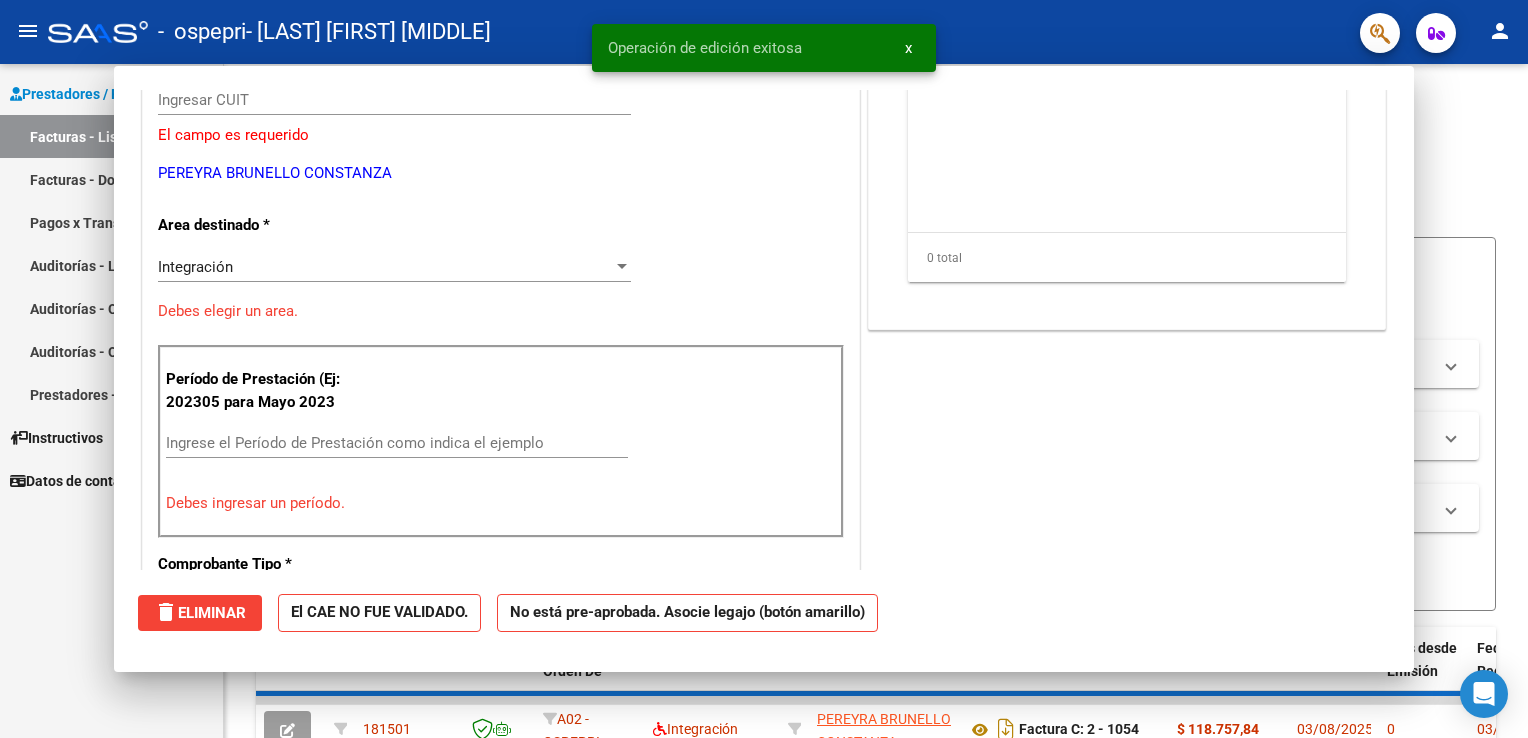 scroll, scrollTop: 239, scrollLeft: 0, axis: vertical 